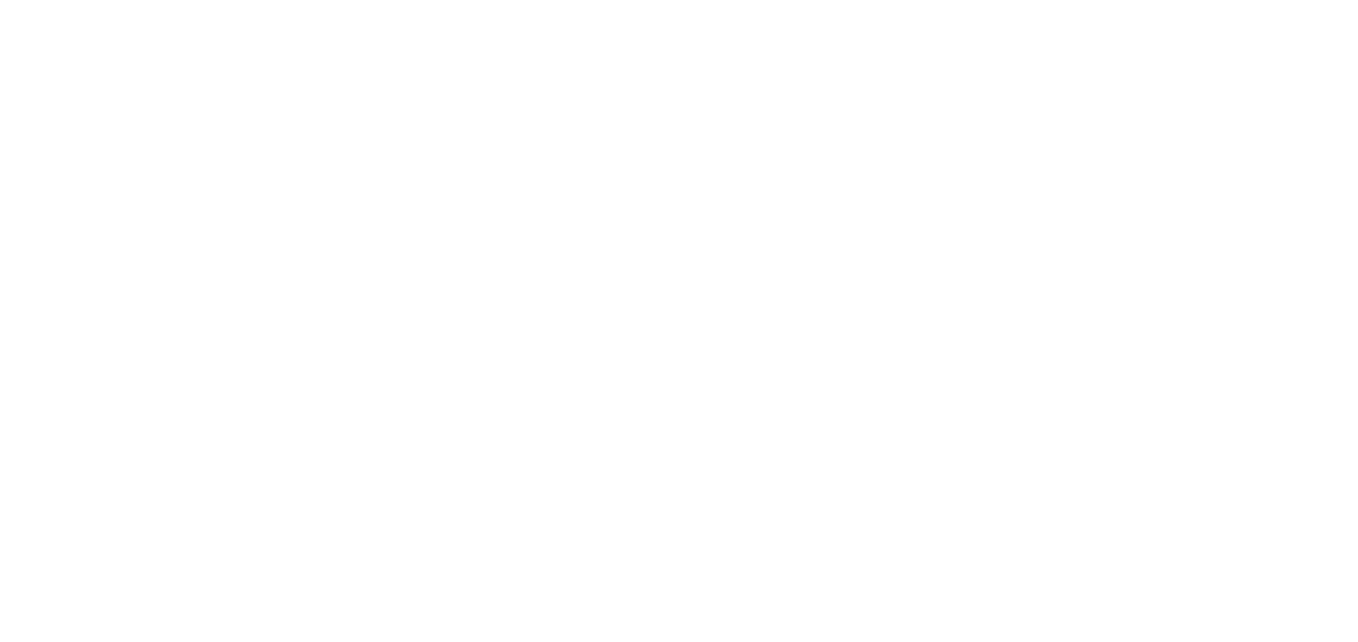 scroll, scrollTop: 0, scrollLeft: 0, axis: both 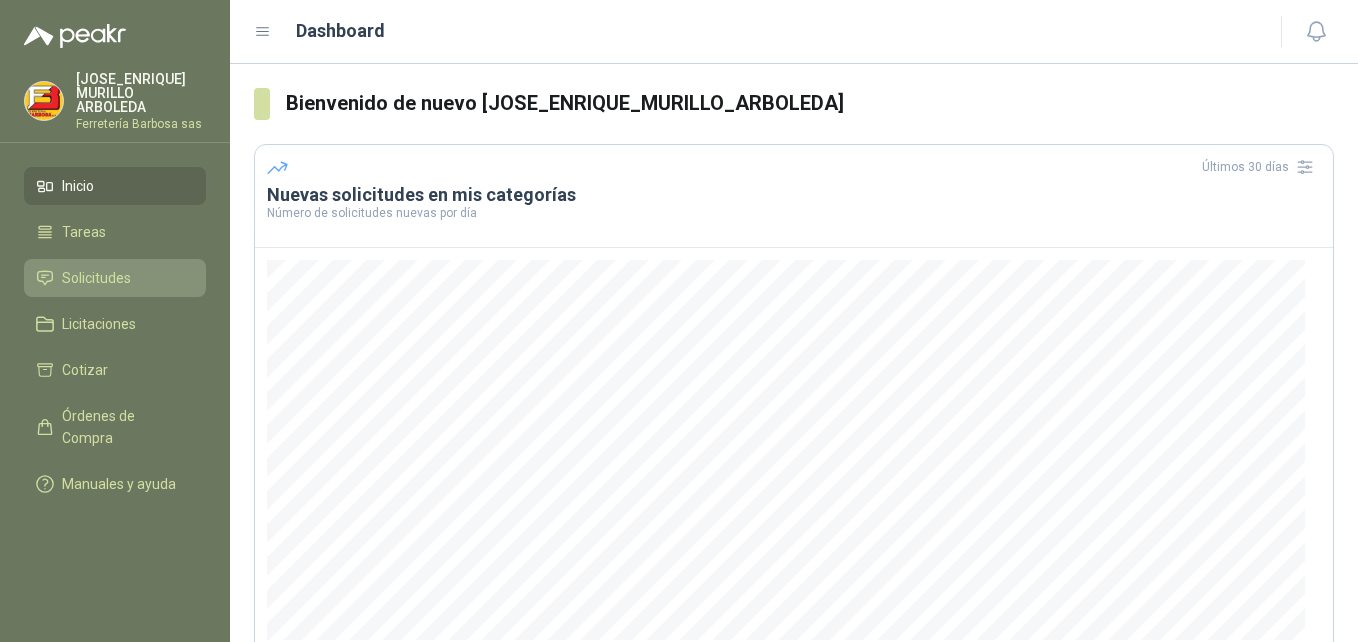 click on "Solicitudes" at bounding box center (96, 278) 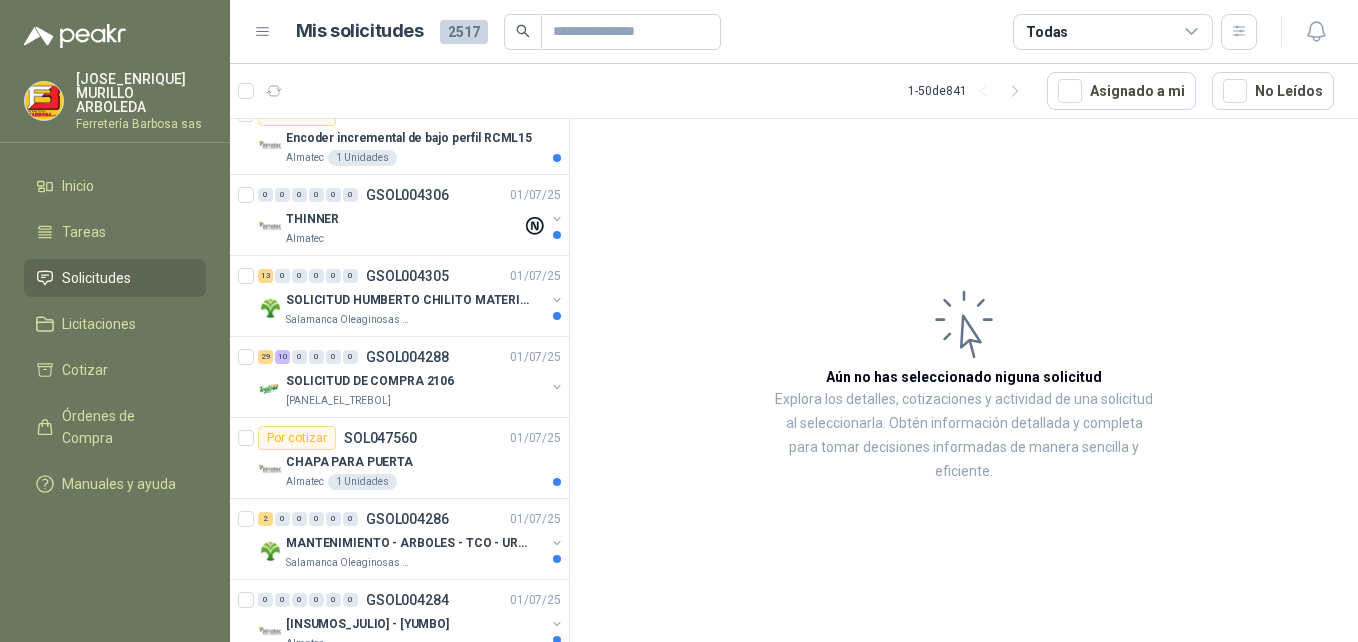 scroll, scrollTop: 215, scrollLeft: 0, axis: vertical 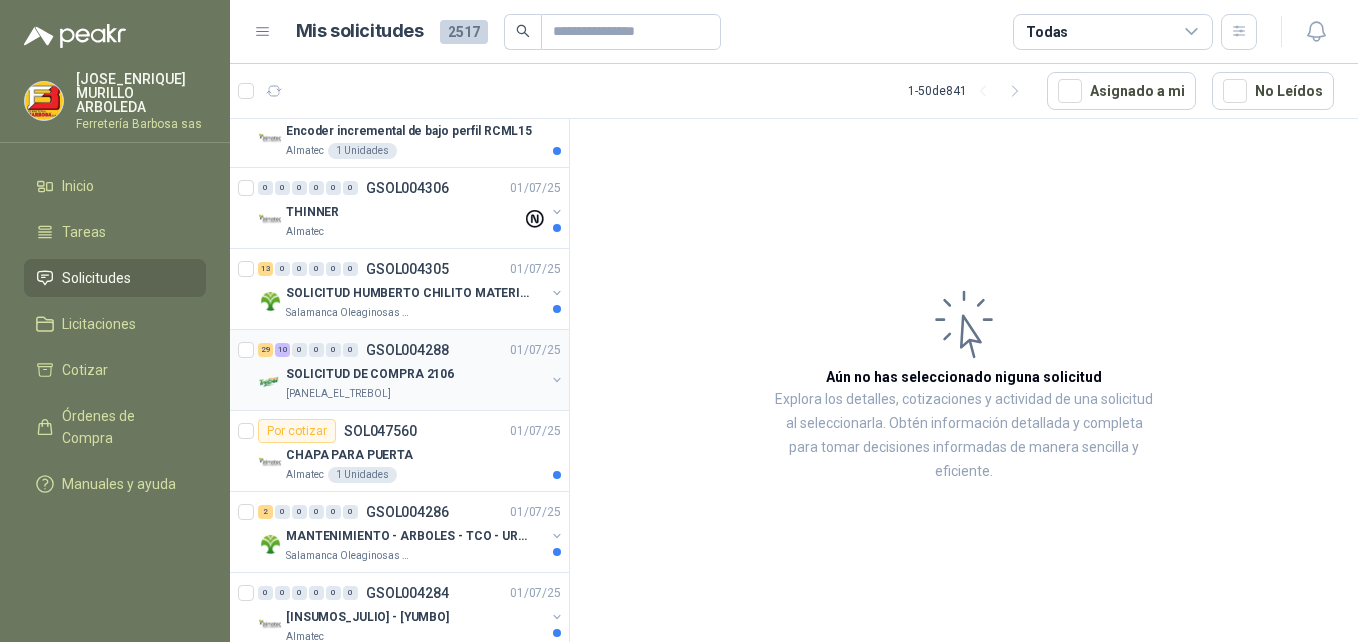 click on "SOLICITUD DE COMPRA 2106" at bounding box center [370, 374] 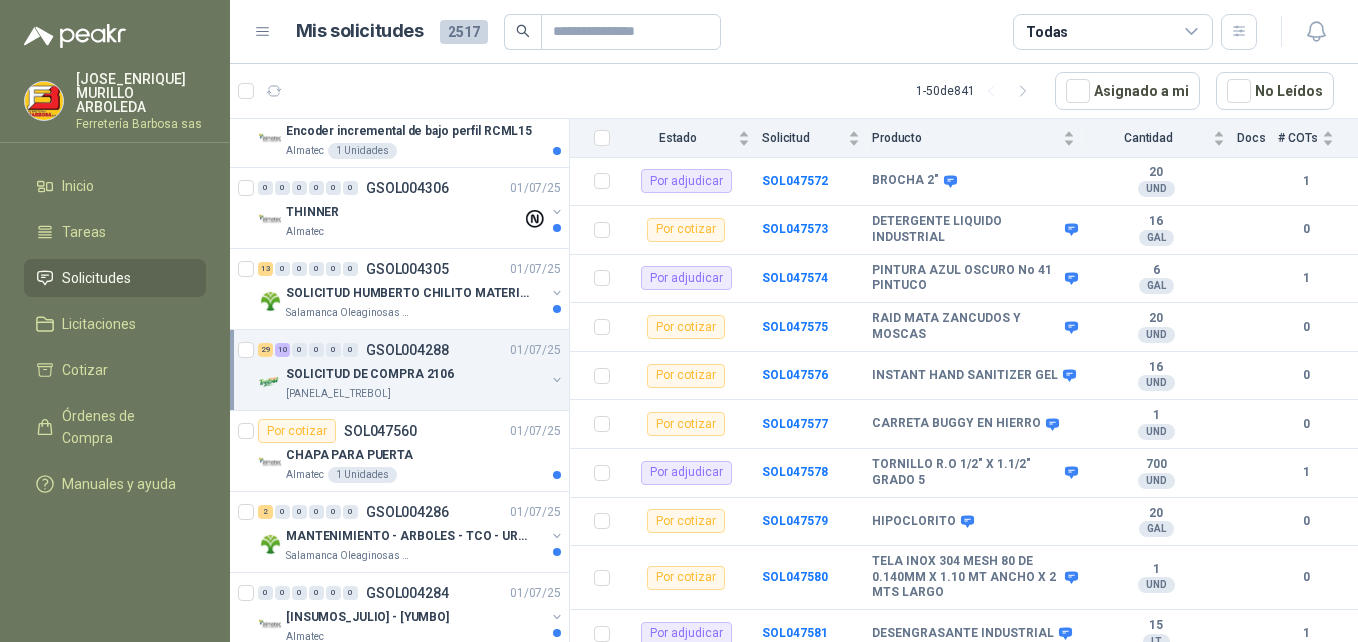 scroll, scrollTop: 595, scrollLeft: 0, axis: vertical 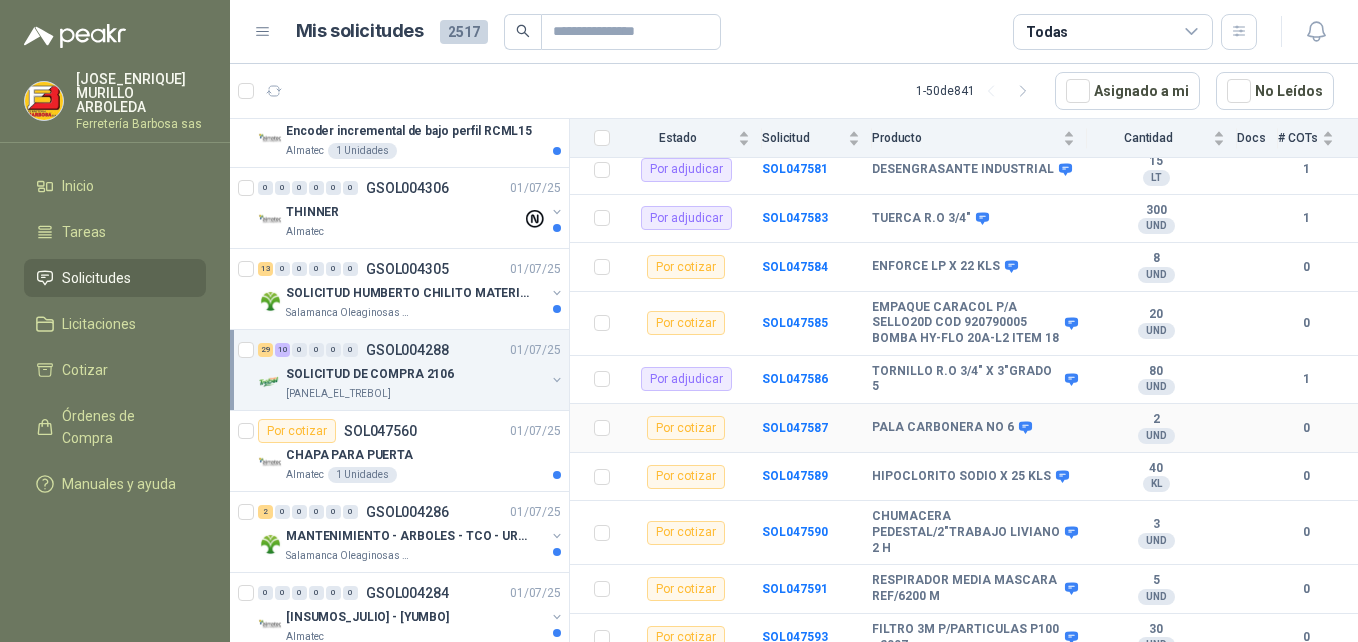 click on "Por cotizar" at bounding box center (686, 428) 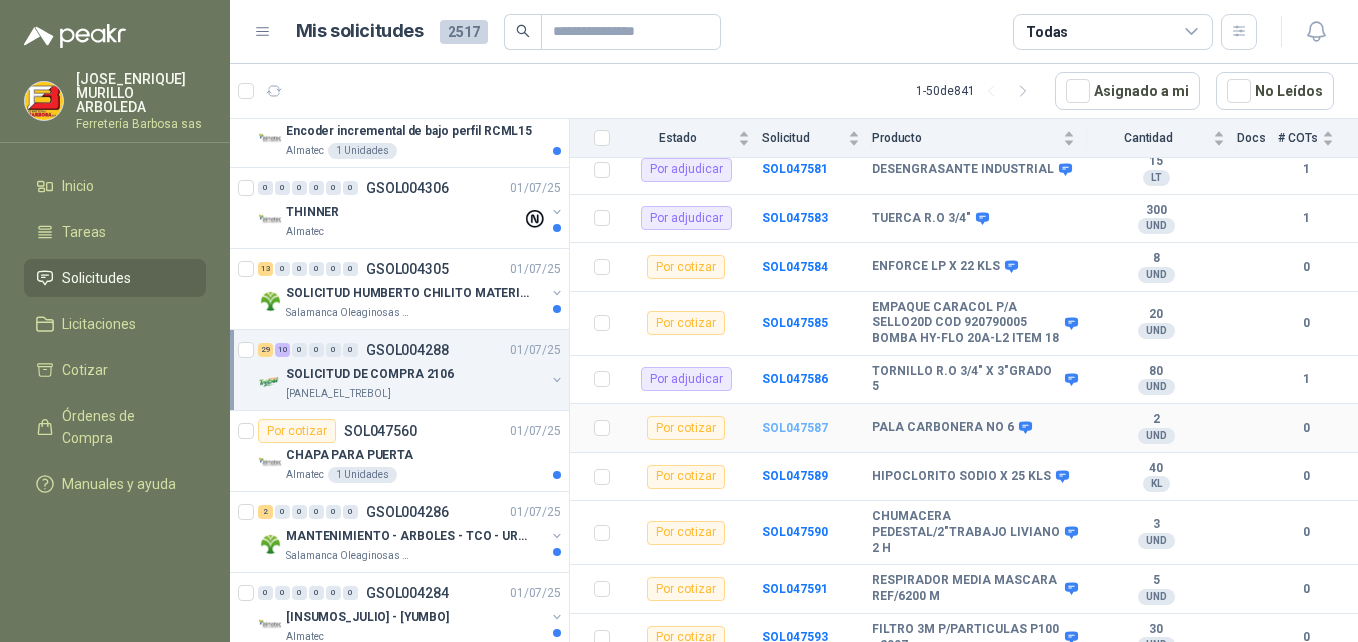 click on "SOL047587" at bounding box center (795, 428) 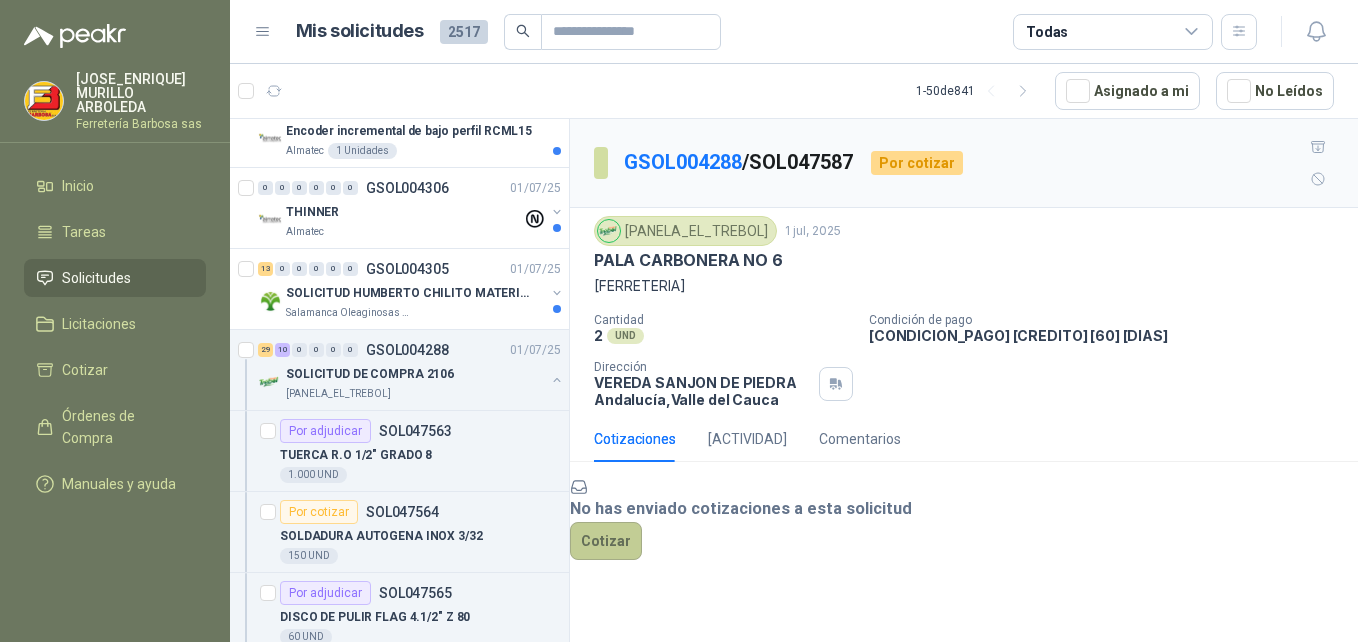 click on "Cotizar" at bounding box center [606, 541] 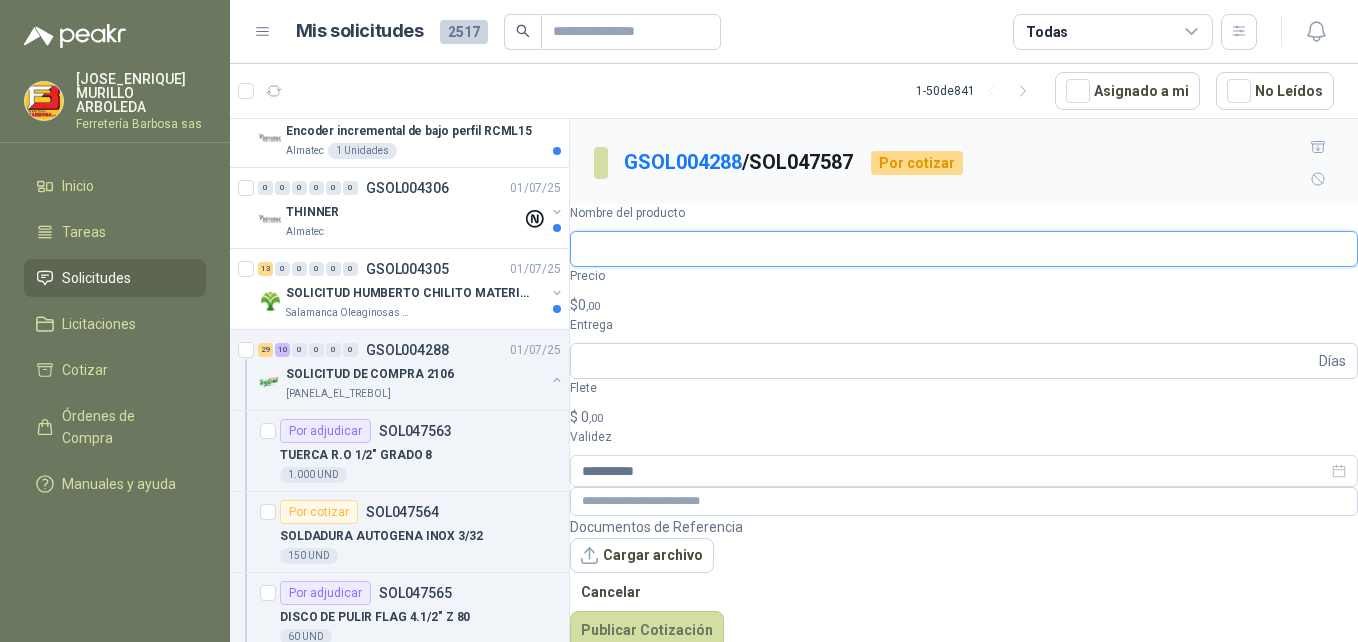 click on "Nombre del producto" at bounding box center (964, 249) 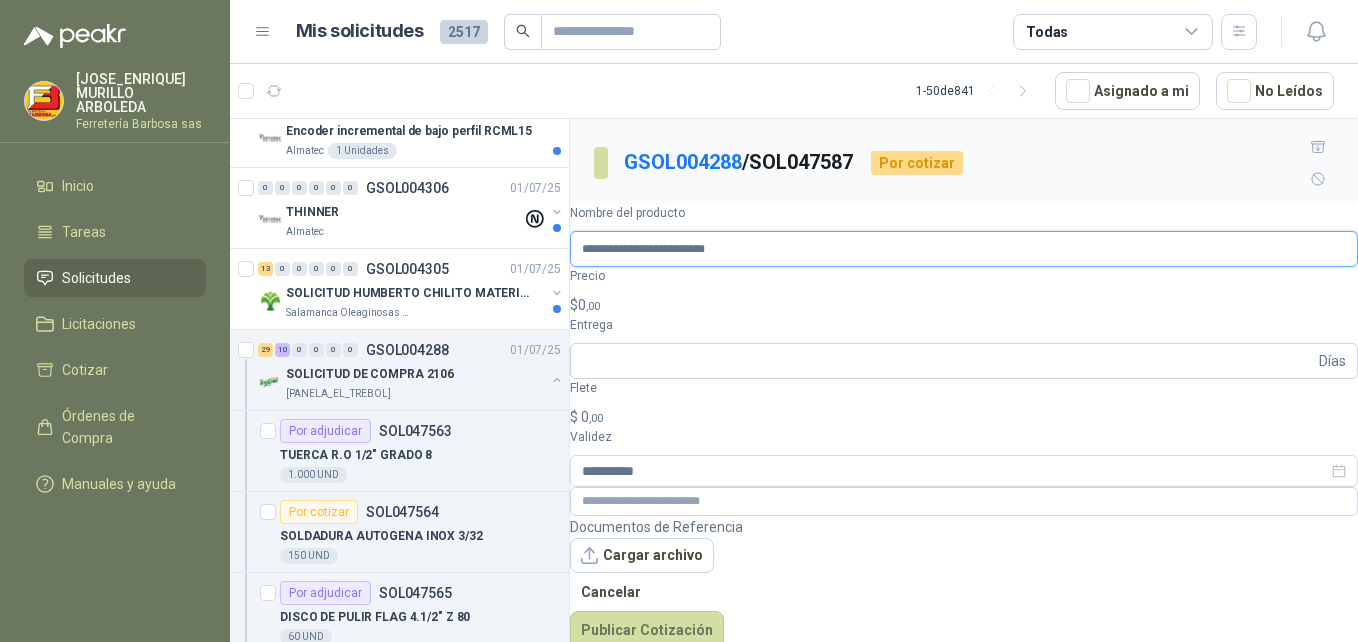 type on "**********" 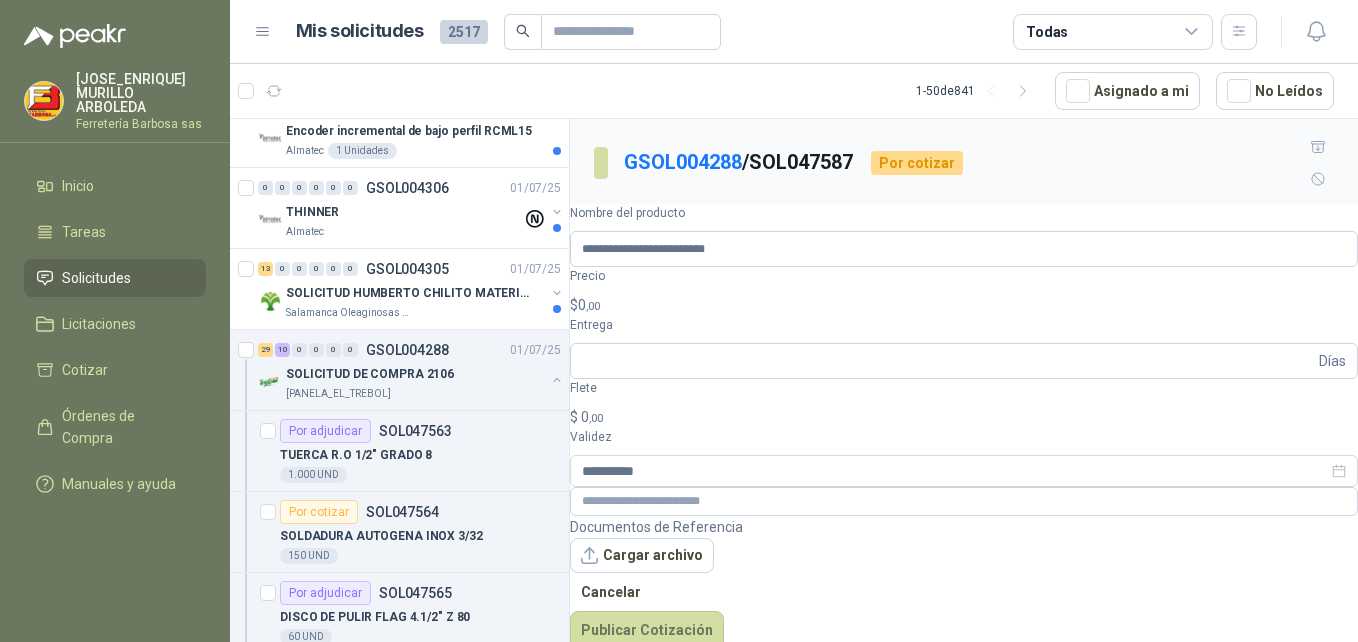 click on "0 ,00" at bounding box center (589, 305) 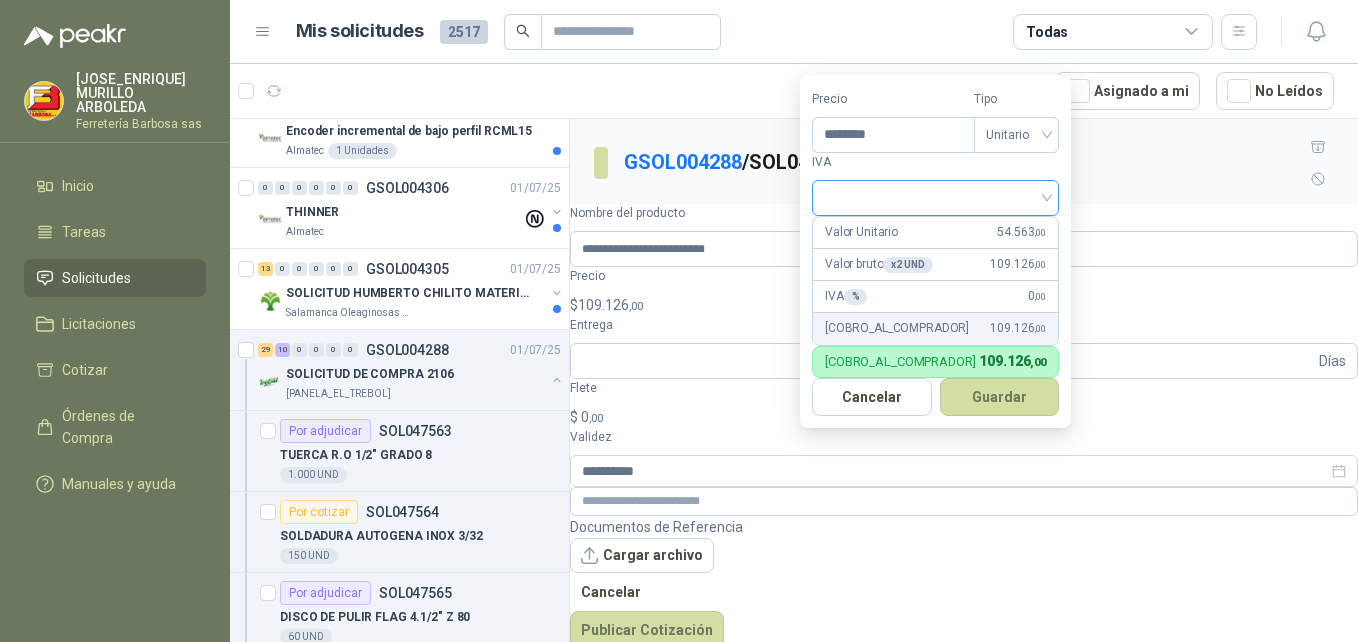 type on "********" 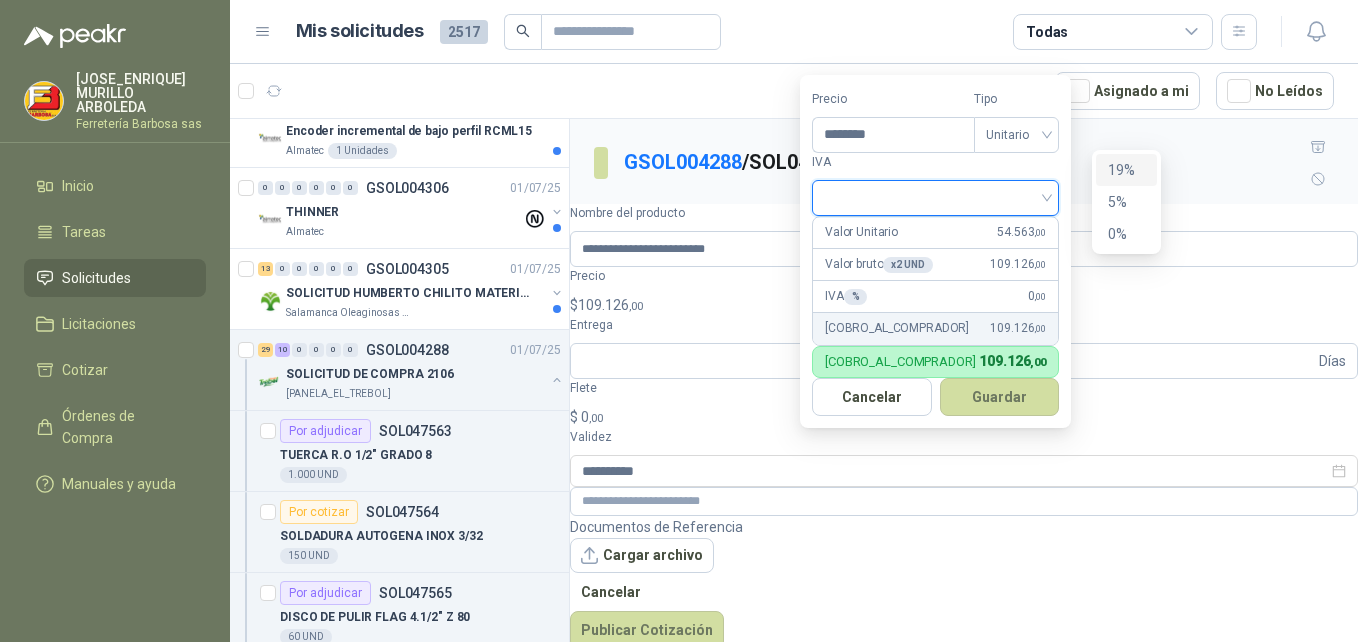 click on "19%" at bounding box center (1126, 170) 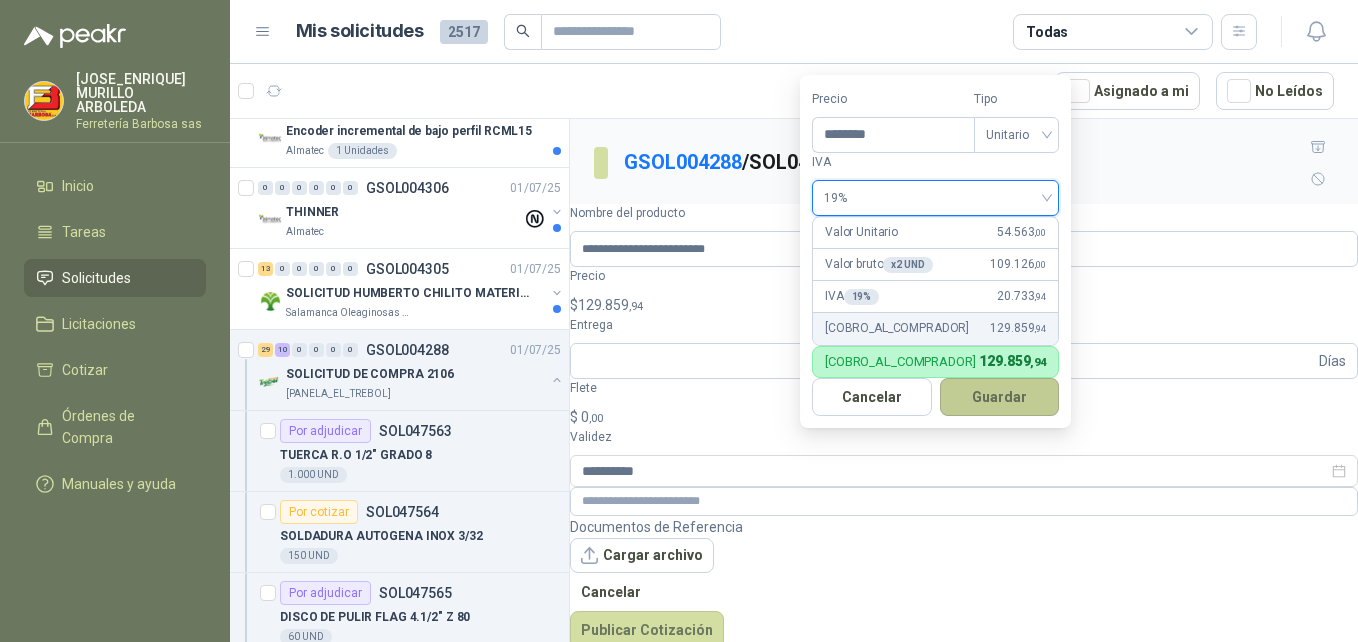 click on "Guardar" at bounding box center (1000, 397) 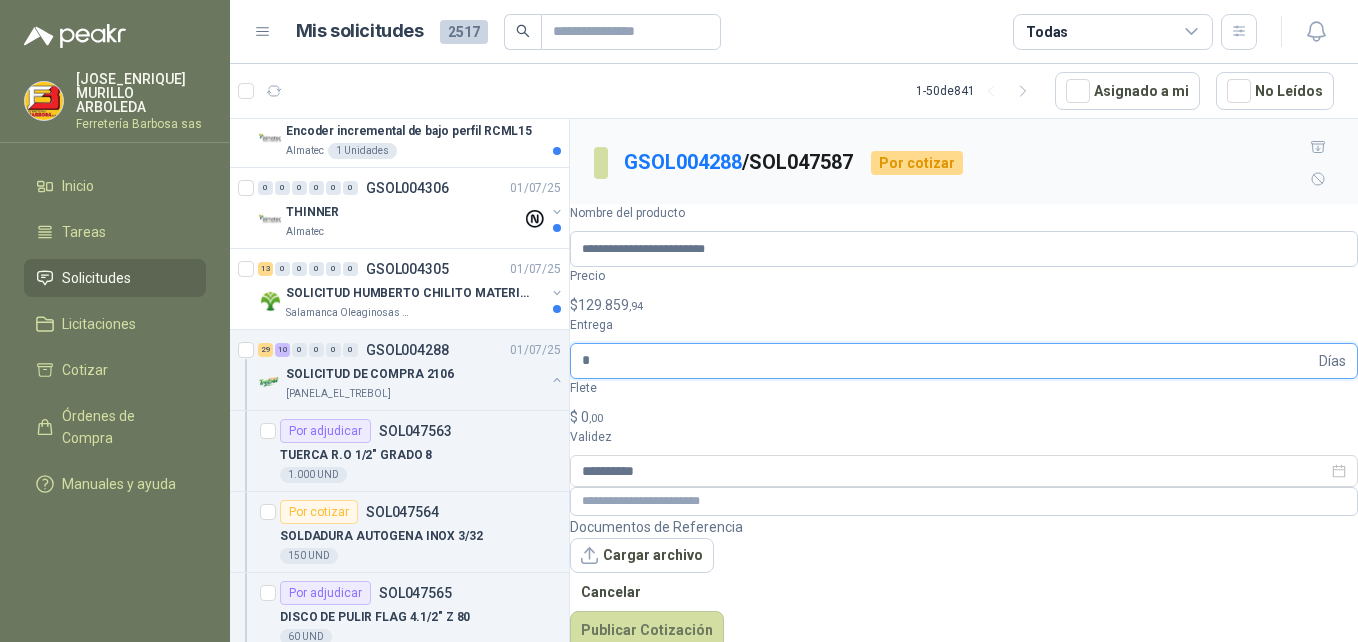 type on "*" 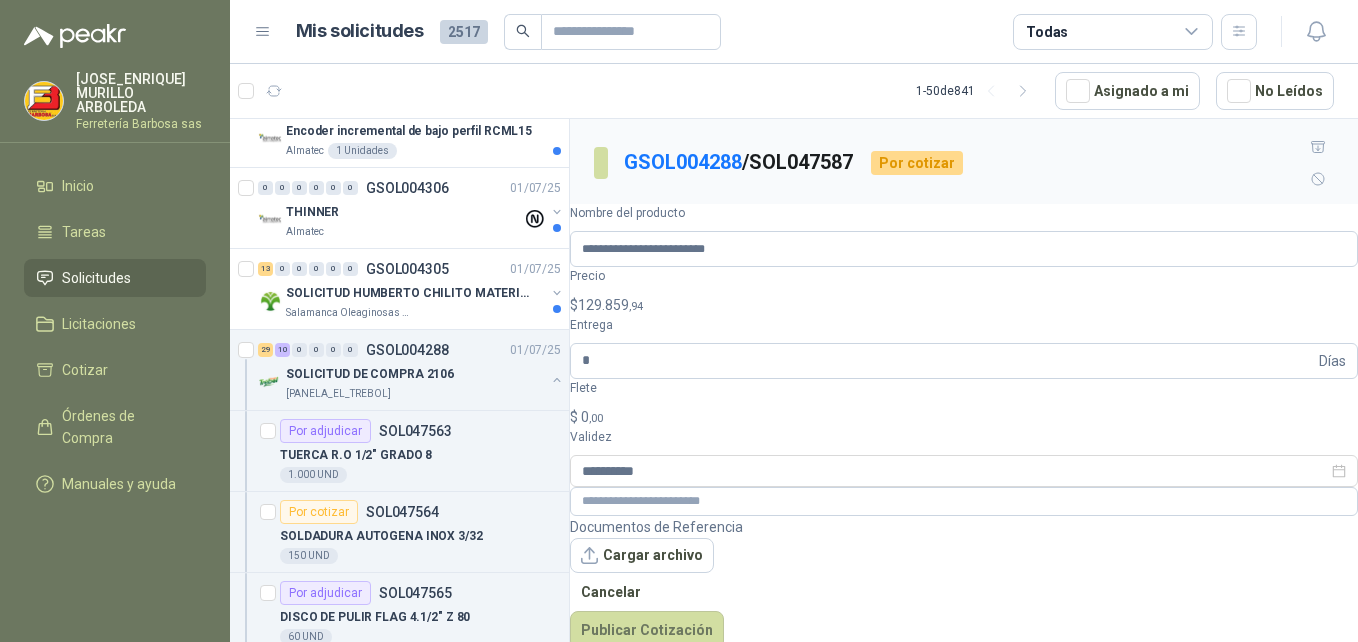 click on "0 ,00" at bounding box center [592, 417] 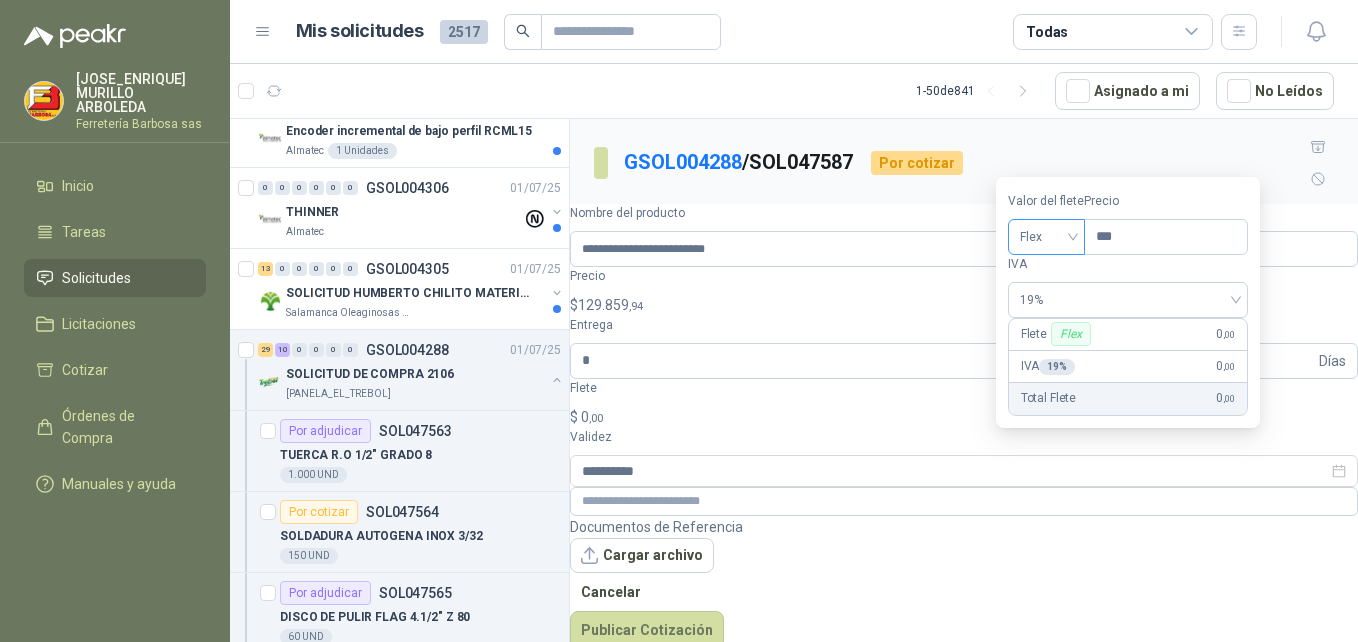 click on "Flex" at bounding box center [1046, 237] 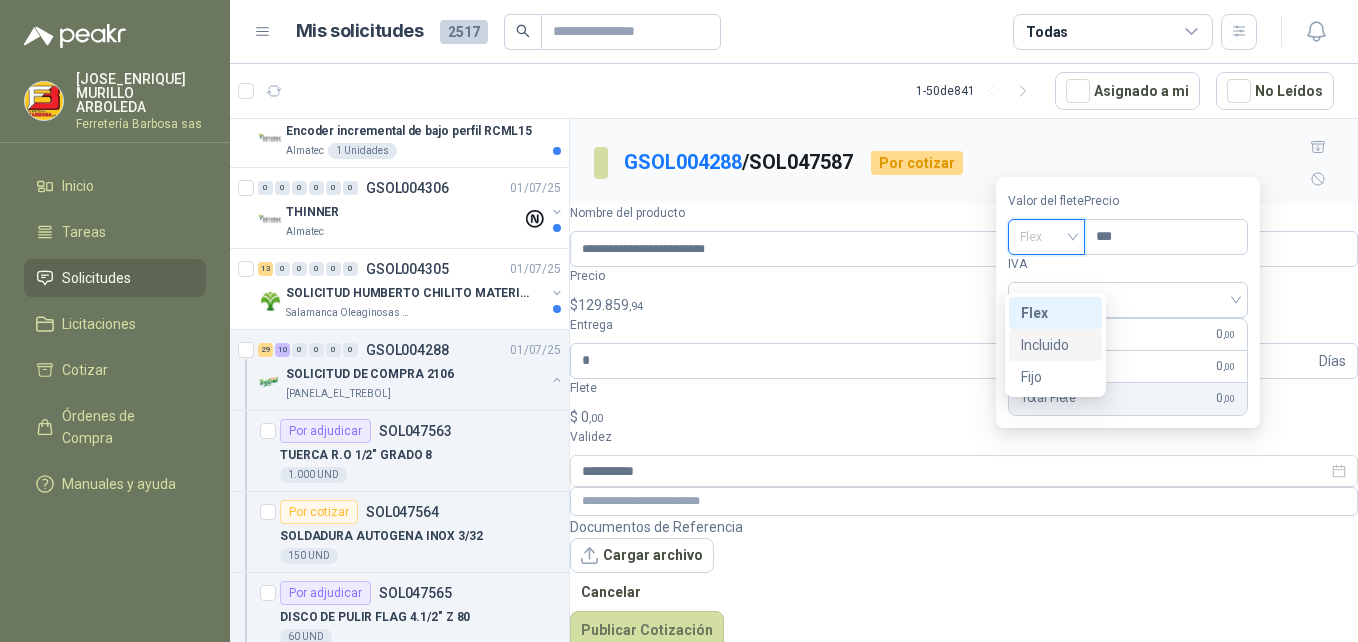 click on "Incluido" at bounding box center (0, 0) 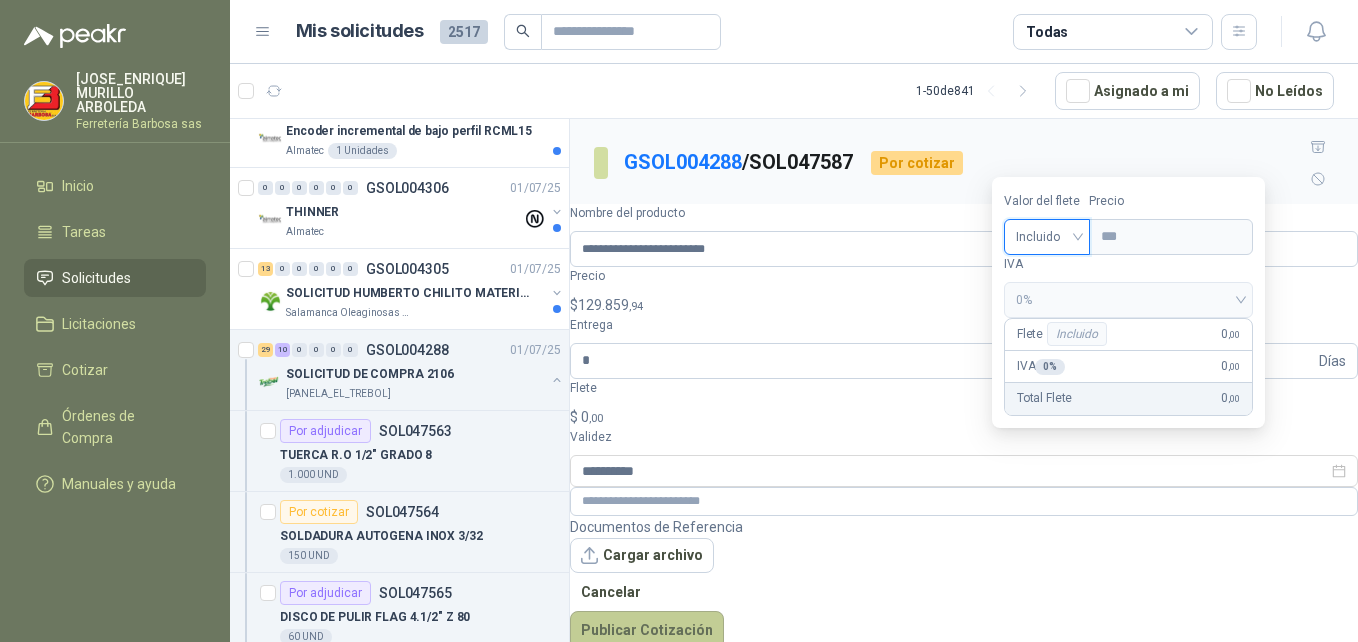 click on "Publicar Cotización" at bounding box center (647, 630) 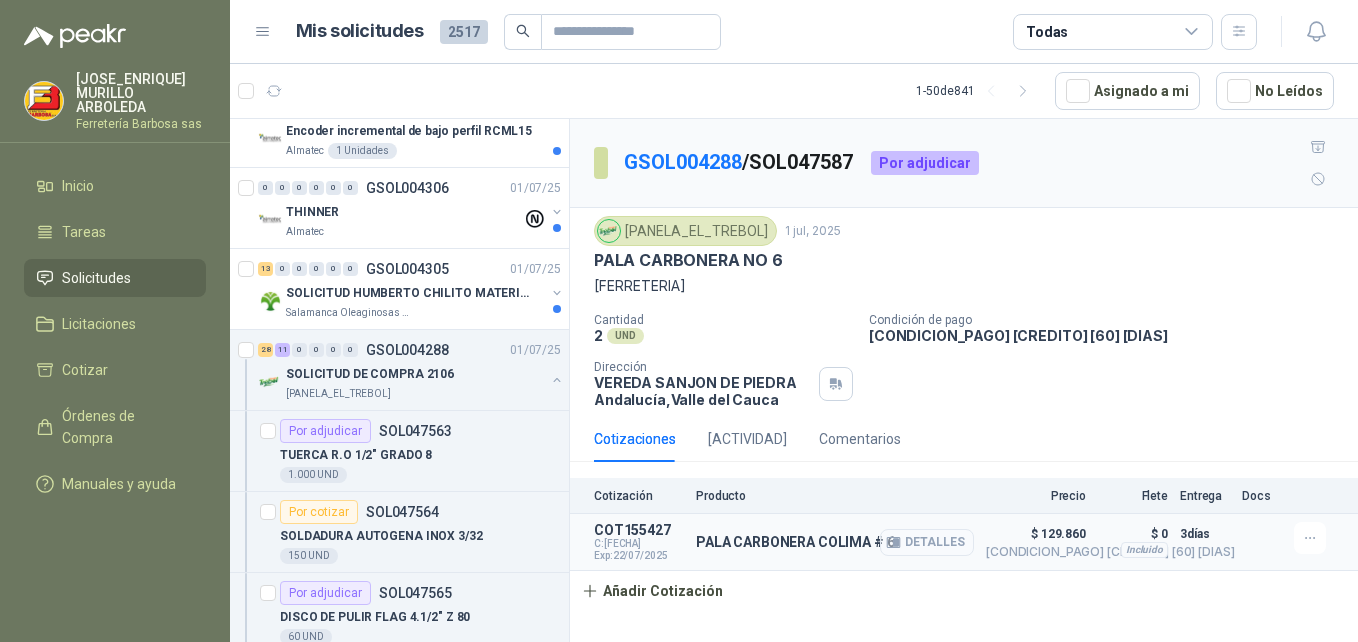 click on "Detalles" at bounding box center (927, 542) 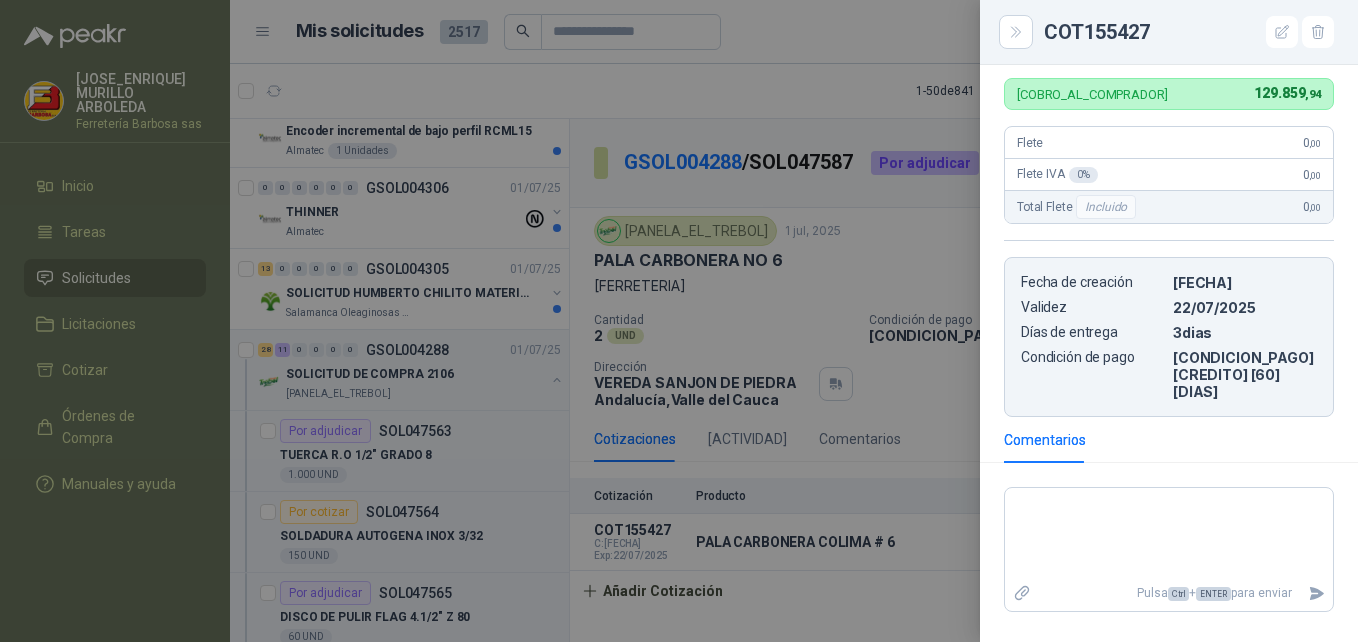 scroll, scrollTop: 312, scrollLeft: 0, axis: vertical 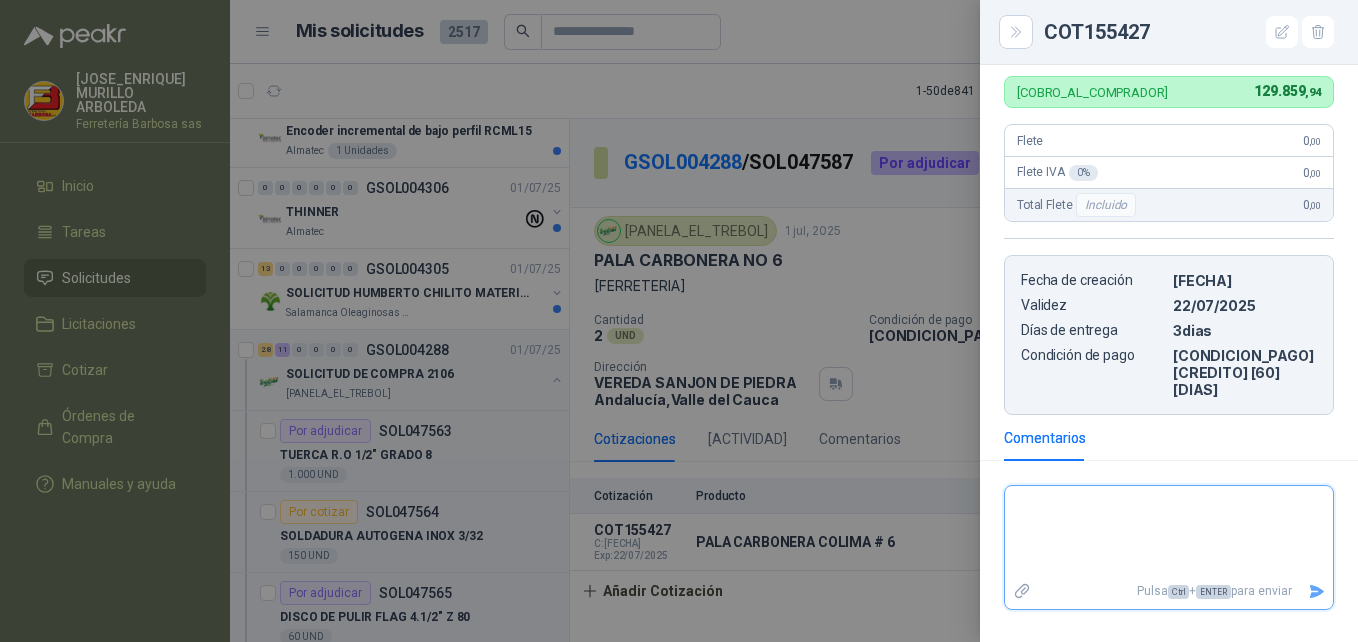 click at bounding box center (1169, 532) 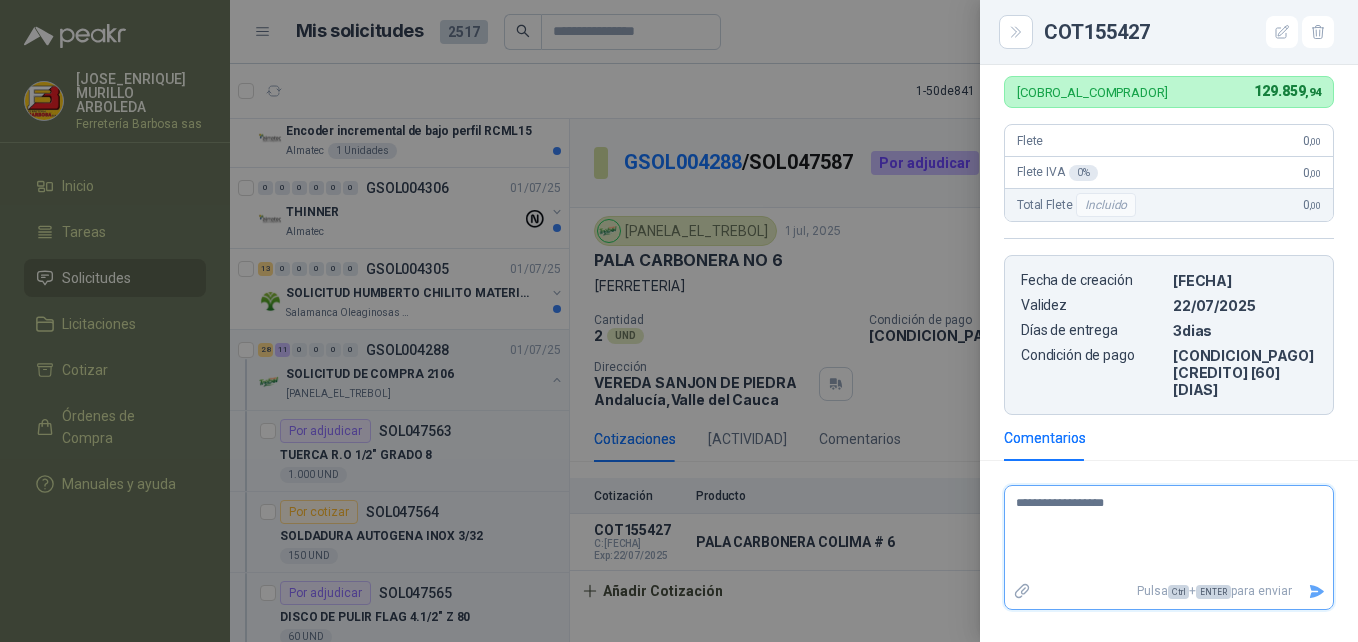 type on "**********" 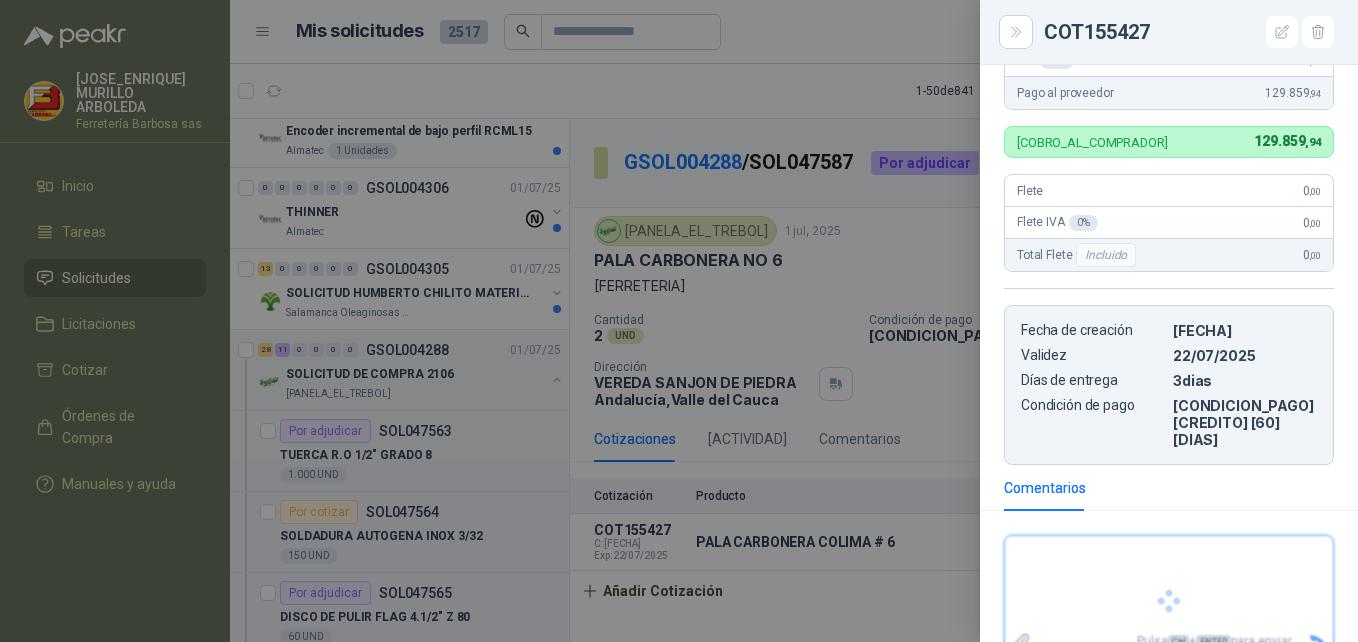 scroll, scrollTop: 312, scrollLeft: 0, axis: vertical 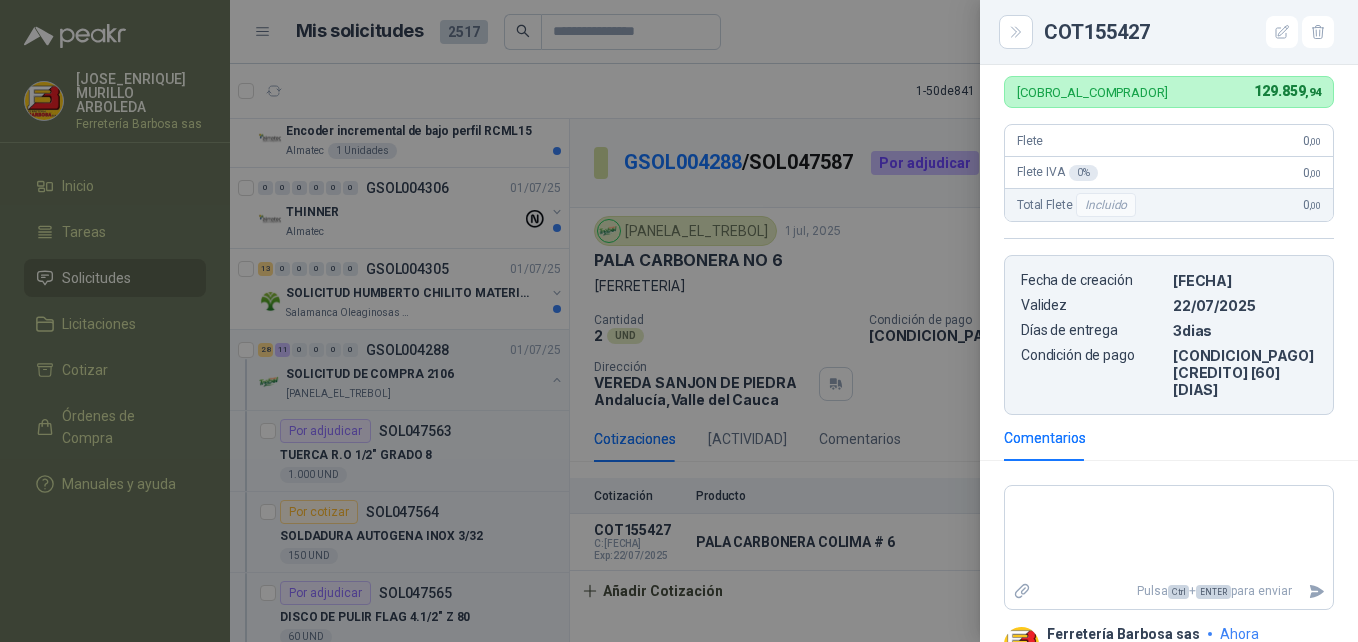 click at bounding box center [679, 321] 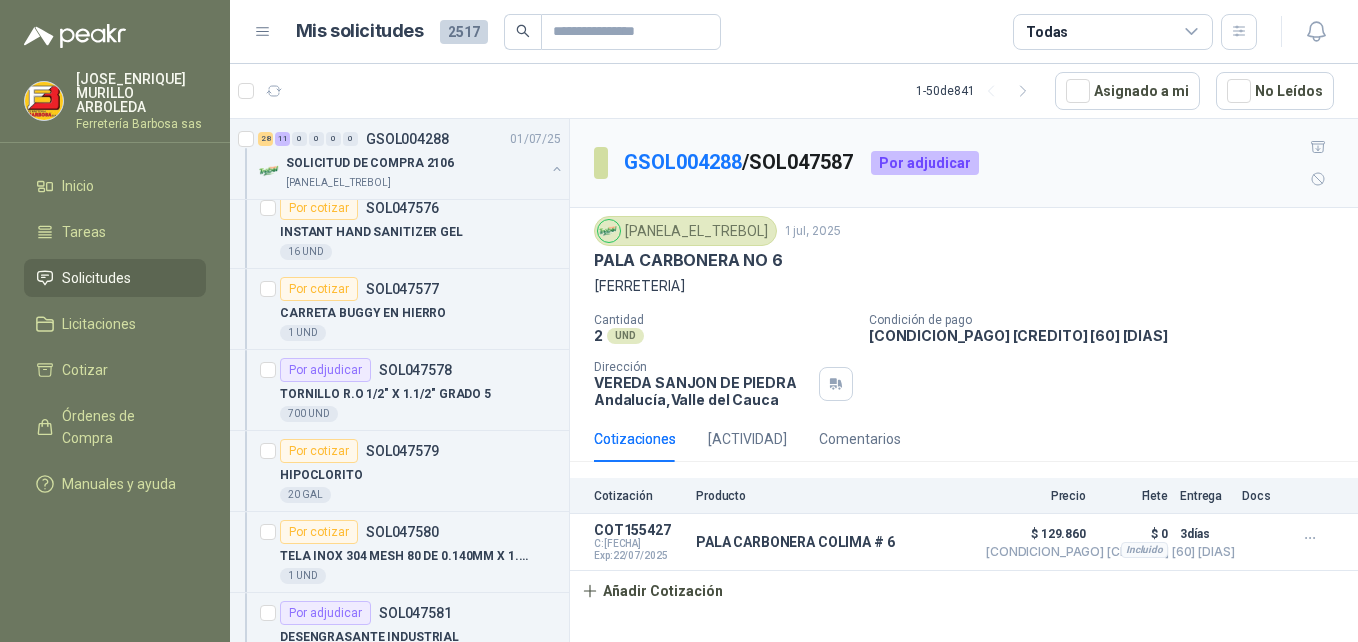 scroll, scrollTop: 1373, scrollLeft: 0, axis: vertical 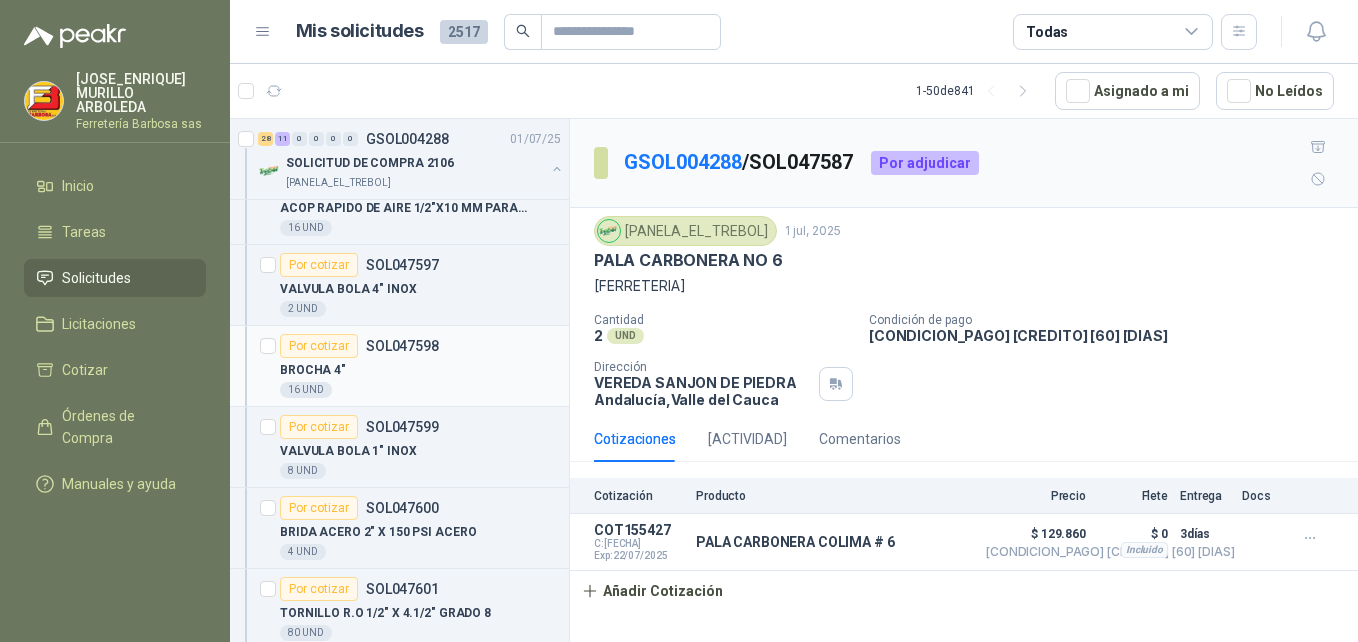 click on "Por cotizar" at bounding box center [319, 346] 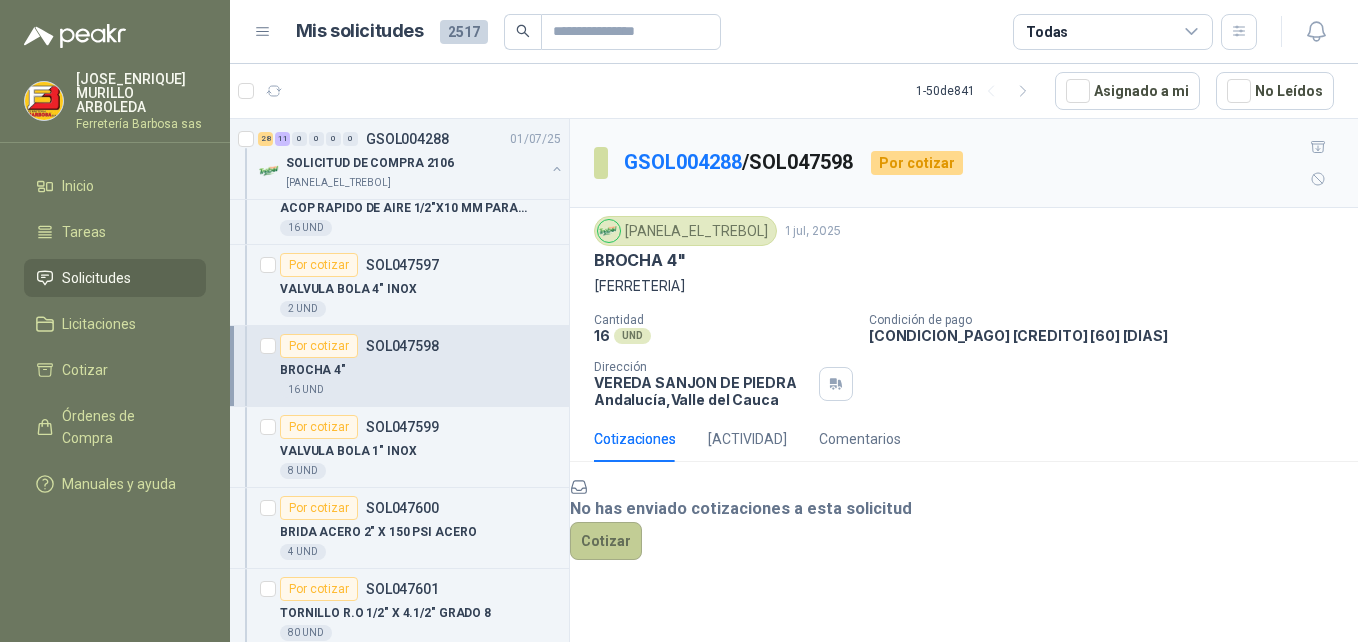 click on "Cotizar" at bounding box center (606, 541) 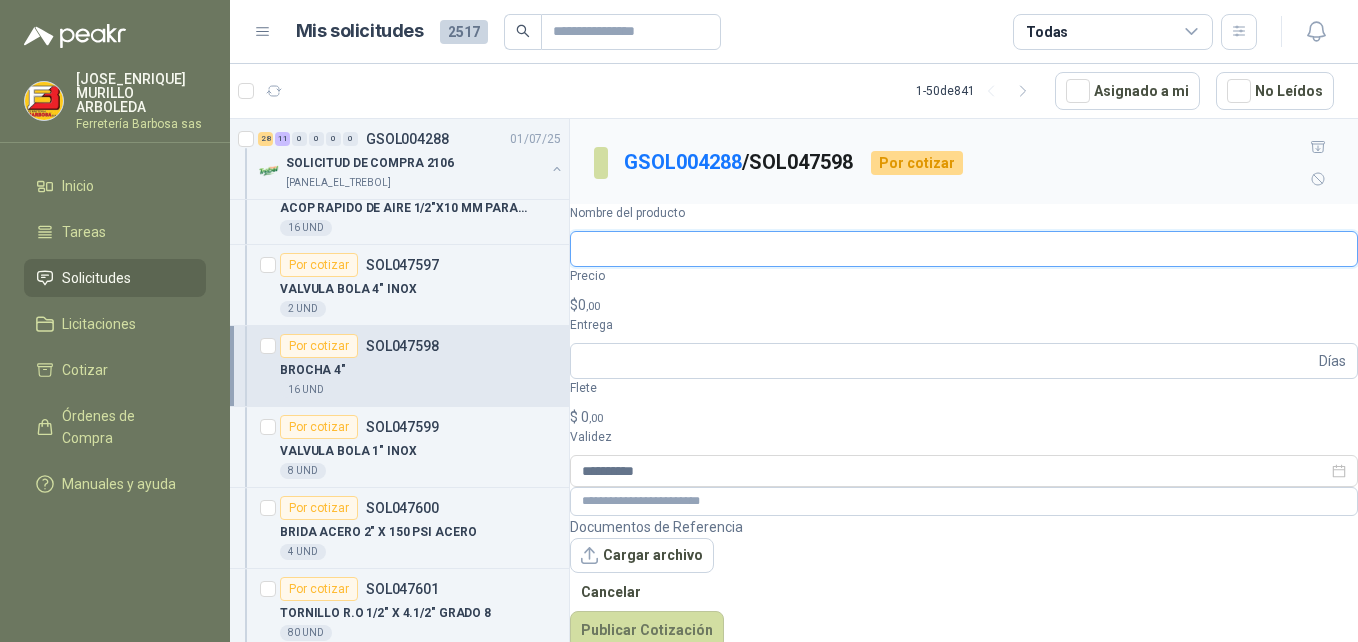 click on "Nombre del producto" at bounding box center [964, 249] 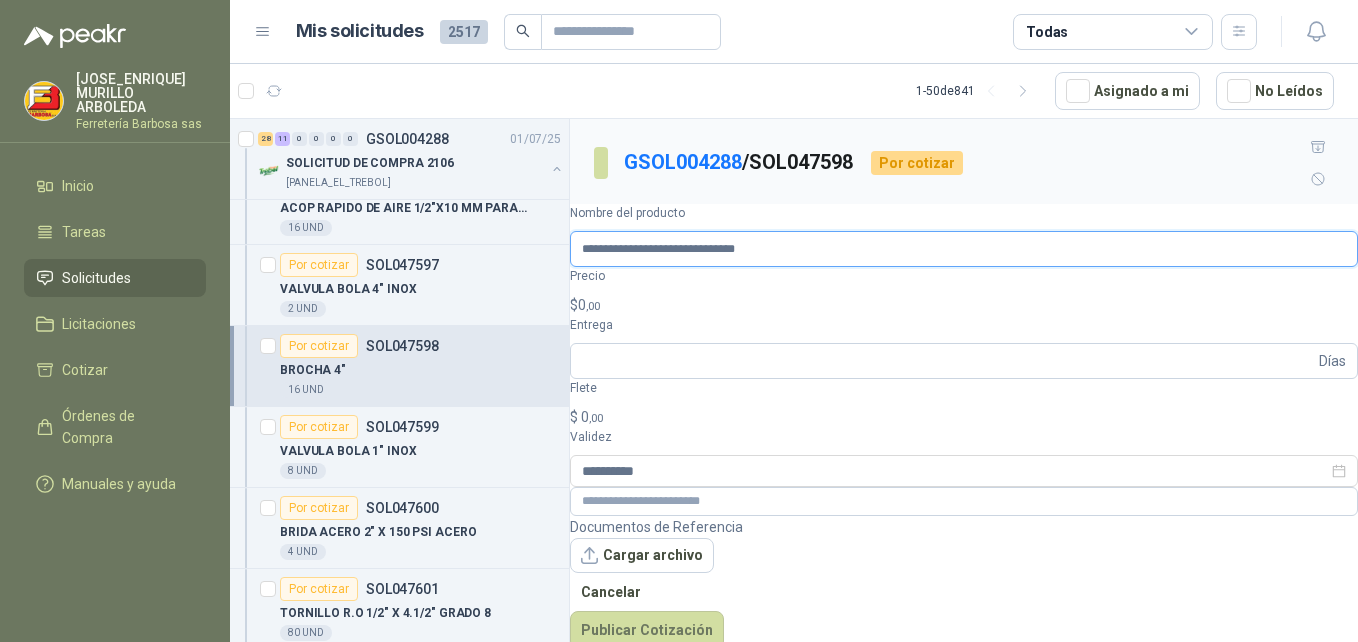type on "**********" 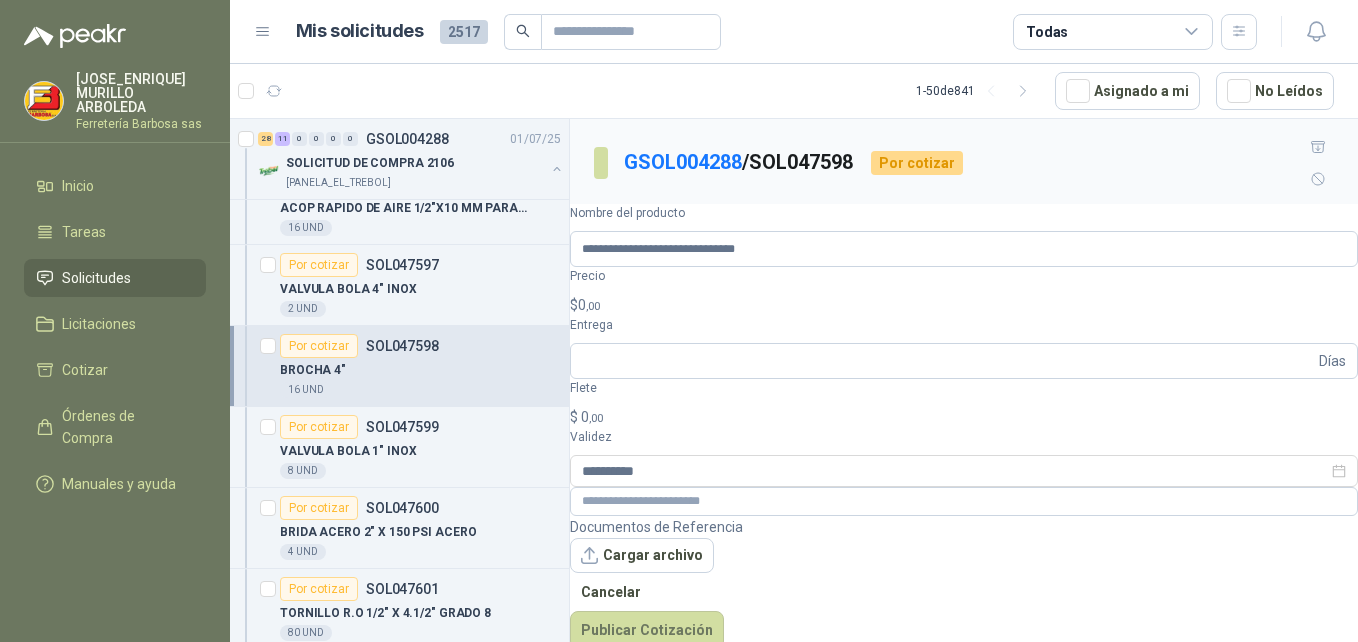click on "$  0 ,00" at bounding box center [964, 305] 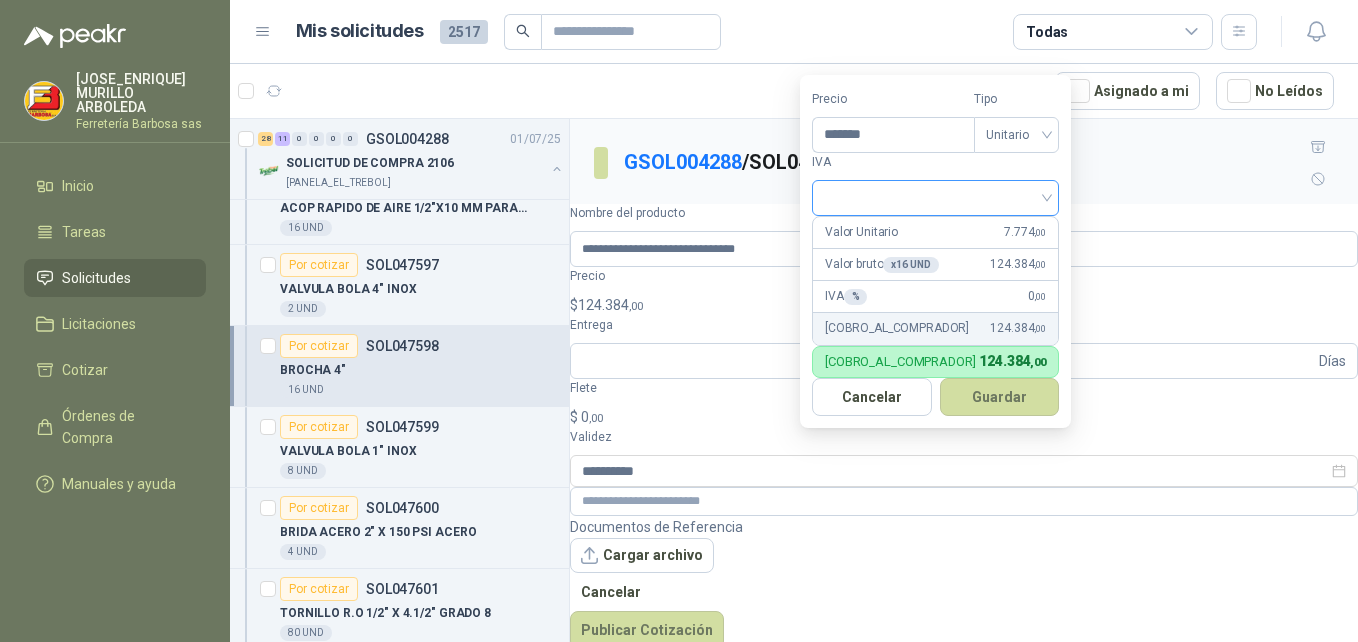 type on "*******" 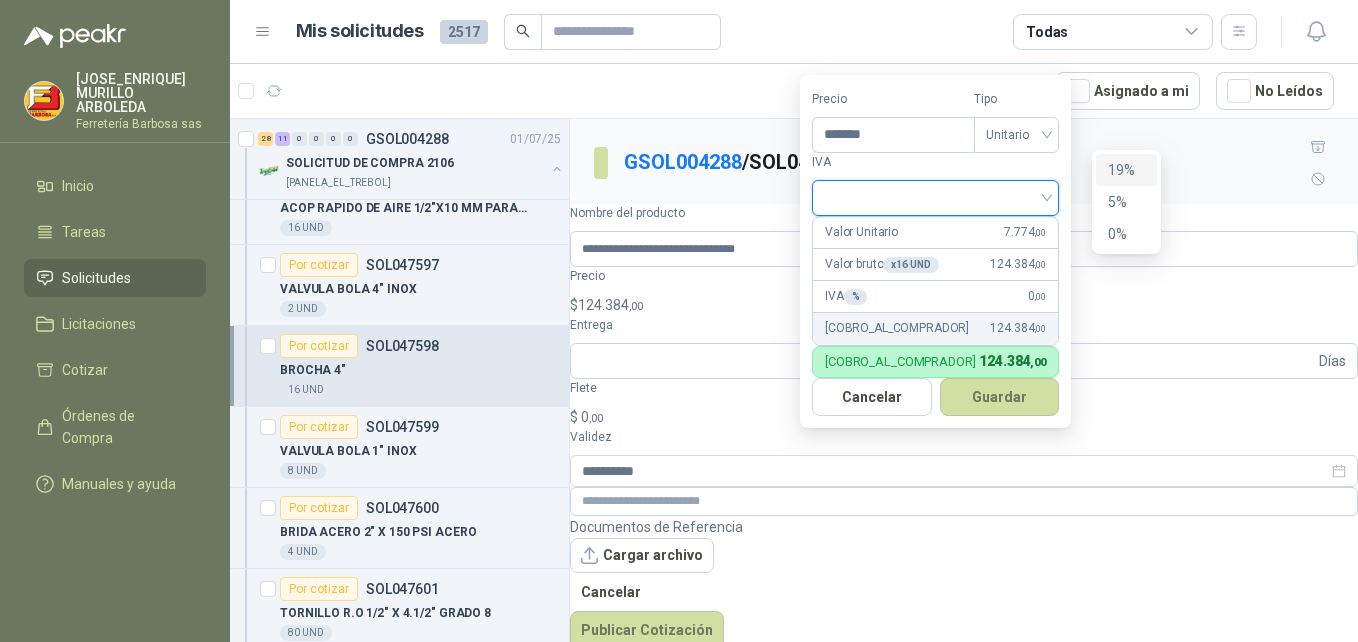 click on "19%" at bounding box center [1126, 170] 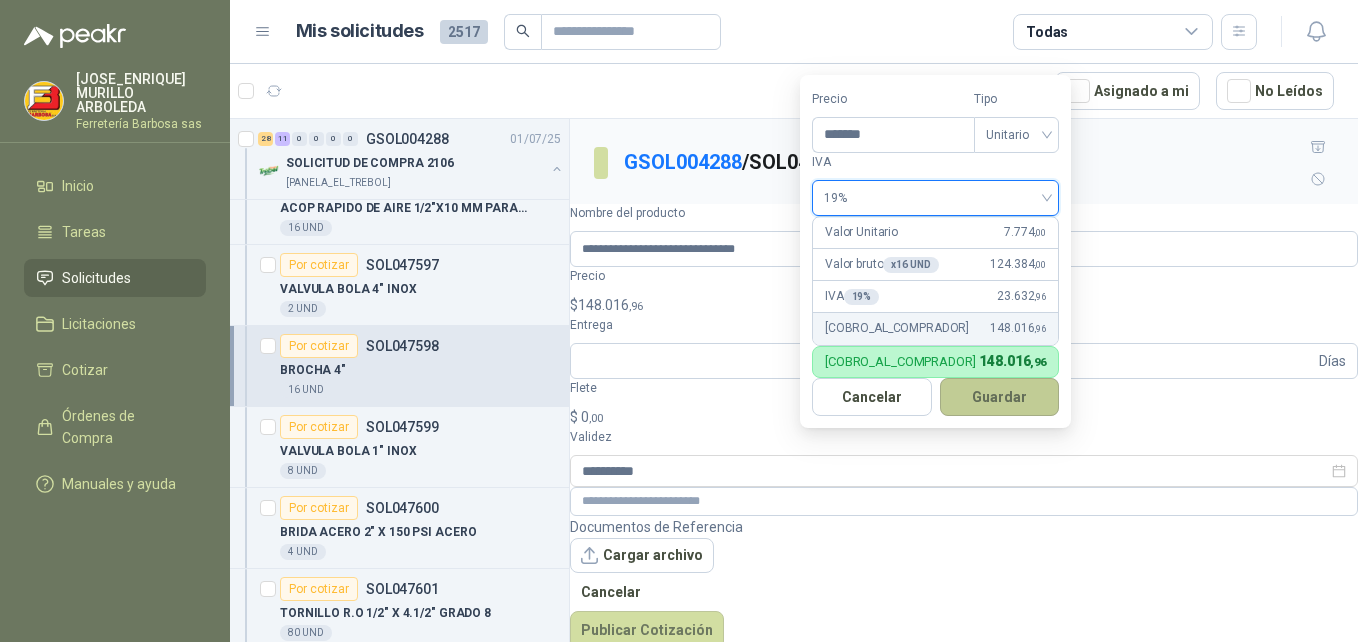 click on "Guardar" at bounding box center [1000, 397] 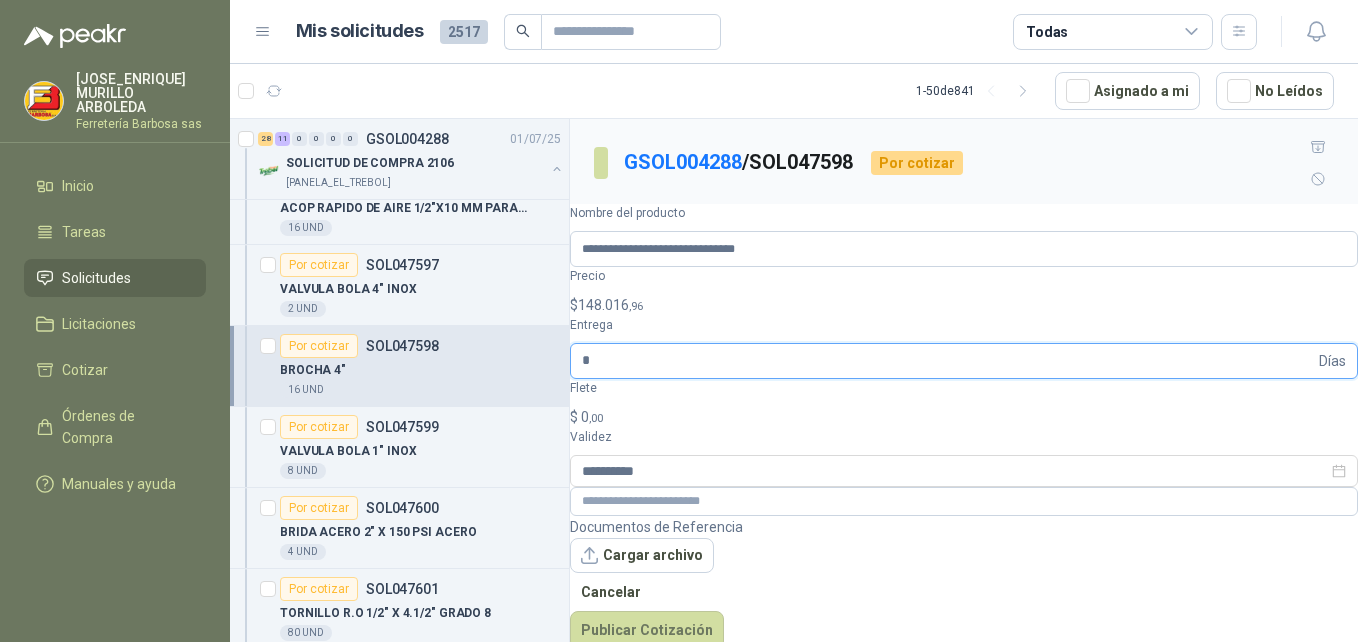type on "*" 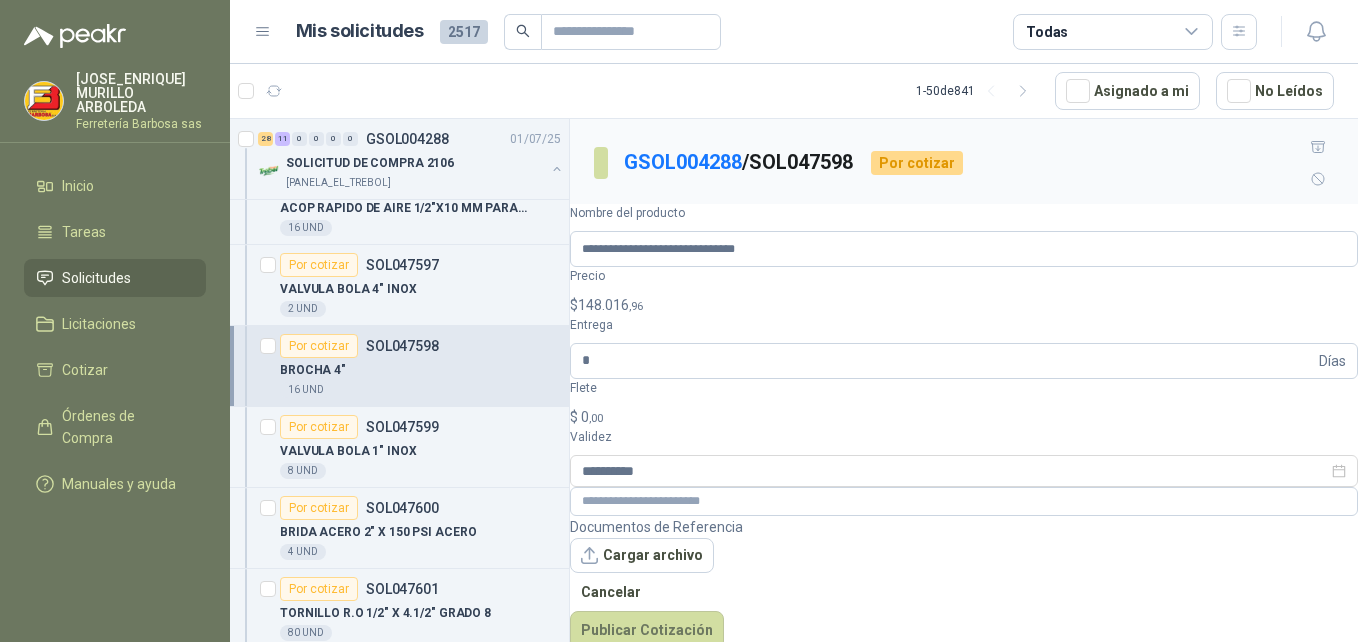 click on "$    0 ,00" at bounding box center [964, 417] 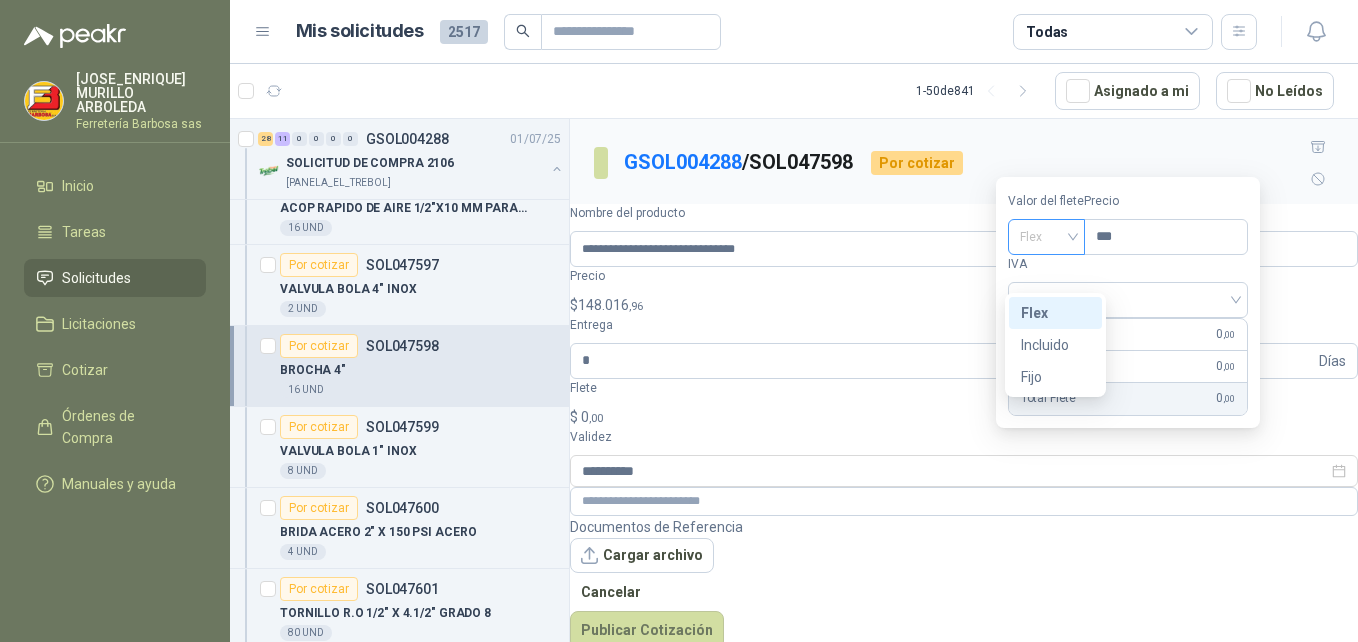 click on "Flex" at bounding box center (1046, 237) 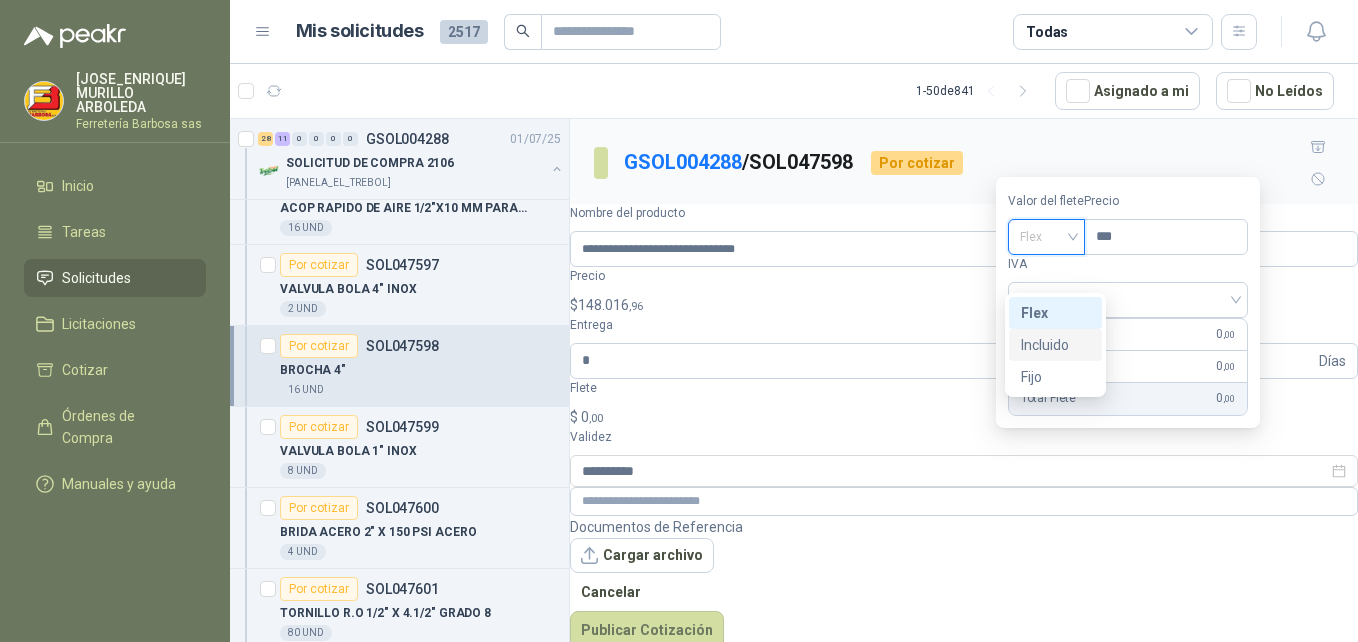 click on "Incluido" at bounding box center [0, 0] 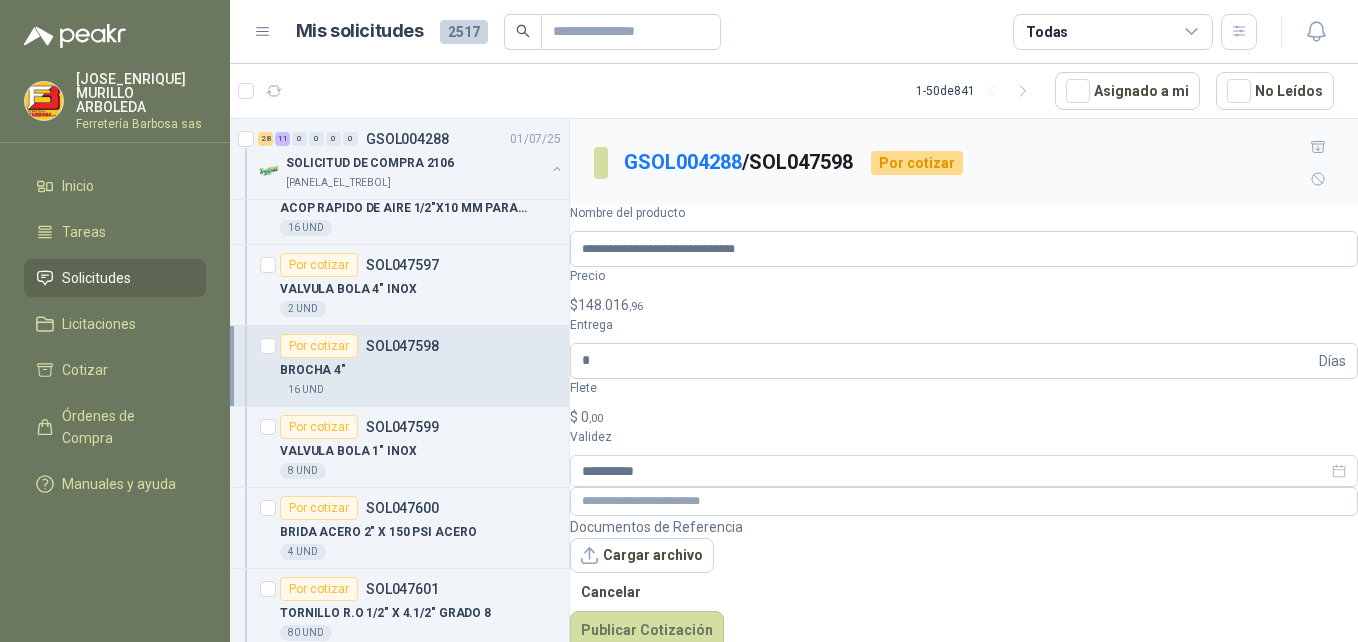 click on "Documentos de Referencia Cargar archivo Cancelar Publicar Cotización" at bounding box center [964, 583] 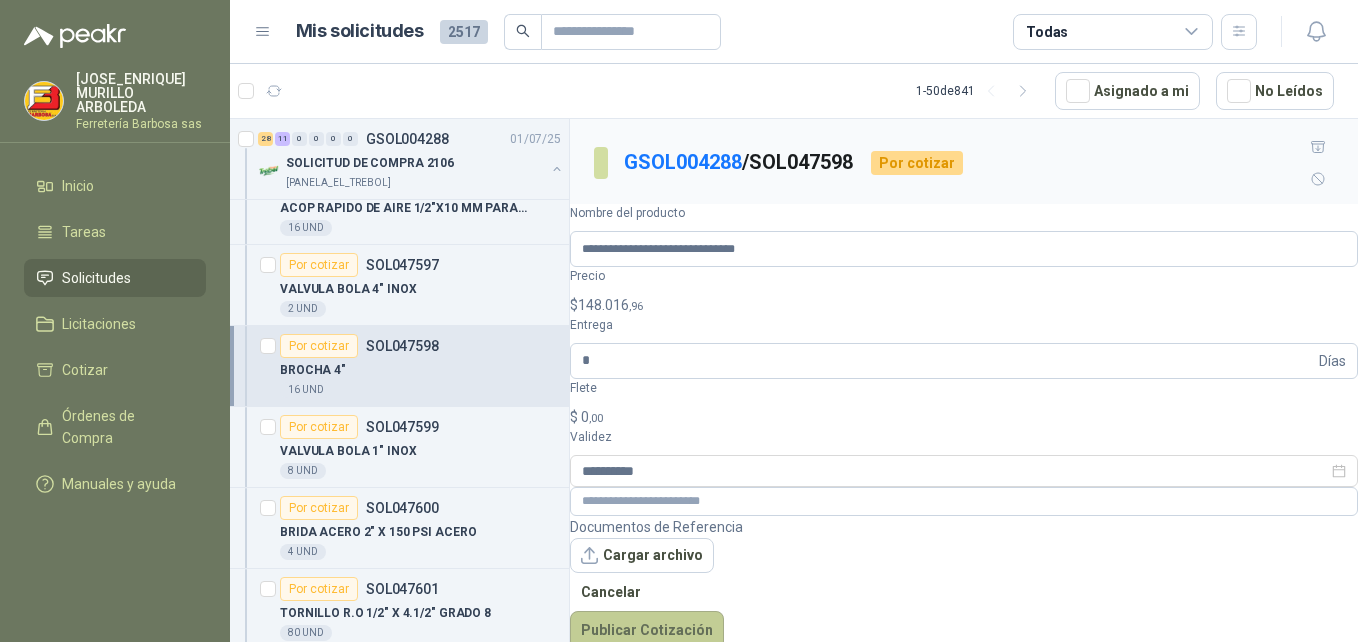 click on "Publicar Cotización" at bounding box center [647, 630] 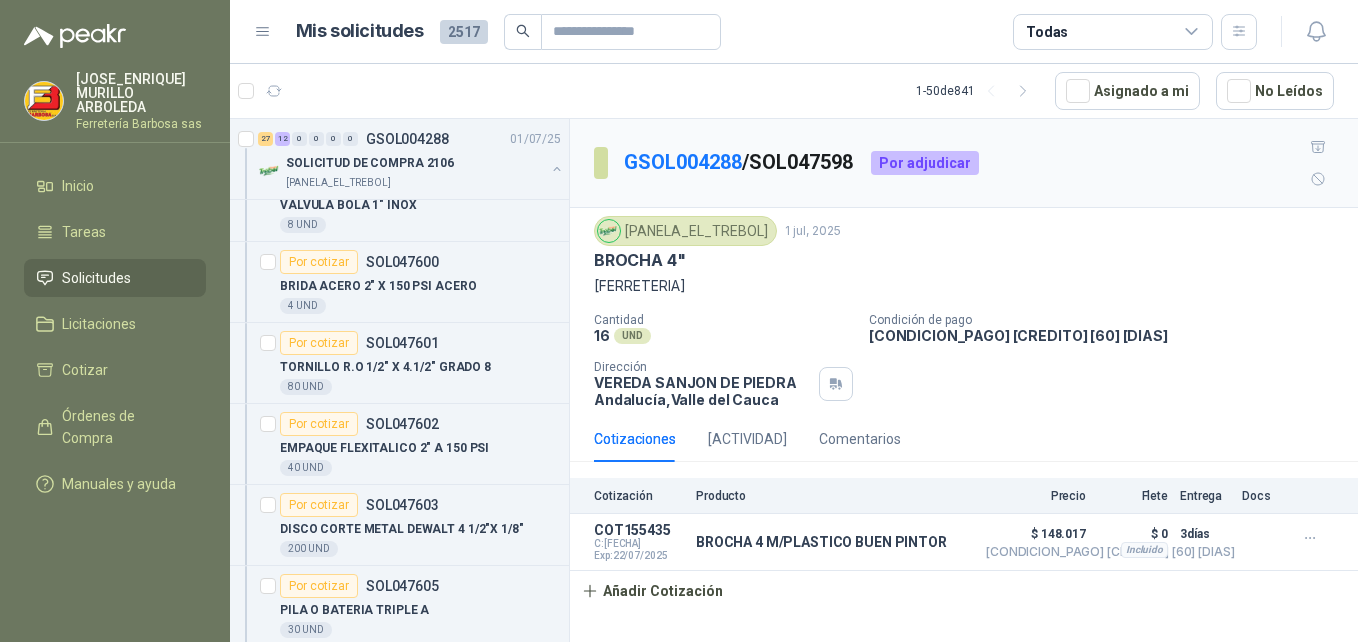 scroll, scrollTop: 2991, scrollLeft: 0, axis: vertical 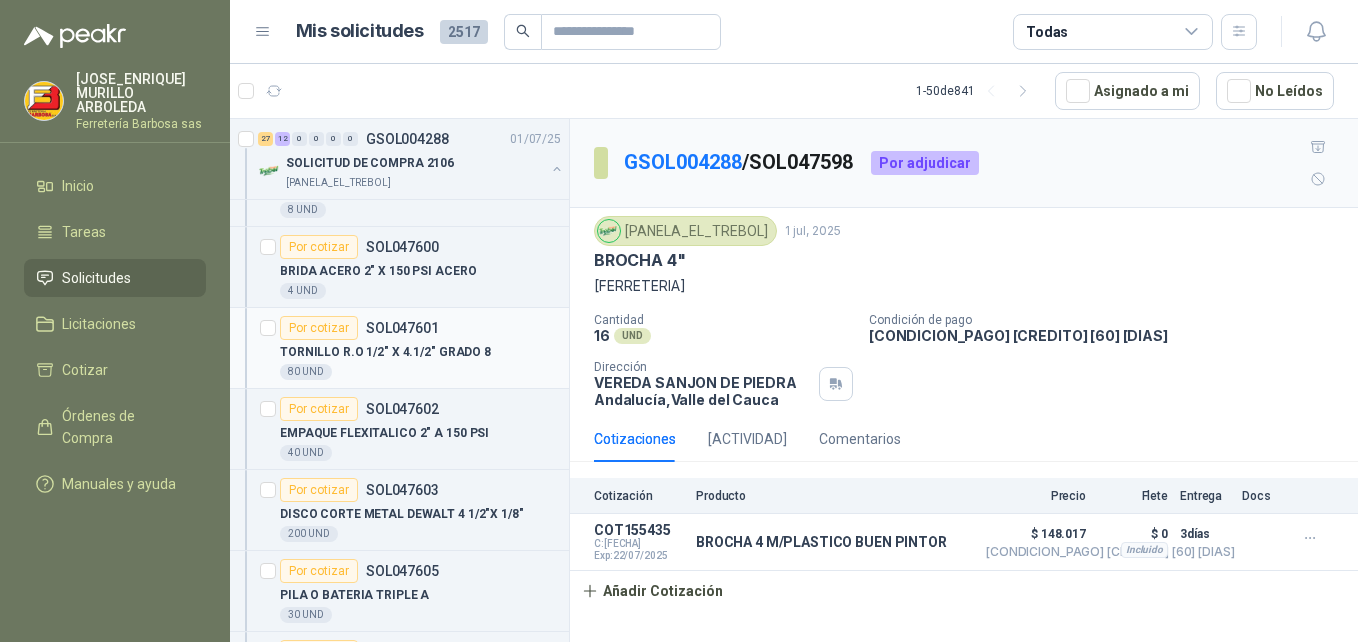 click on "Por cotizar" at bounding box center (319, 328) 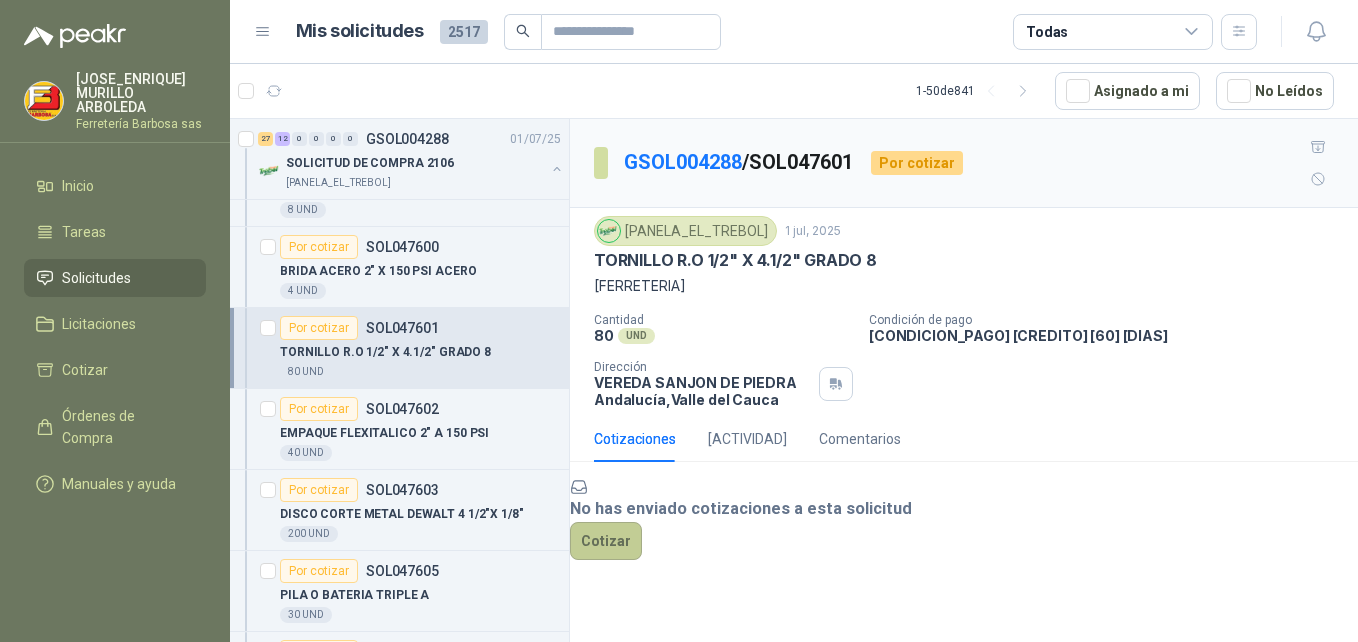 click on "Cotizar" at bounding box center [606, 541] 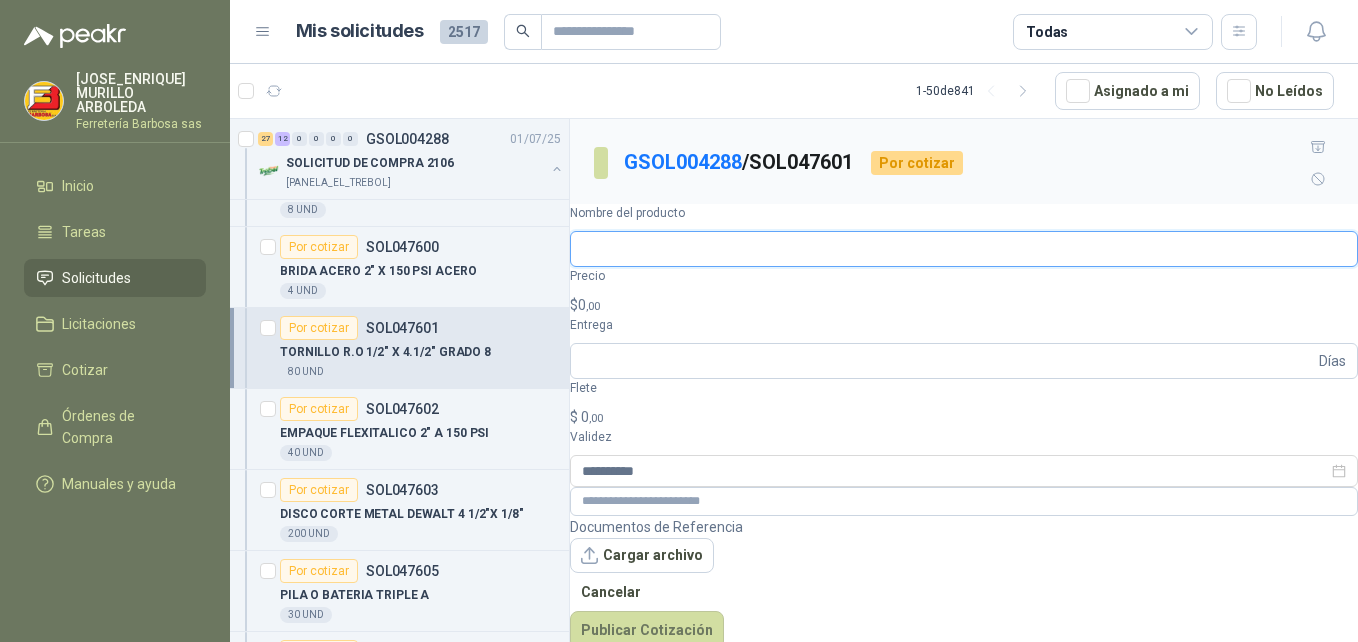click on "Nombre del producto" at bounding box center [964, 249] 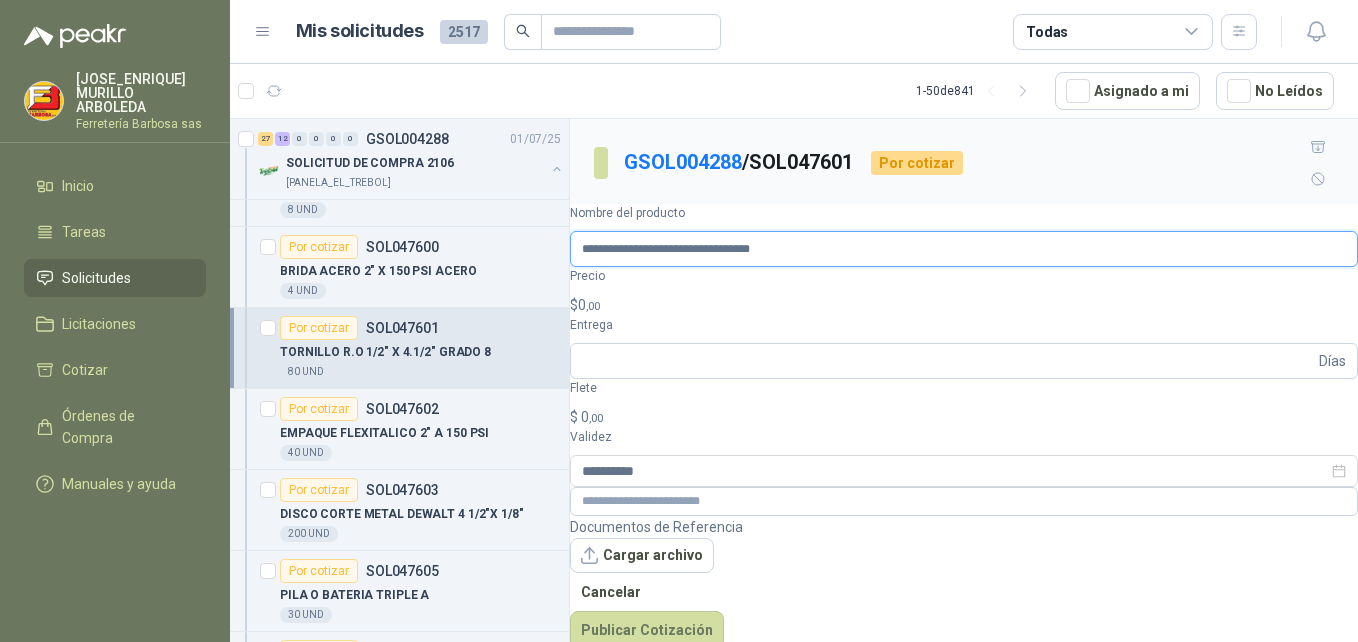 type on "**********" 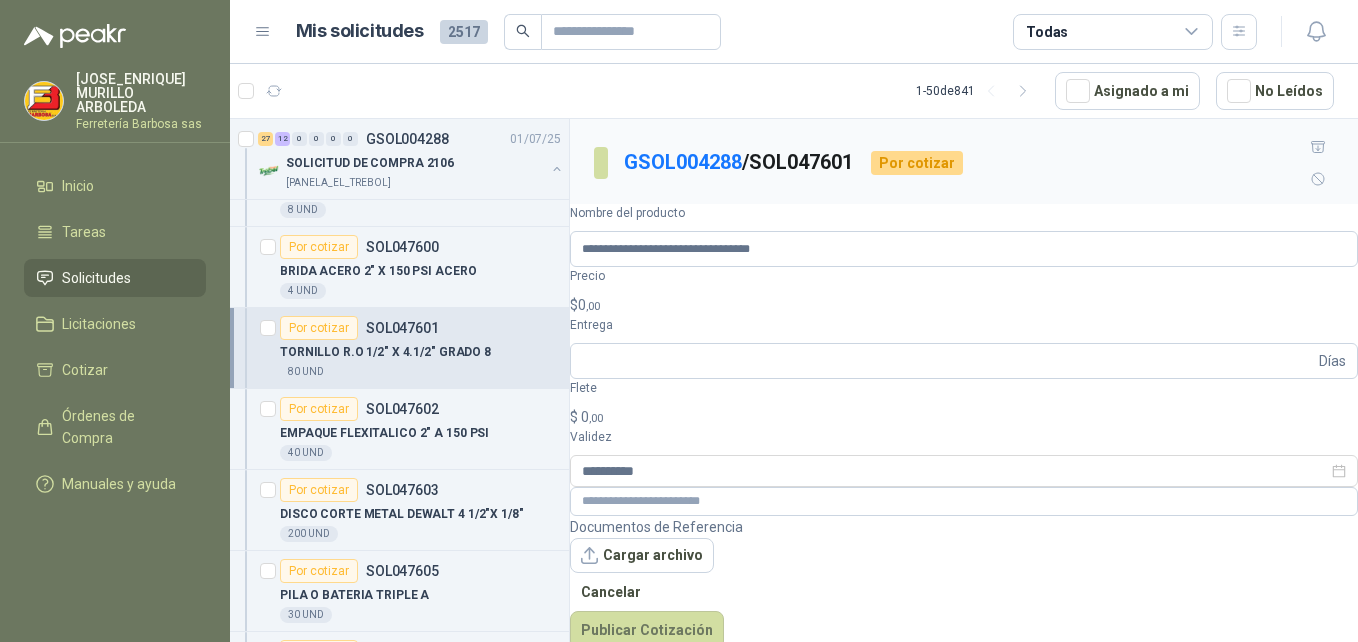 click on "$  0 ,00" at bounding box center [964, 305] 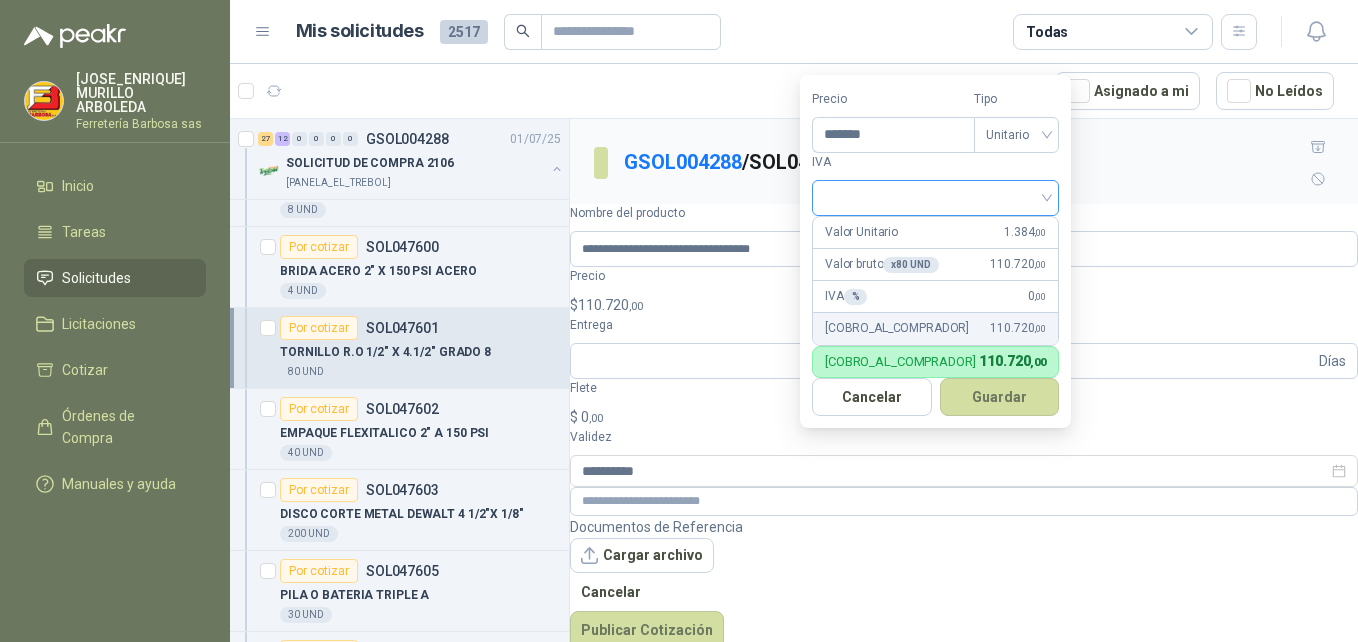type on "*******" 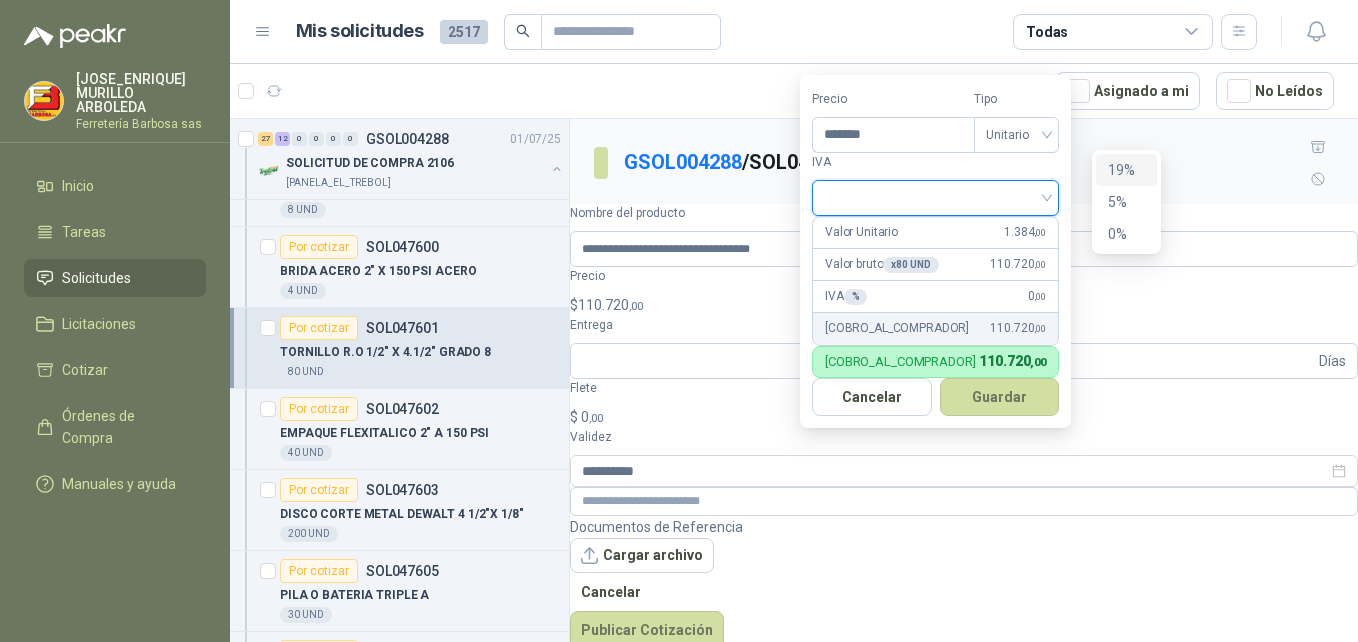 click at bounding box center (935, 196) 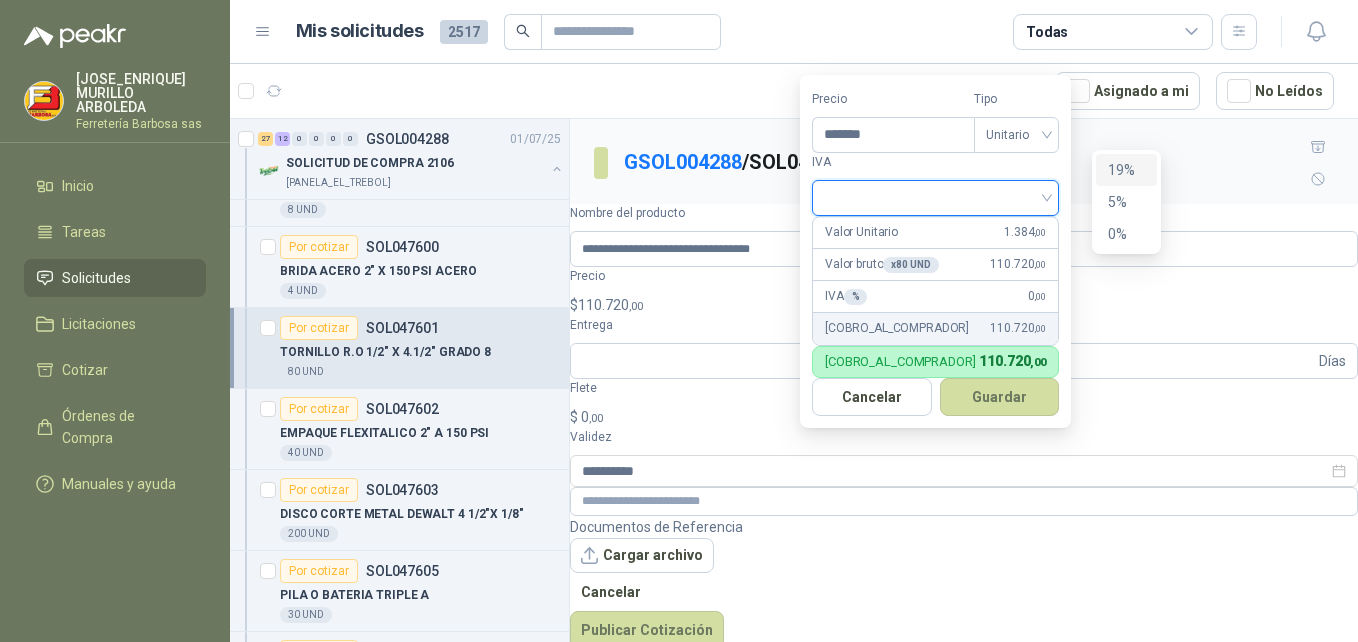 click on "19%" at bounding box center [1126, 170] 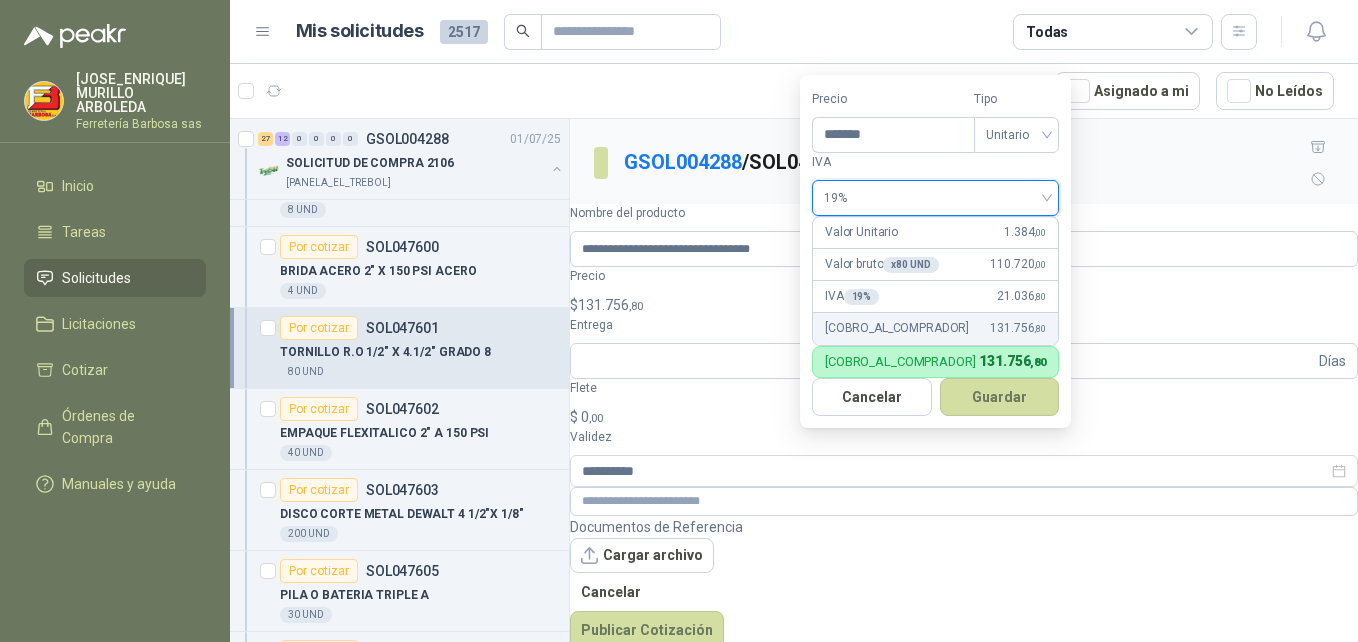 click on "Guardar" at bounding box center [1000, 397] 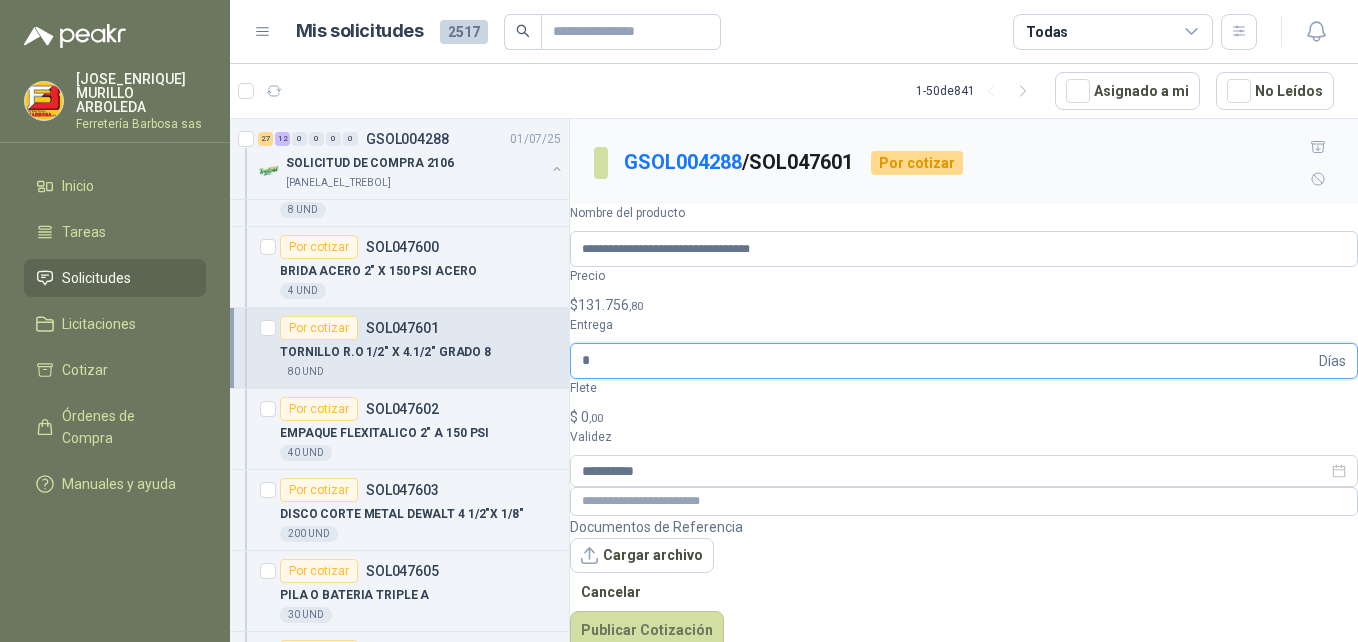 type on "*" 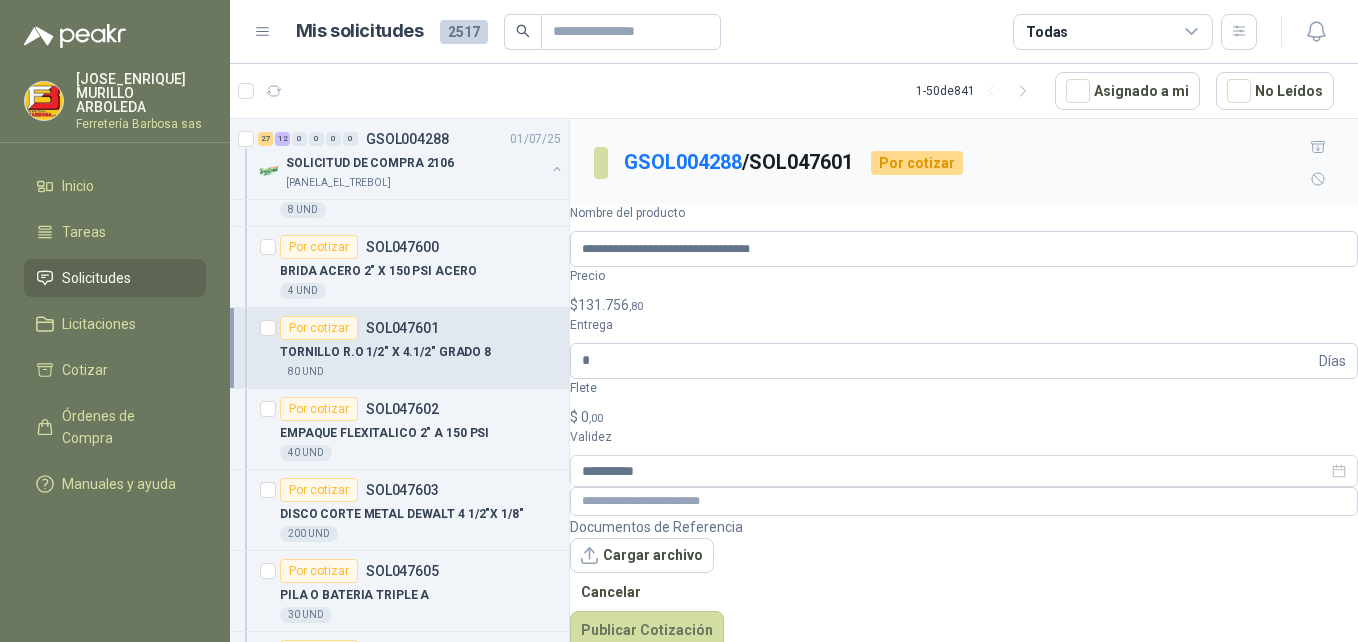 click on "$    0 ,00" at bounding box center [964, 417] 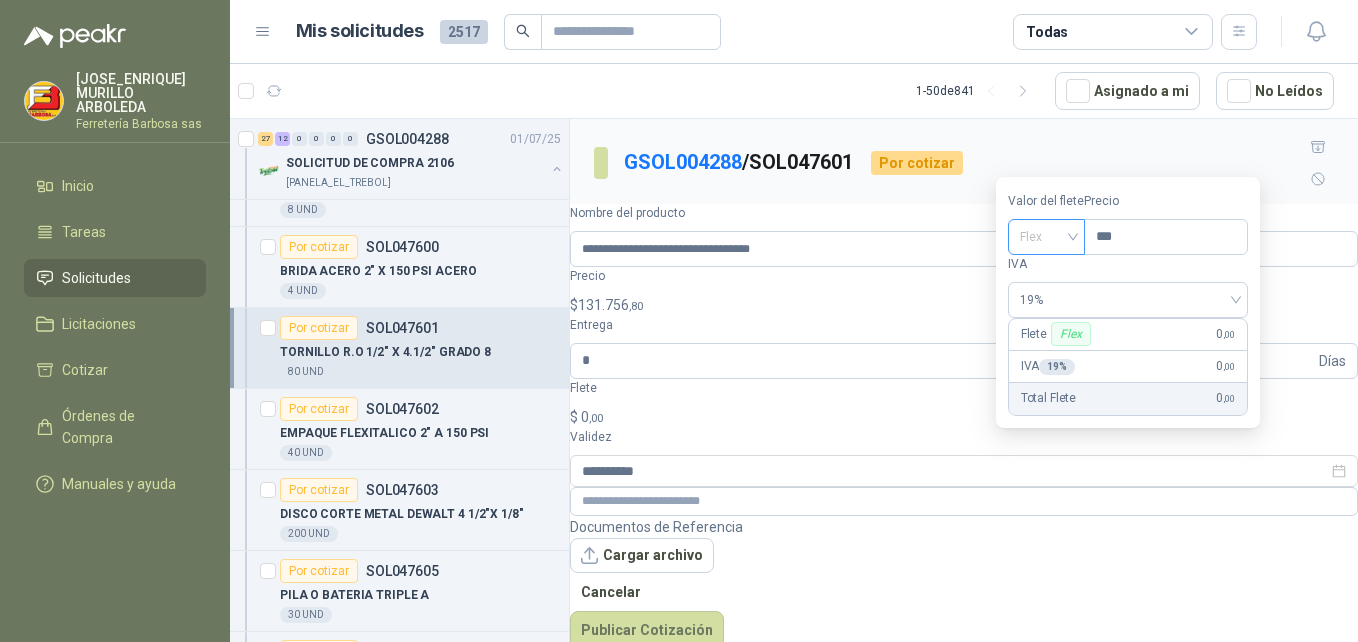 click on "Flex" at bounding box center [1046, 237] 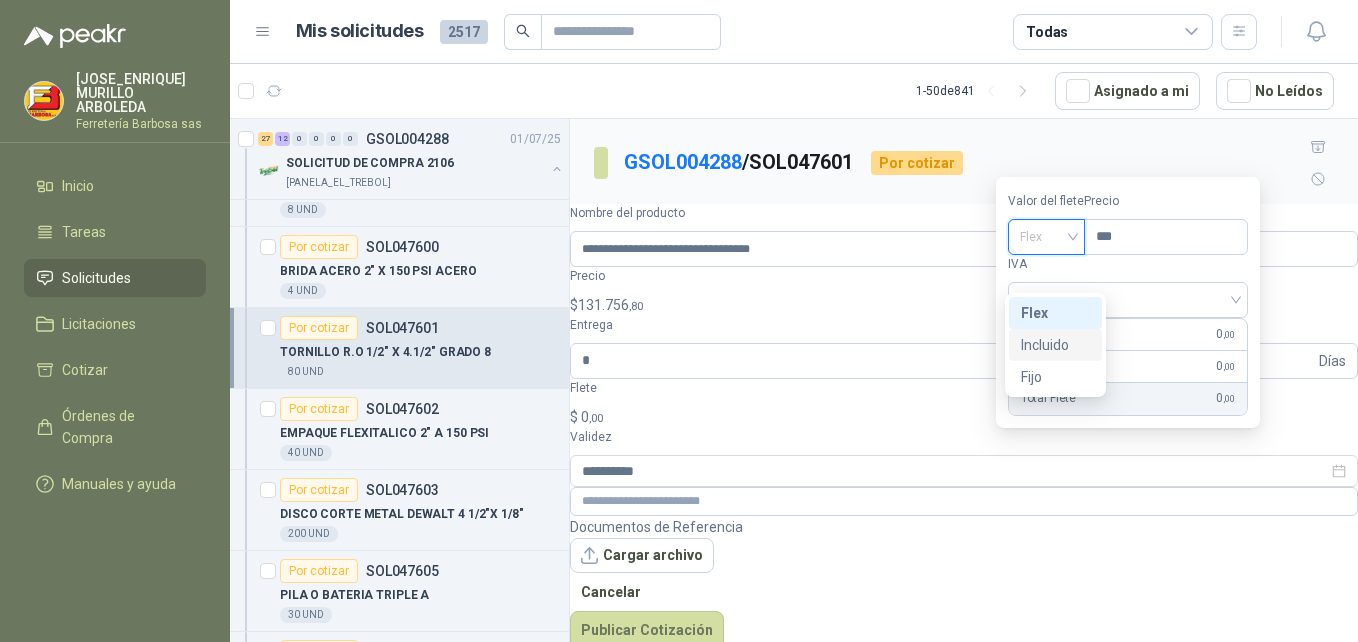 click on "Incluido" at bounding box center [0, 0] 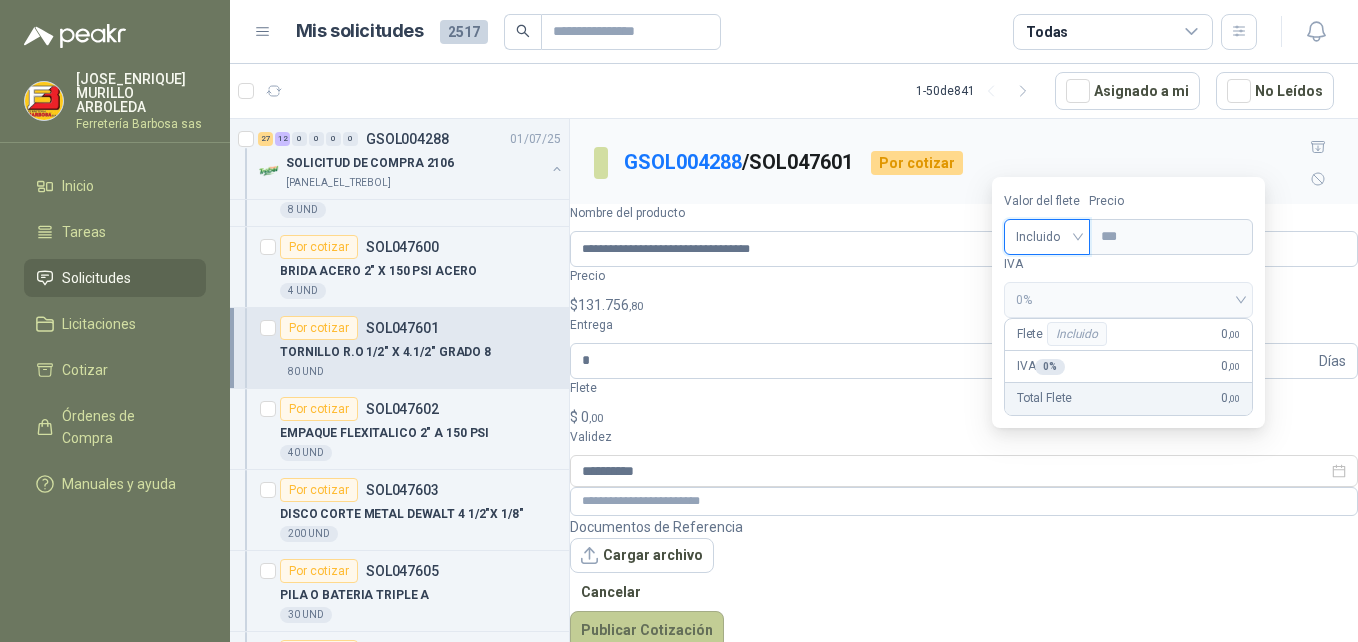 click on "Publicar Cotización" at bounding box center (647, 630) 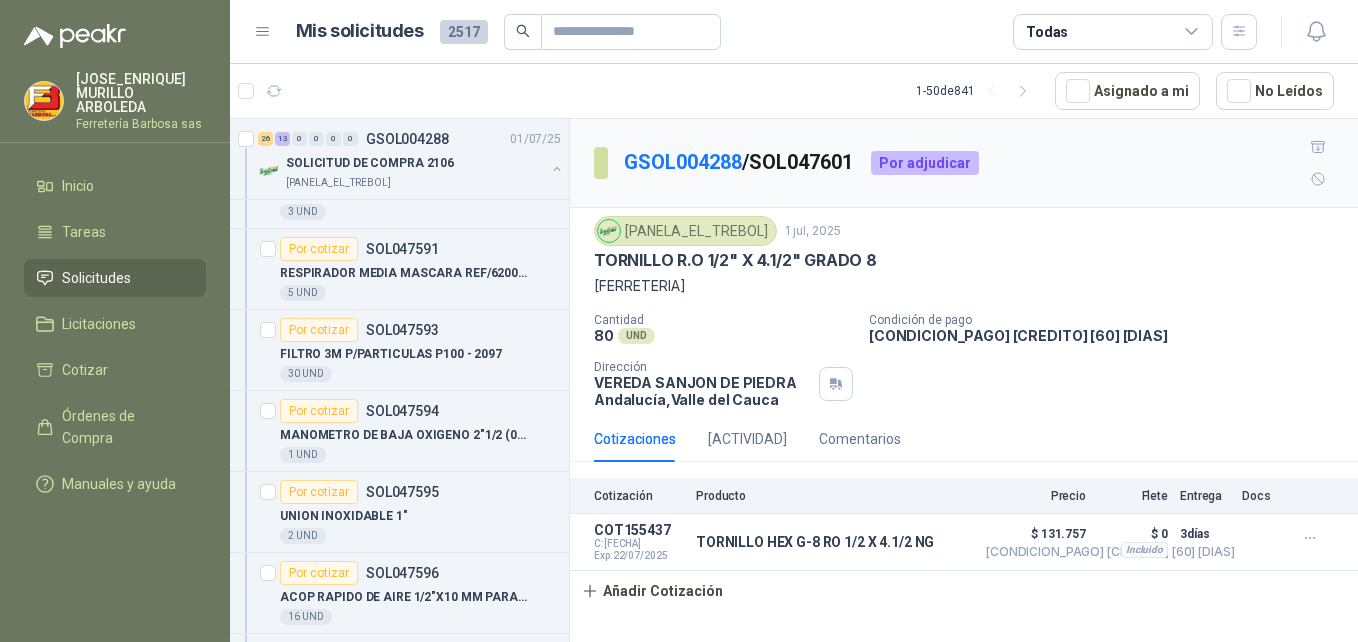 scroll, scrollTop: 2311, scrollLeft: 0, axis: vertical 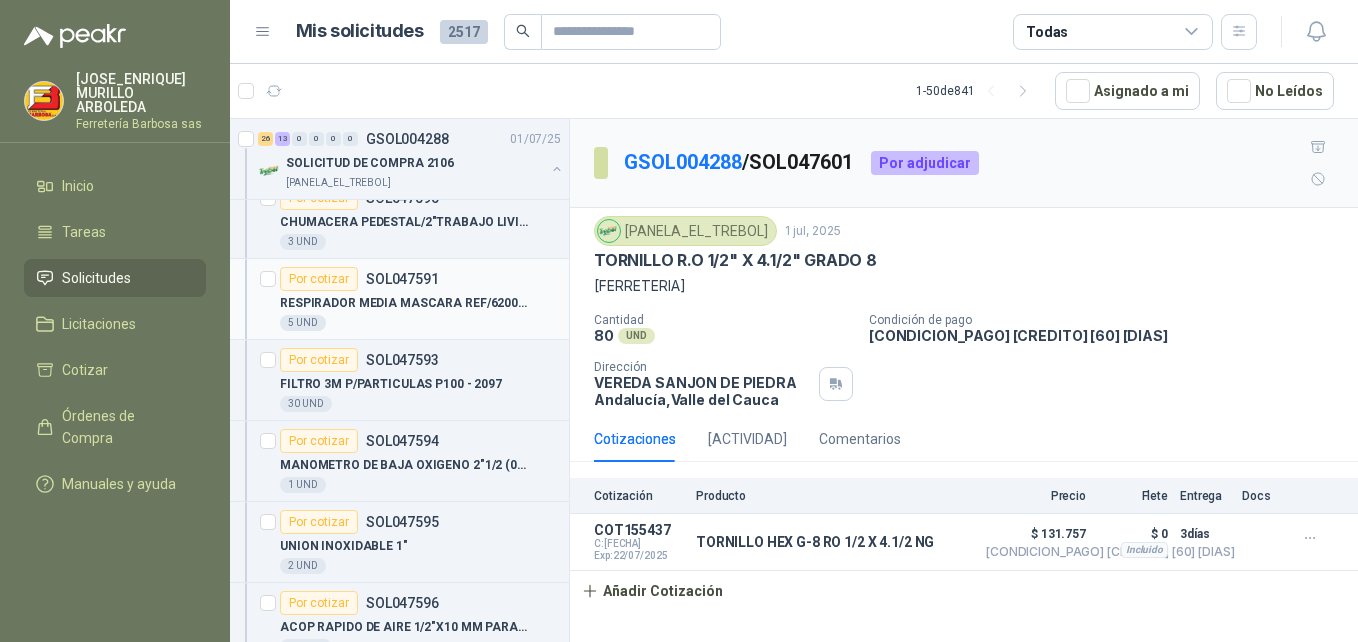 click on "Por cotizar" at bounding box center (319, 279) 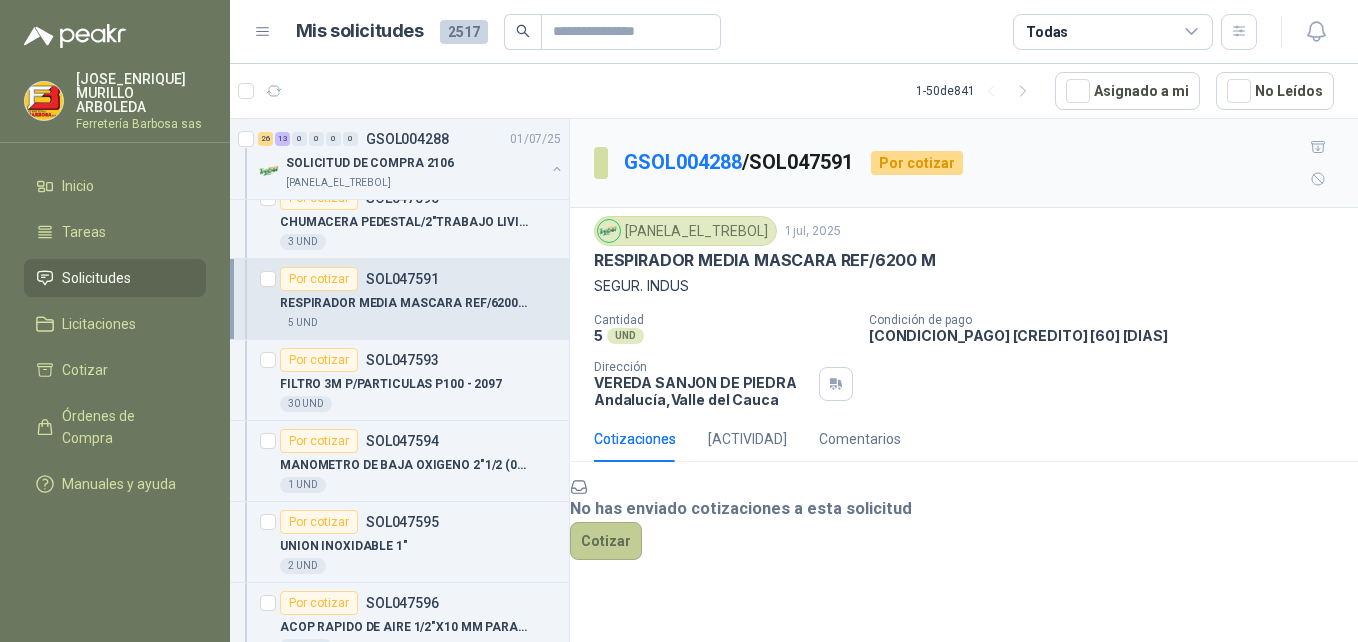 click on "Cotizar" at bounding box center [606, 541] 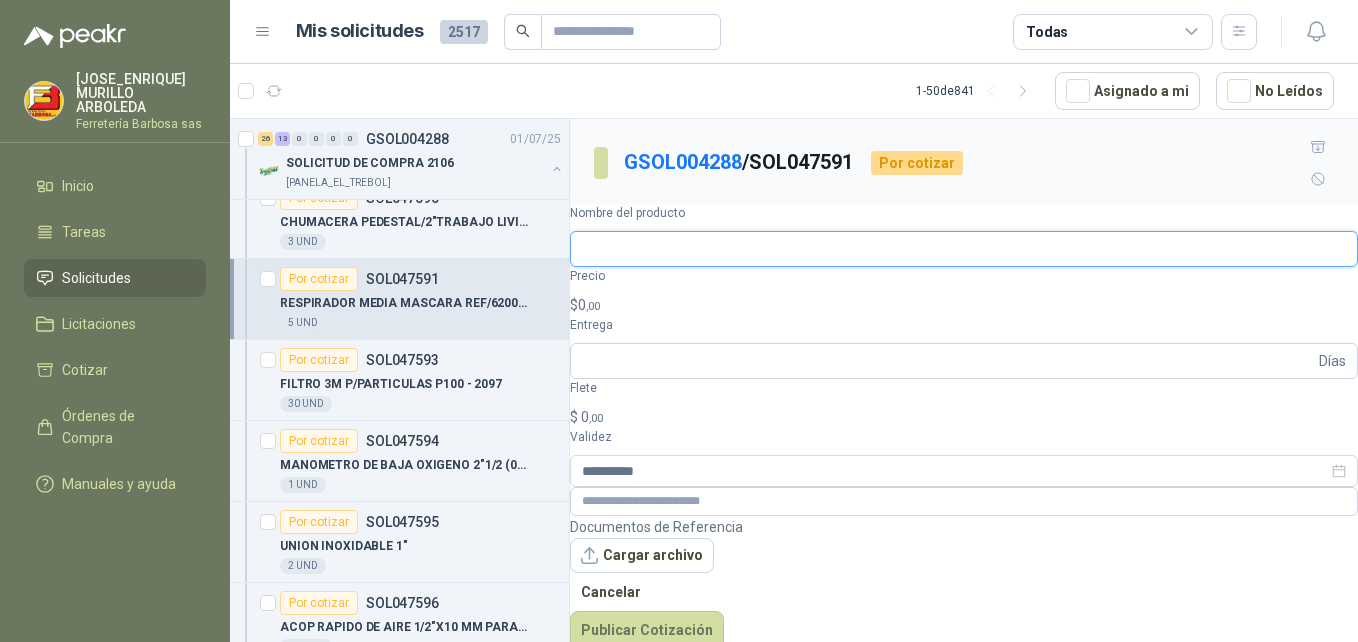 click on "Nombre del producto" at bounding box center [964, 249] 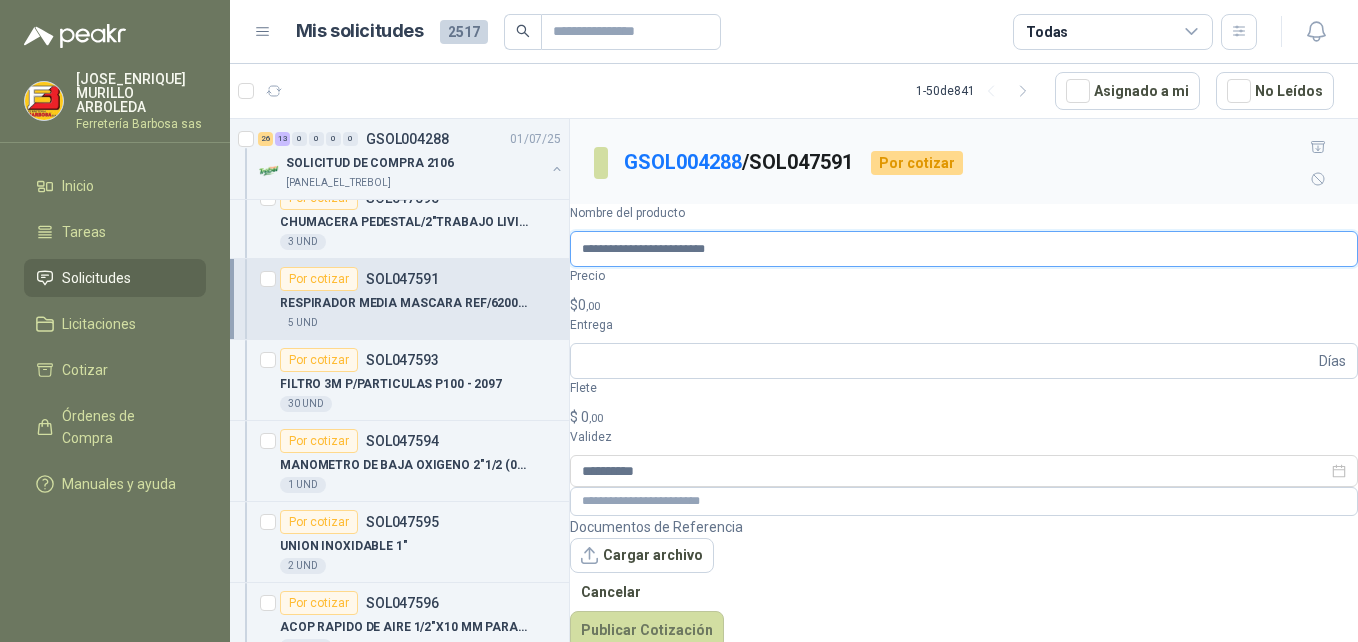 type on "**********" 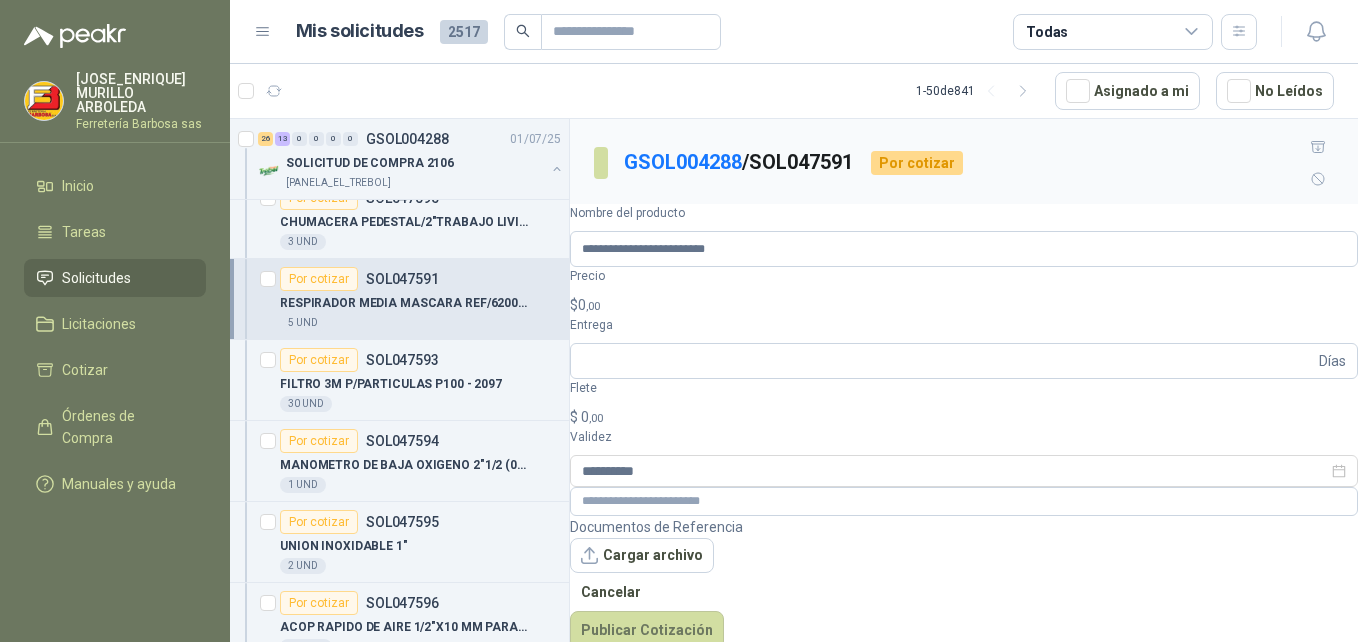 click on "0 ,00" at bounding box center (589, 305) 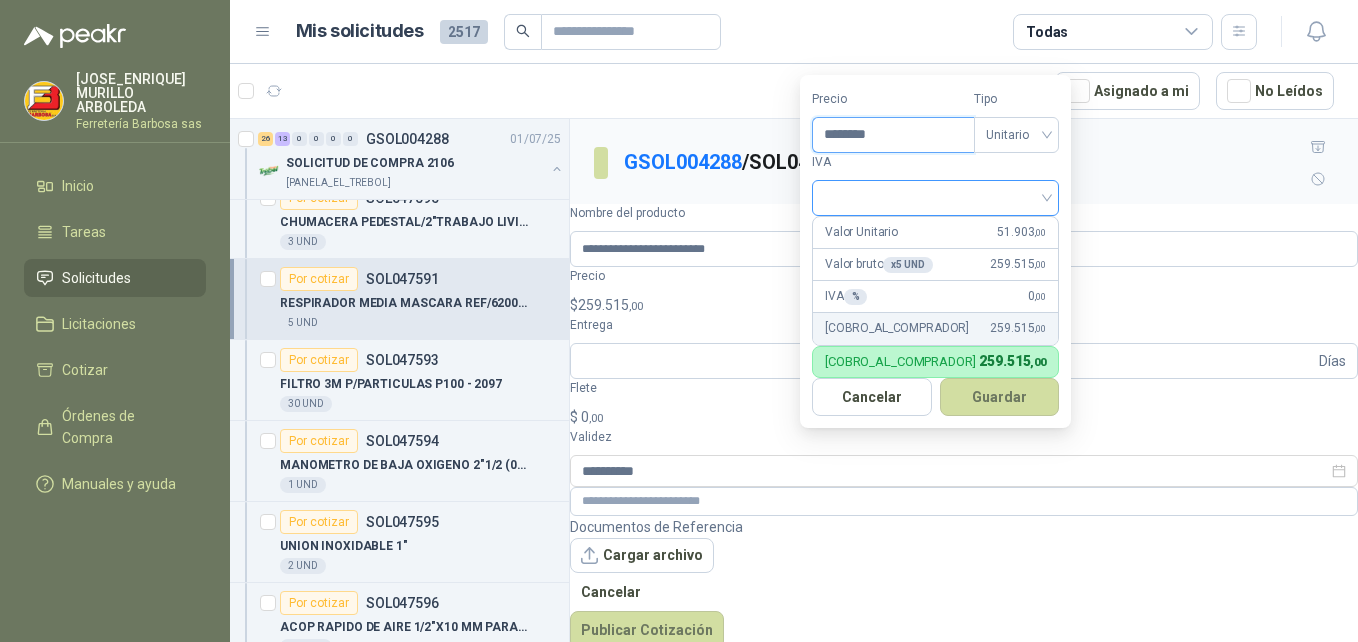click at bounding box center (935, 198) 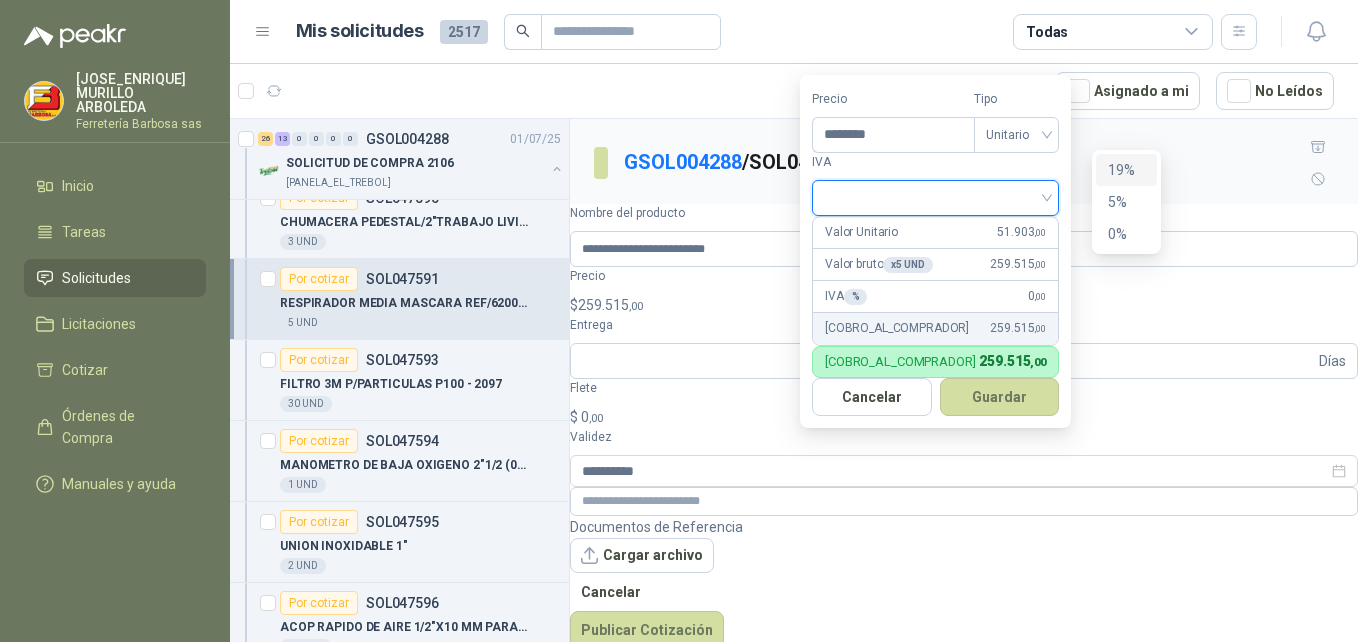 click on "19%" at bounding box center (1126, 170) 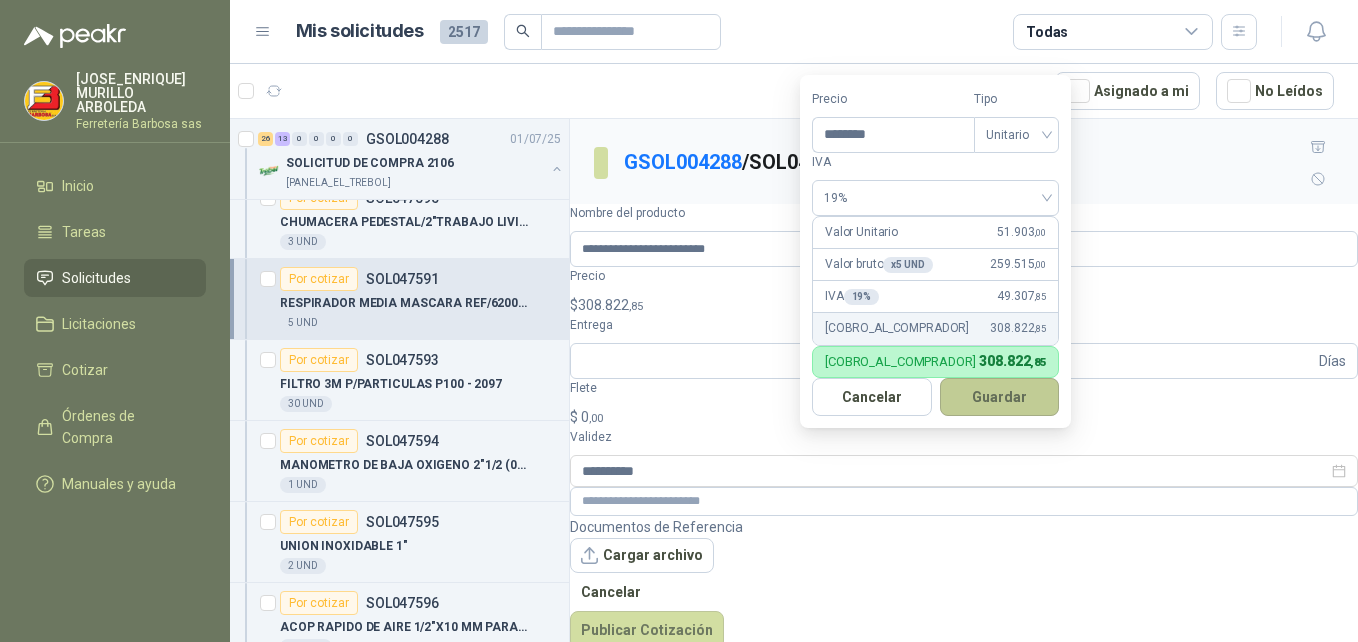 click on "Guardar" at bounding box center [1000, 397] 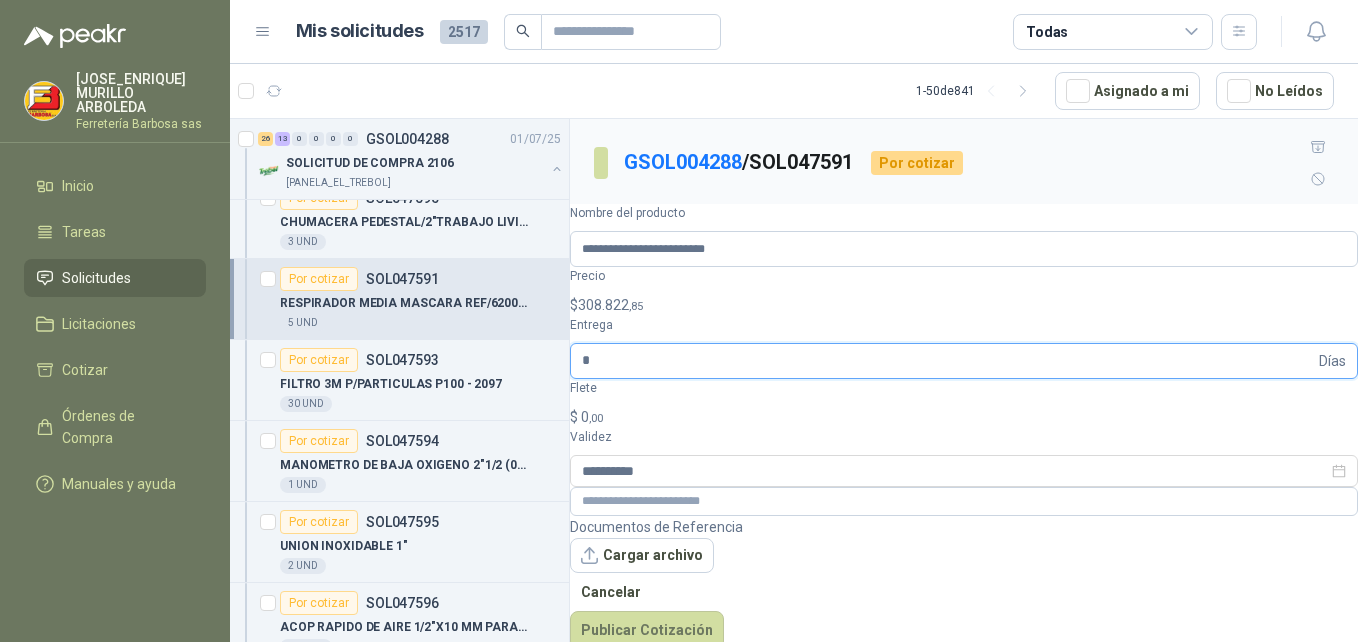 type on "*" 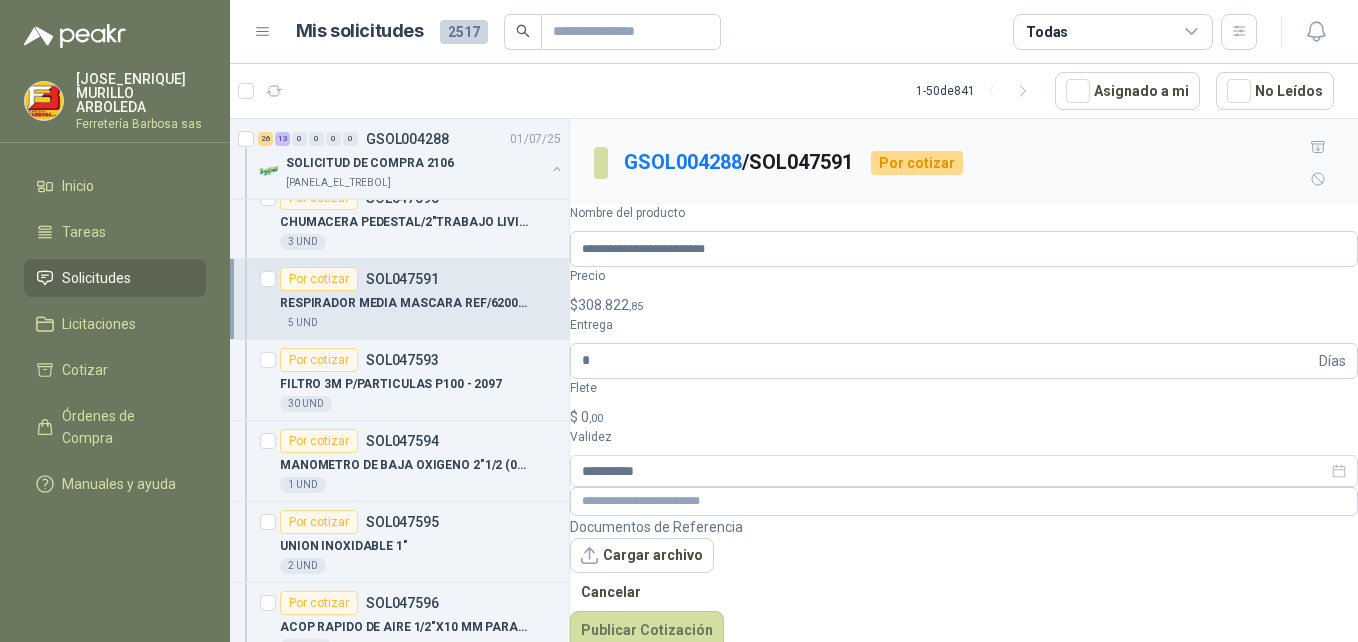 click on "0 ,00" at bounding box center (592, 417) 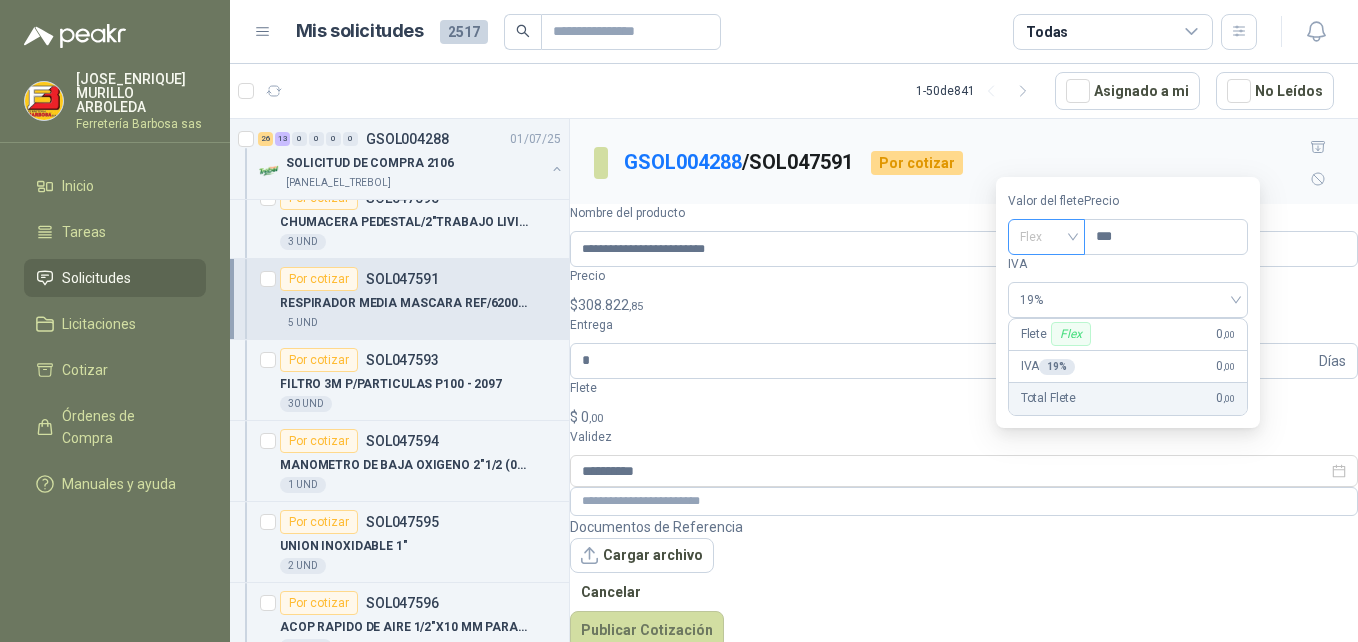 click on "Flex" at bounding box center [1046, 237] 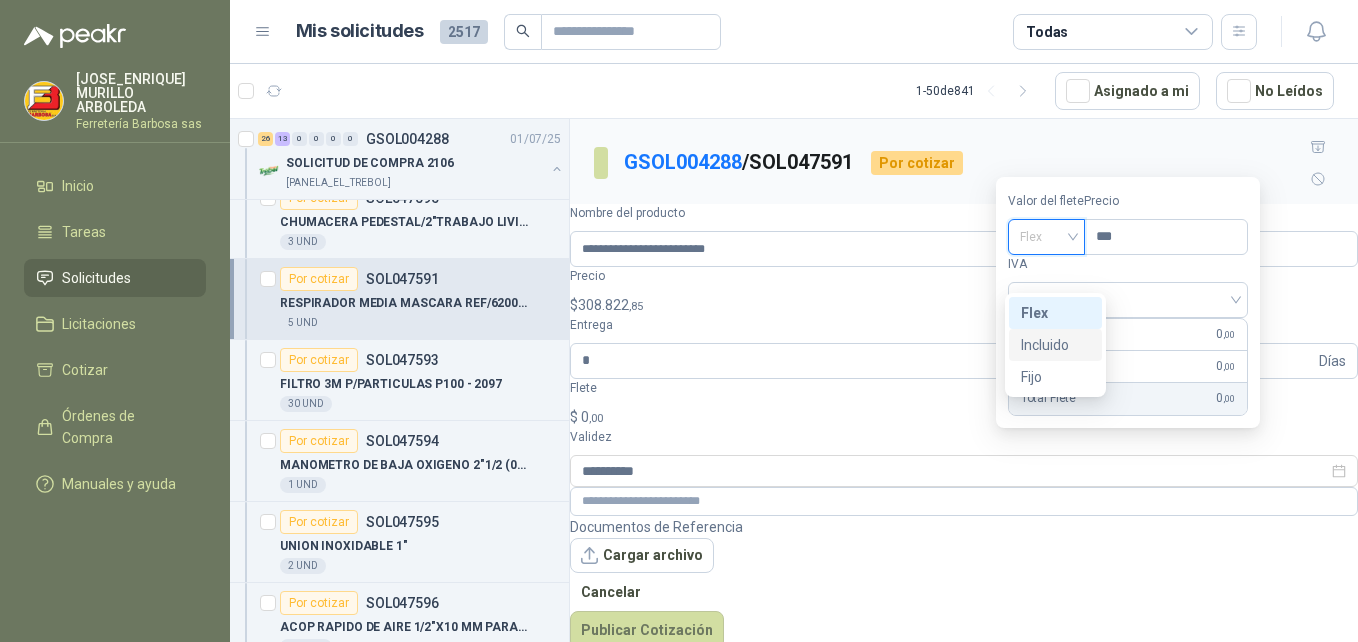 click on "Incluido" at bounding box center (0, 0) 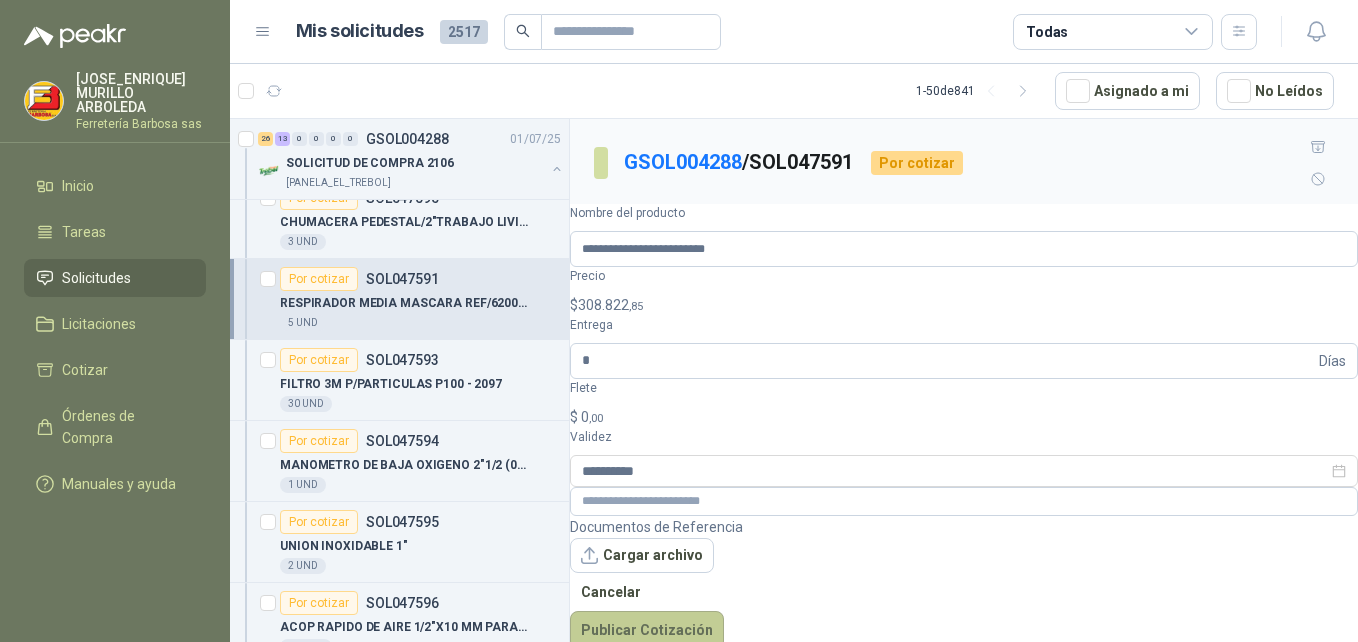 click on "Publicar Cotización" at bounding box center (647, 630) 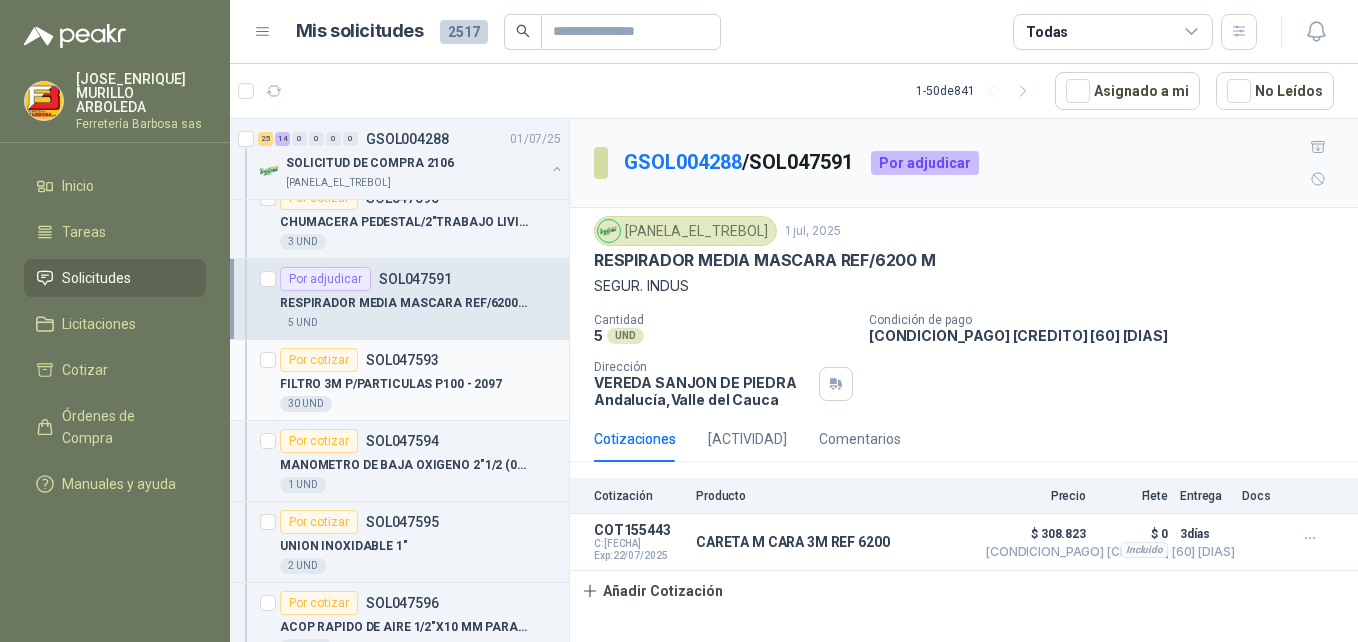 click on "Por cotizar" at bounding box center (319, 360) 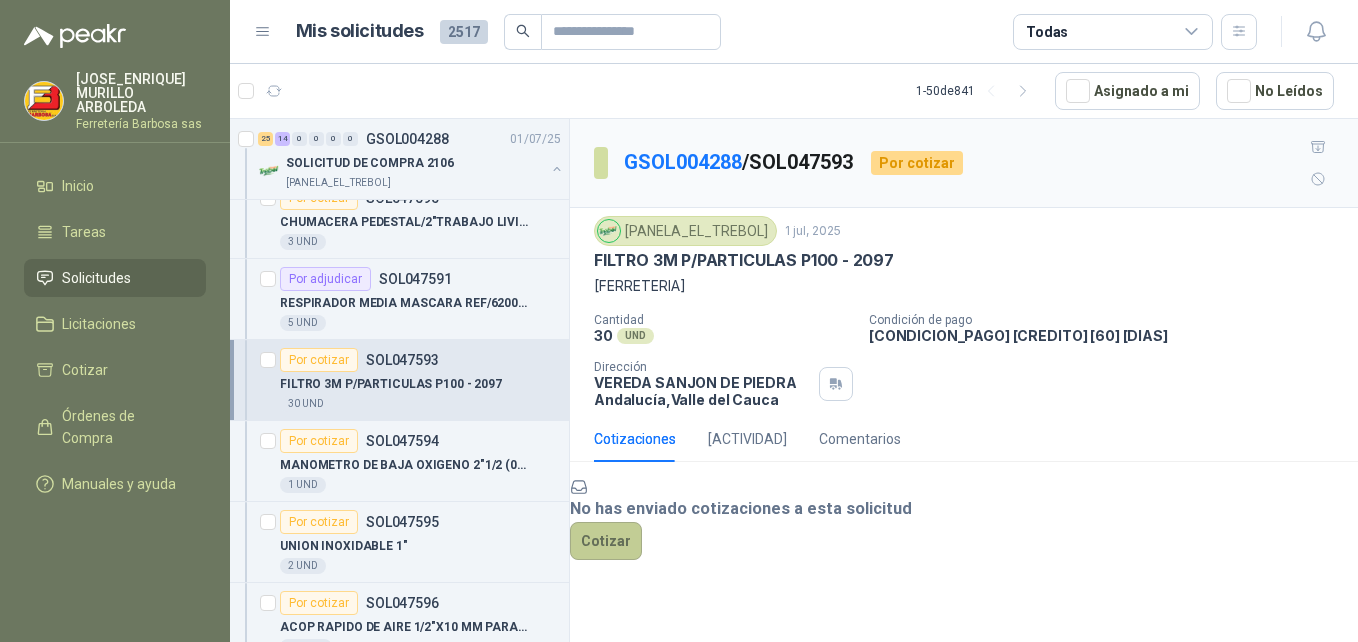 click on "Cotizar" at bounding box center [606, 541] 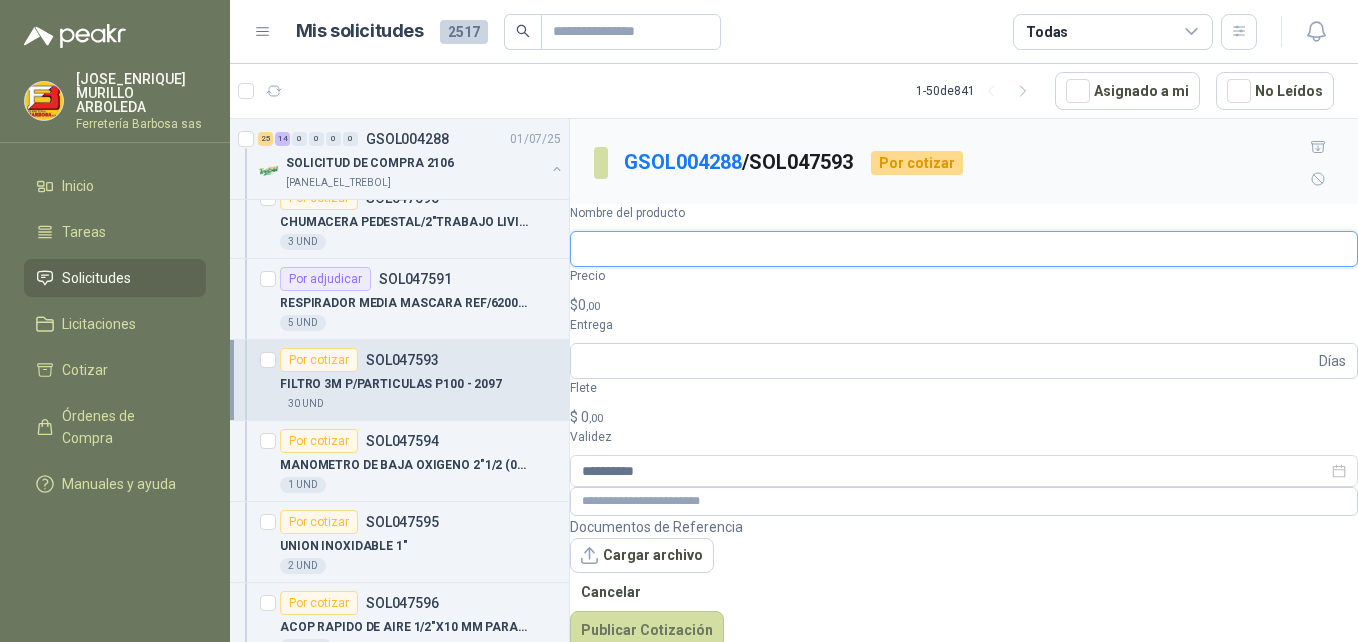 click on "Nombre del producto" at bounding box center [964, 249] 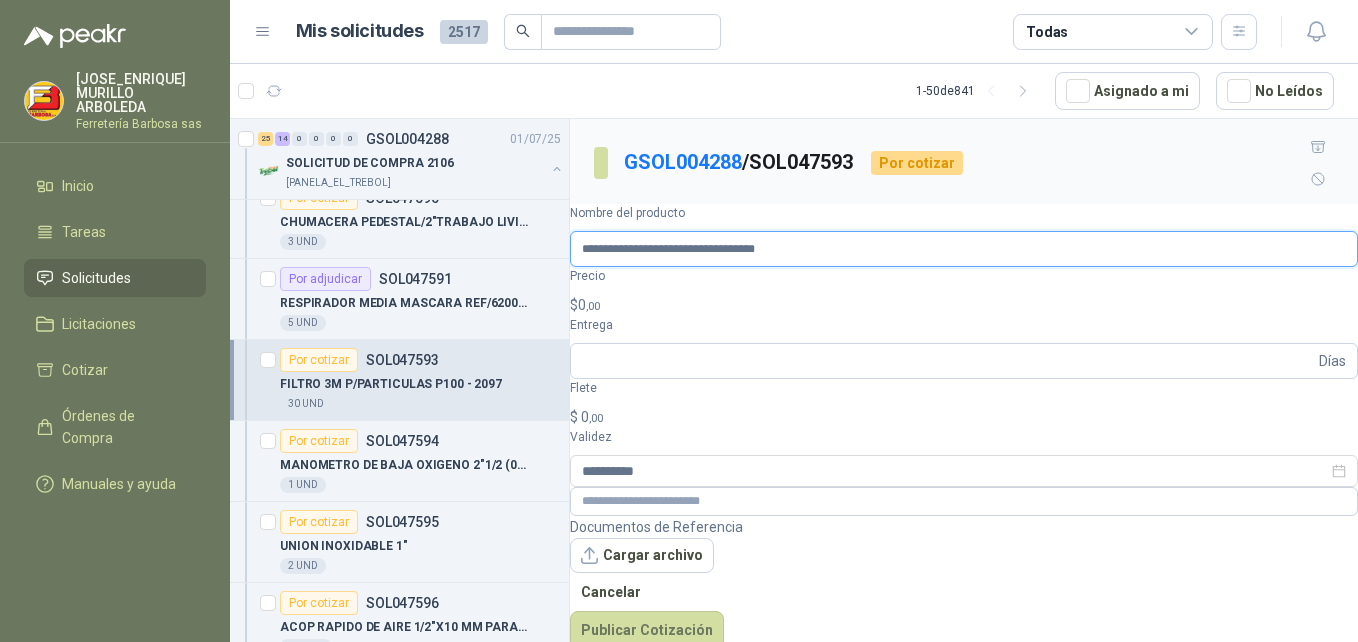 type on "**********" 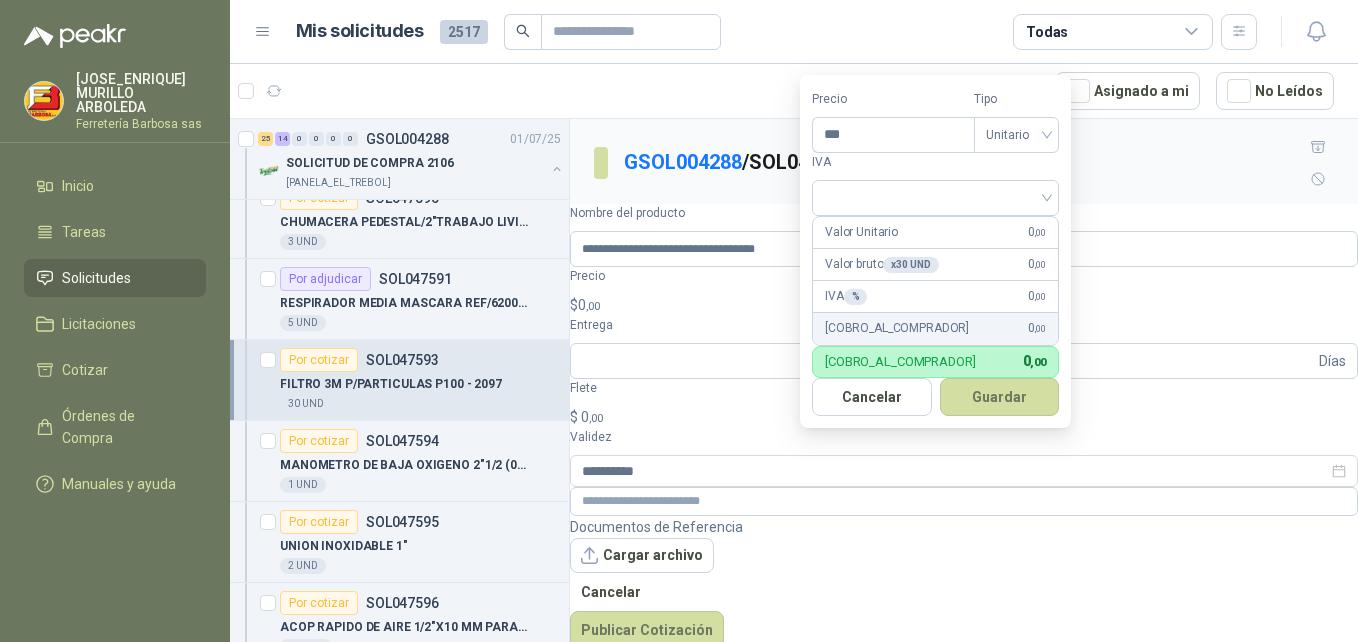 click on "$  0 ,00" at bounding box center [964, 305] 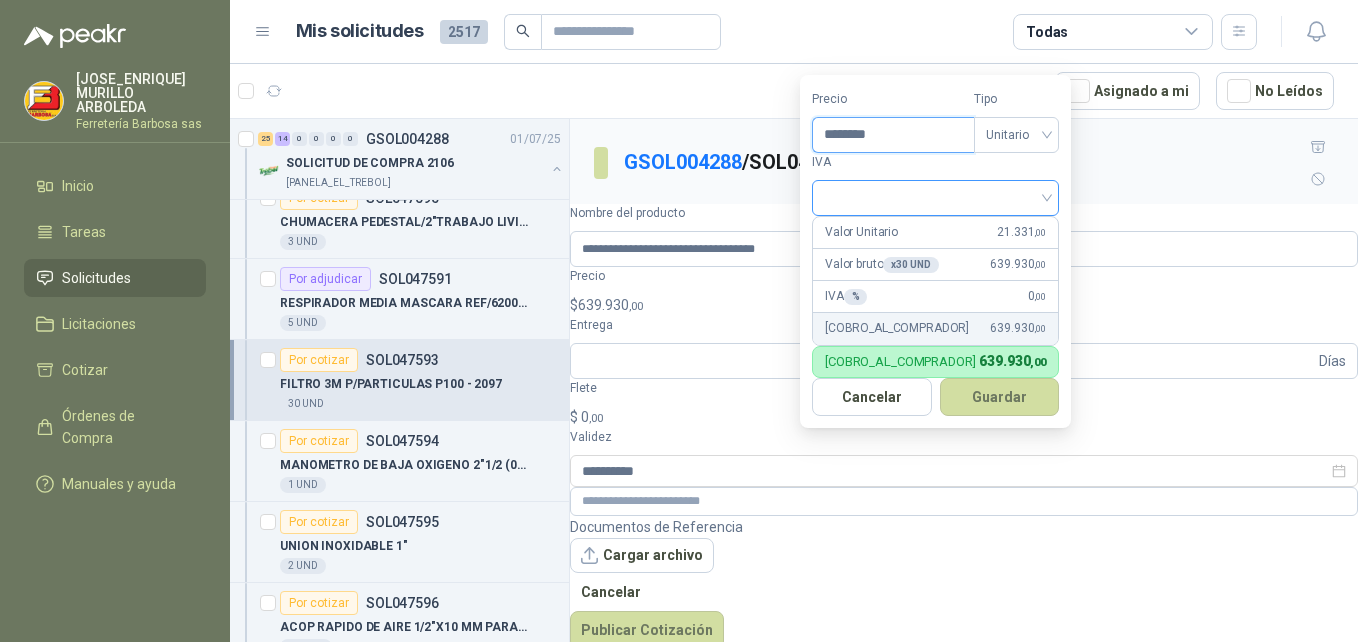 click at bounding box center [935, 198] 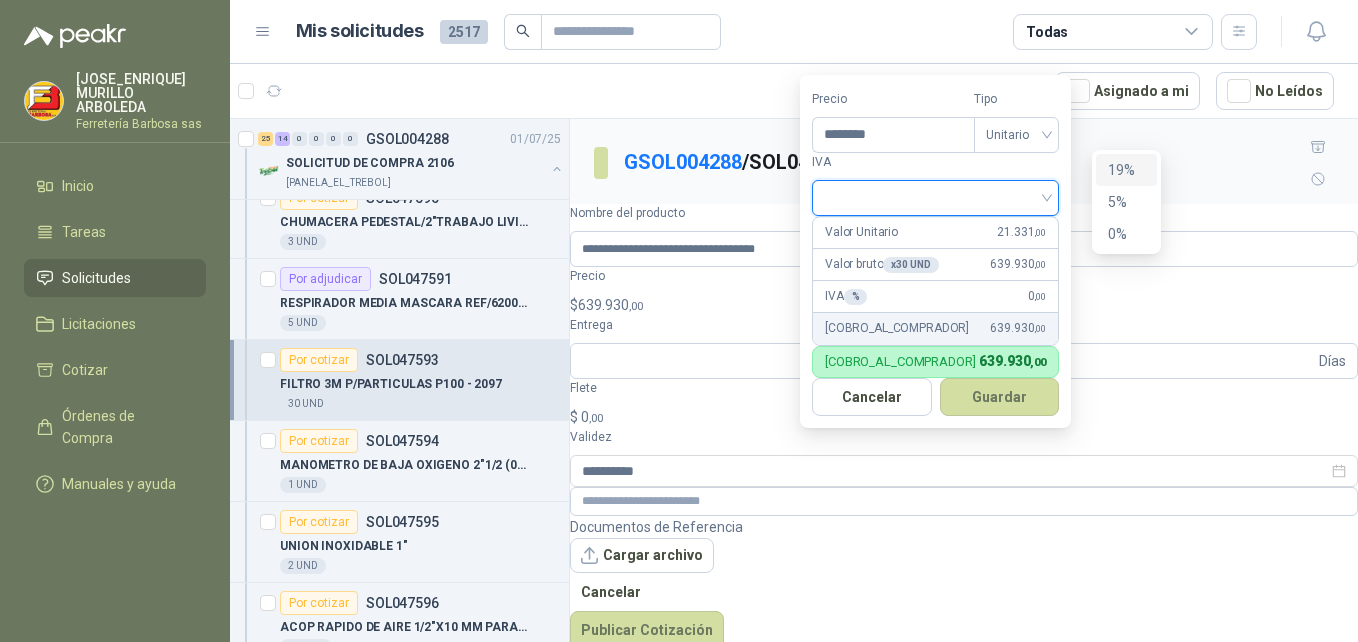 click on "19%" at bounding box center [1126, 170] 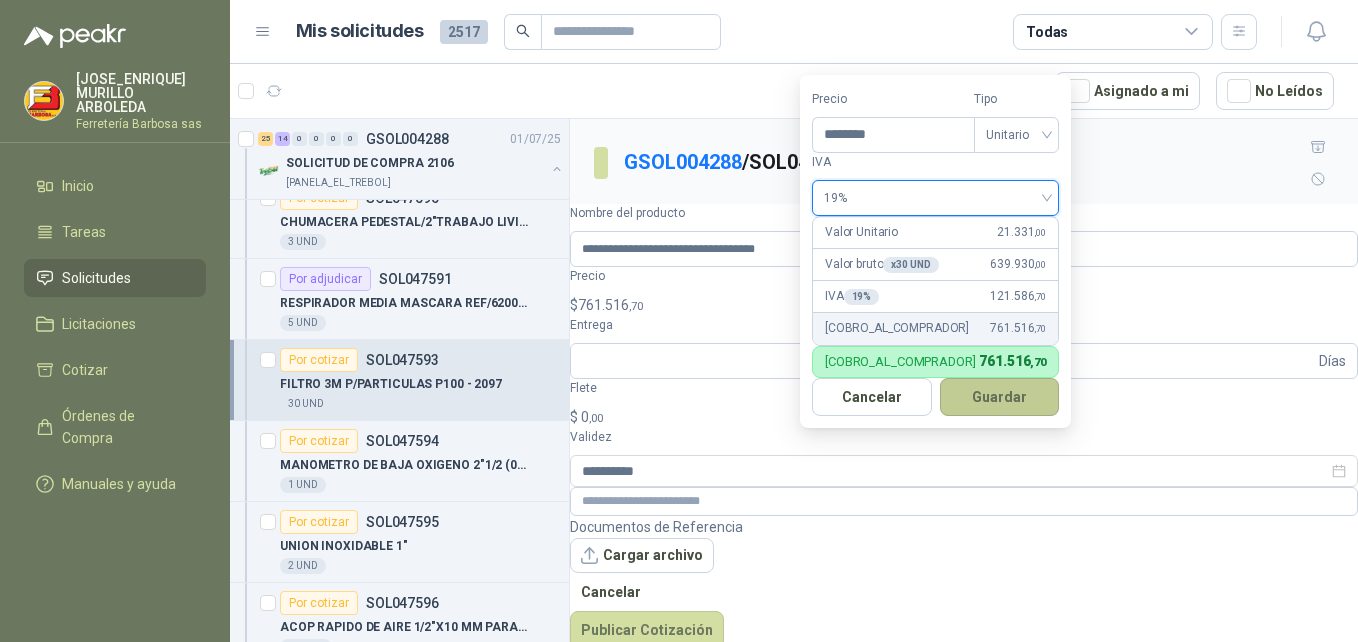 click on "Guardar" at bounding box center [1000, 397] 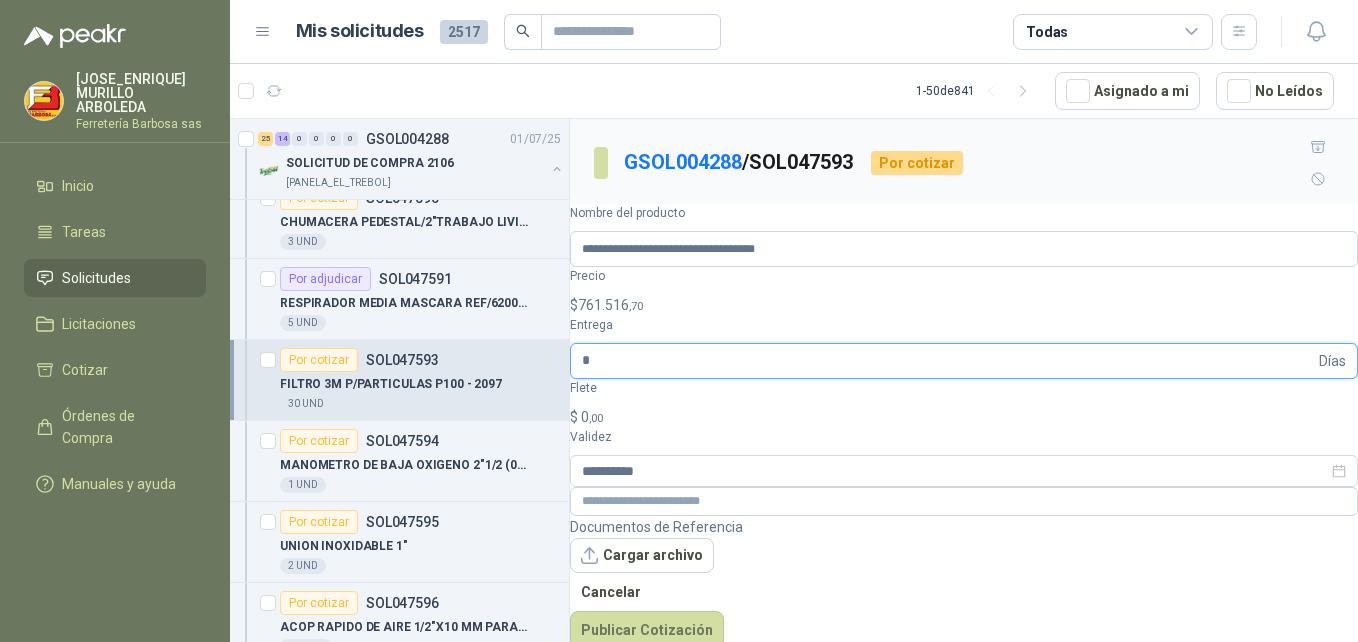 type on "*" 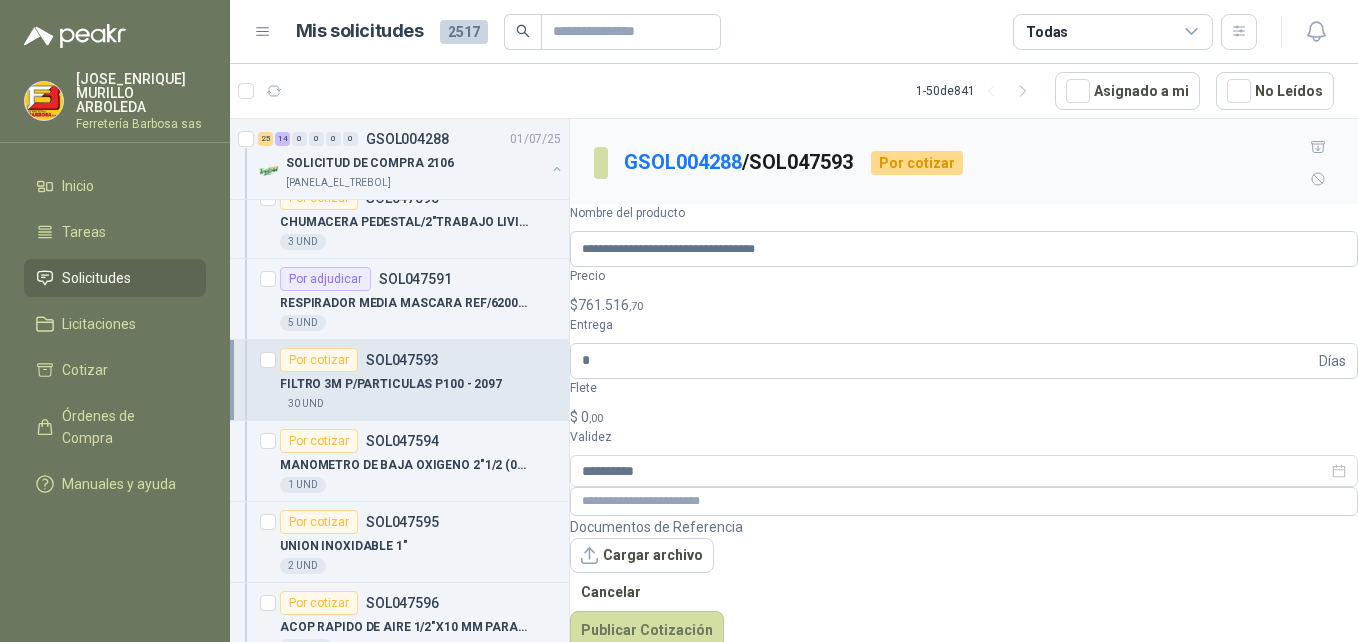 click on "0 ,00" at bounding box center [592, 417] 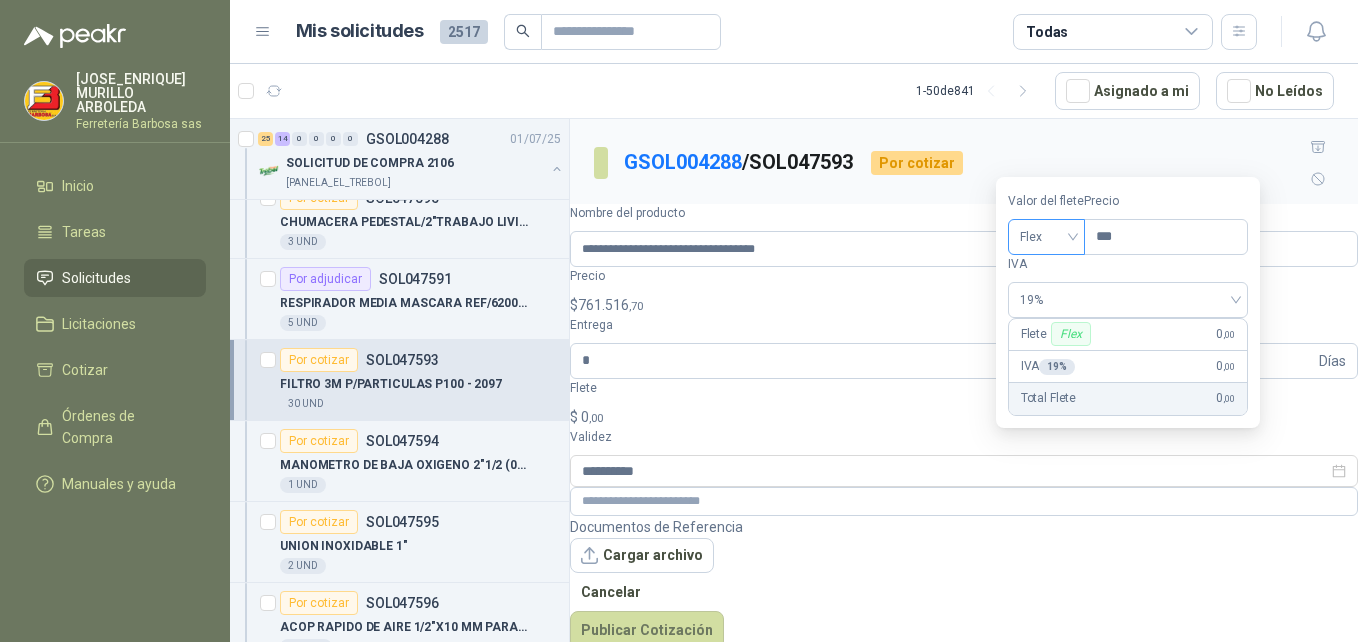 click on "Flex" at bounding box center (1046, 237) 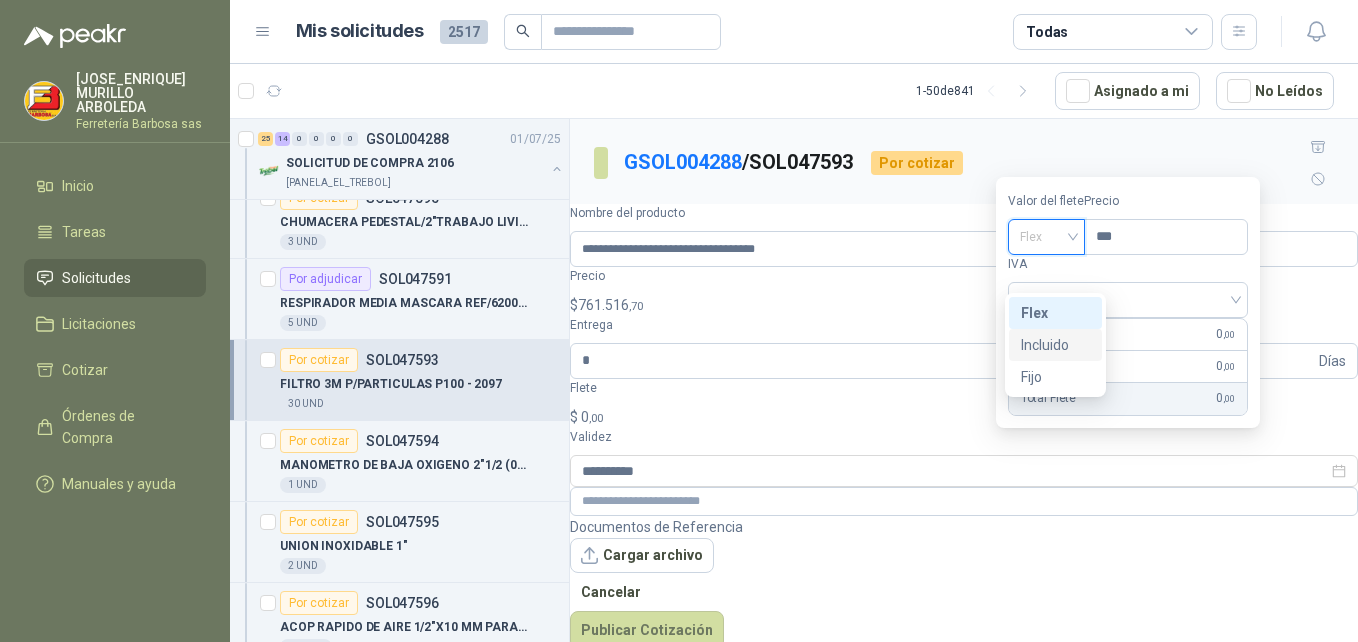 click on "Incluido" at bounding box center [0, 0] 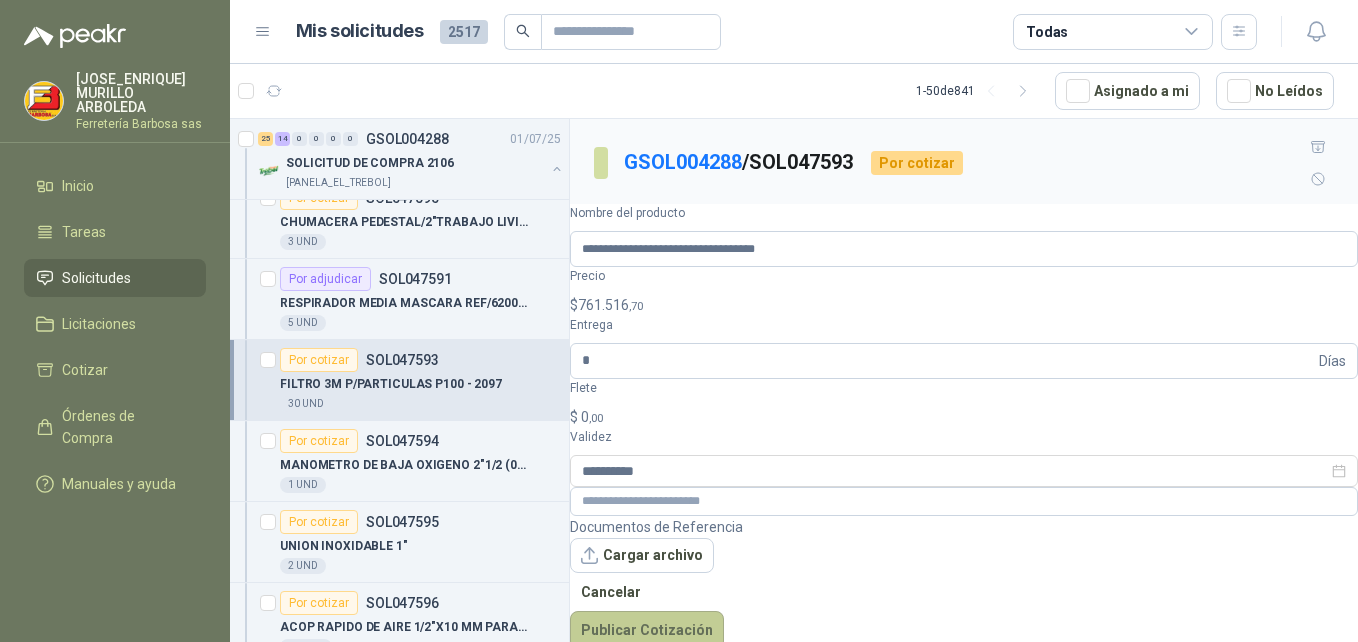 click on "Publicar Cotización" at bounding box center [647, 630] 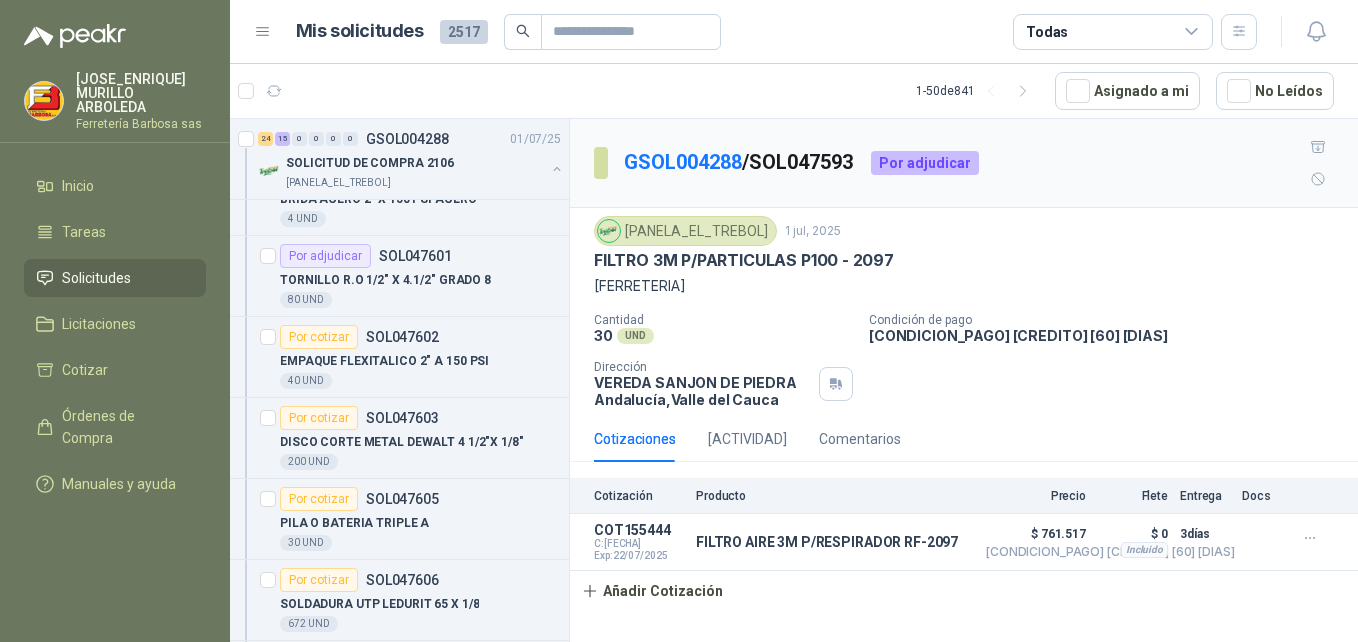 scroll, scrollTop: 3107, scrollLeft: 0, axis: vertical 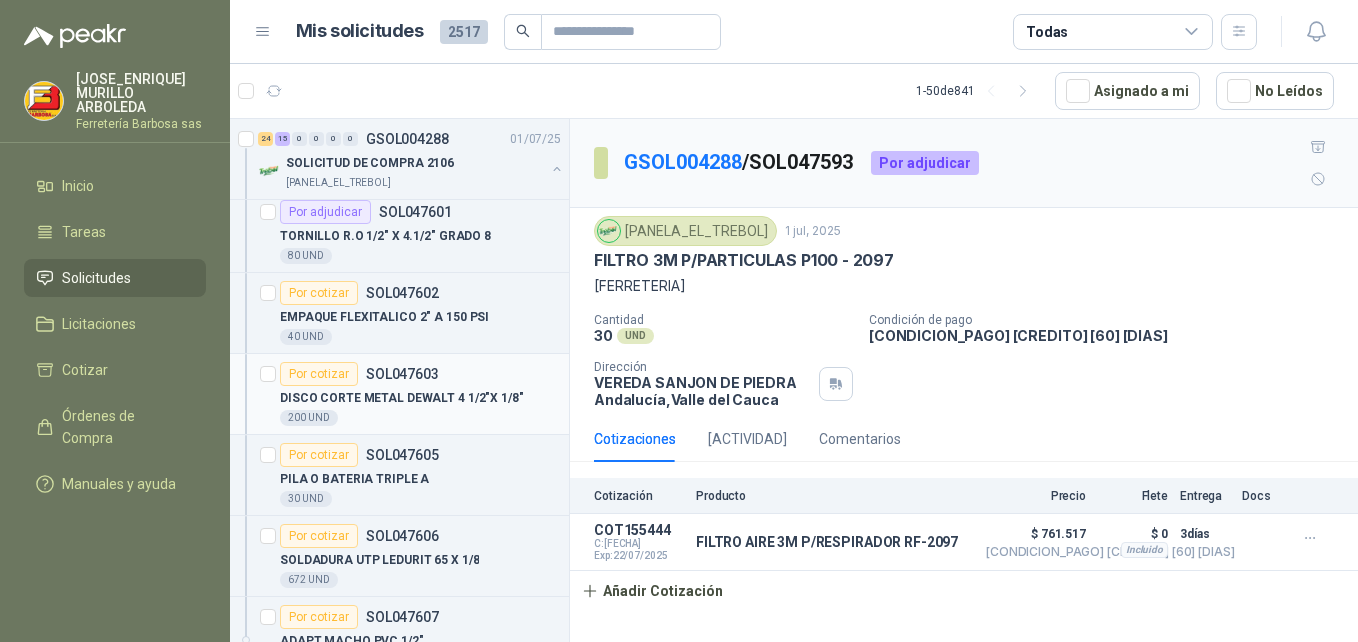 click on "Por cotizar" at bounding box center [319, 374] 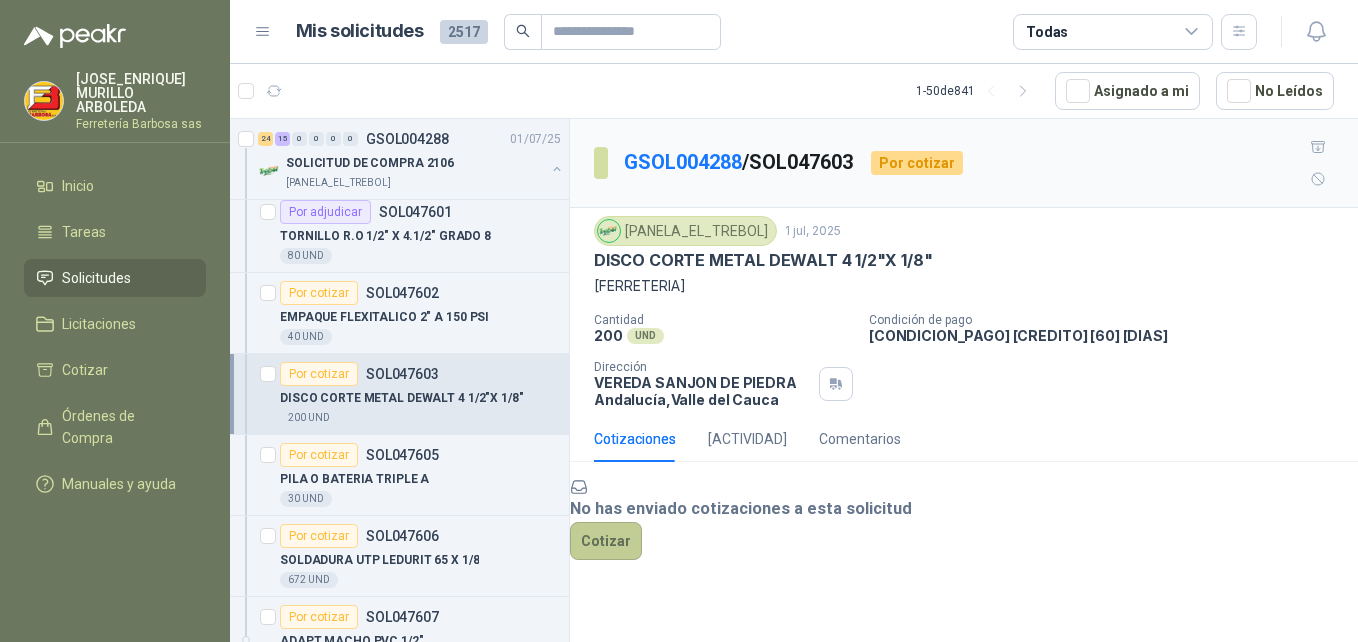 click on "Cotizar" at bounding box center [606, 541] 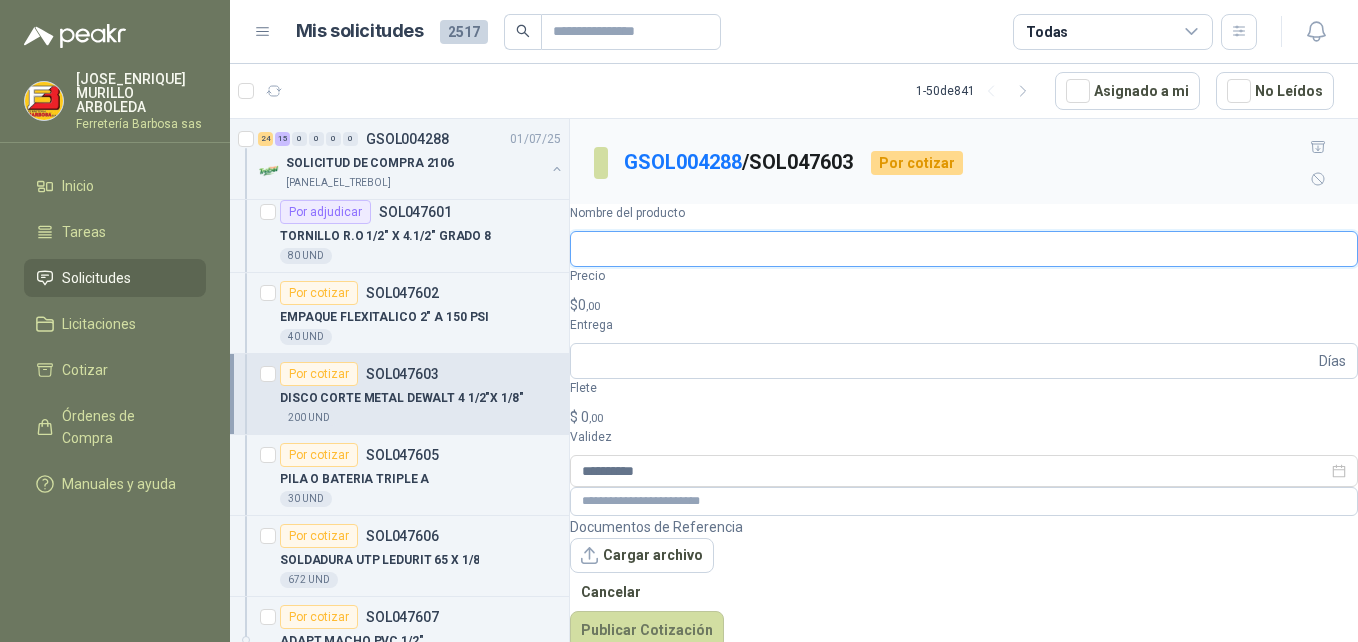 click on "Nombre del producto" at bounding box center (964, 249) 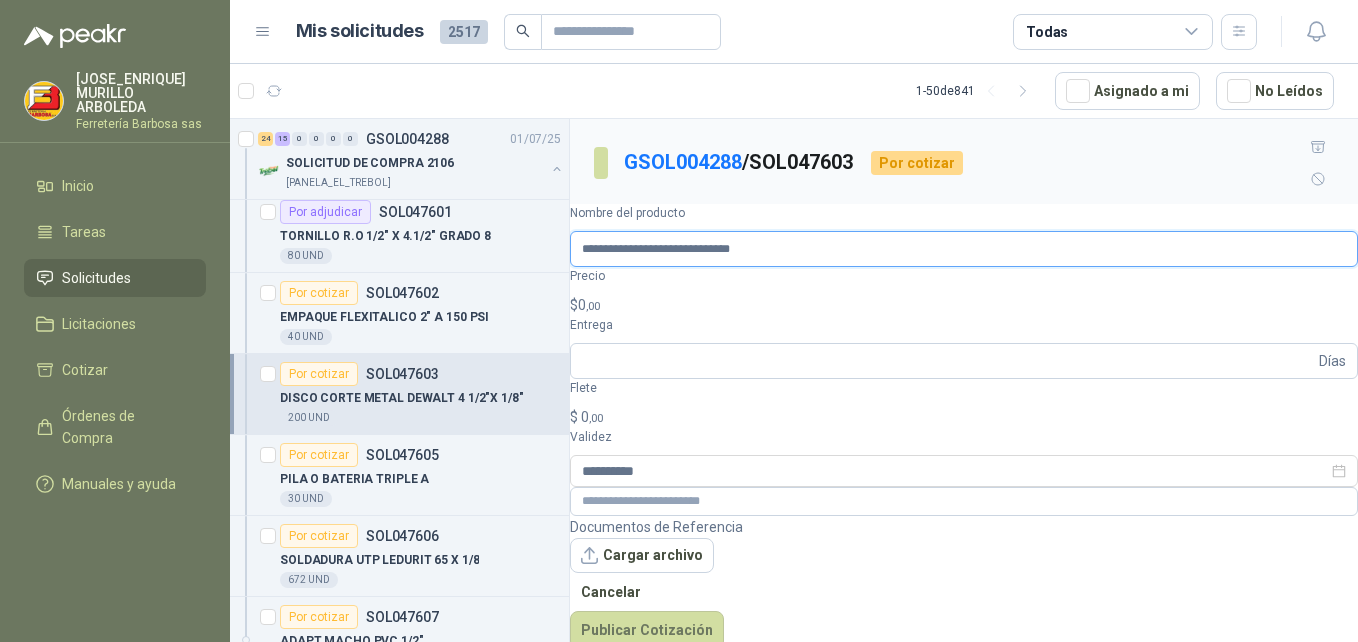 type on "**********" 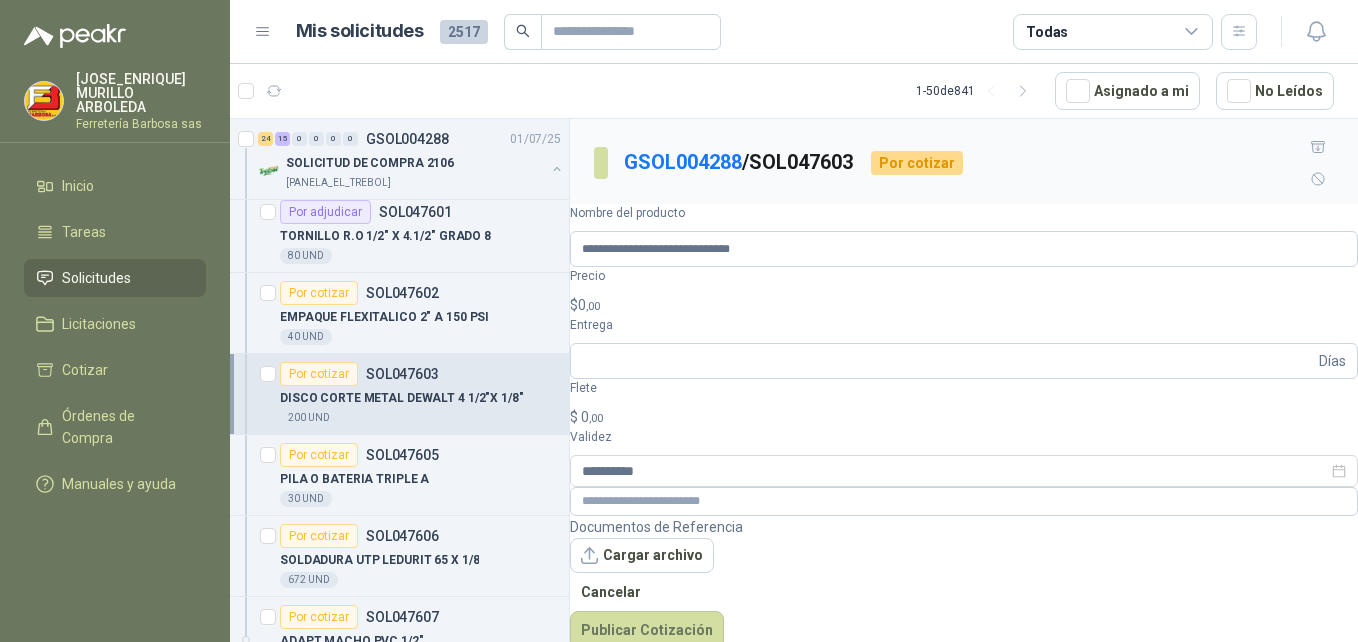 click on "$  0 ,00" at bounding box center (964, 305) 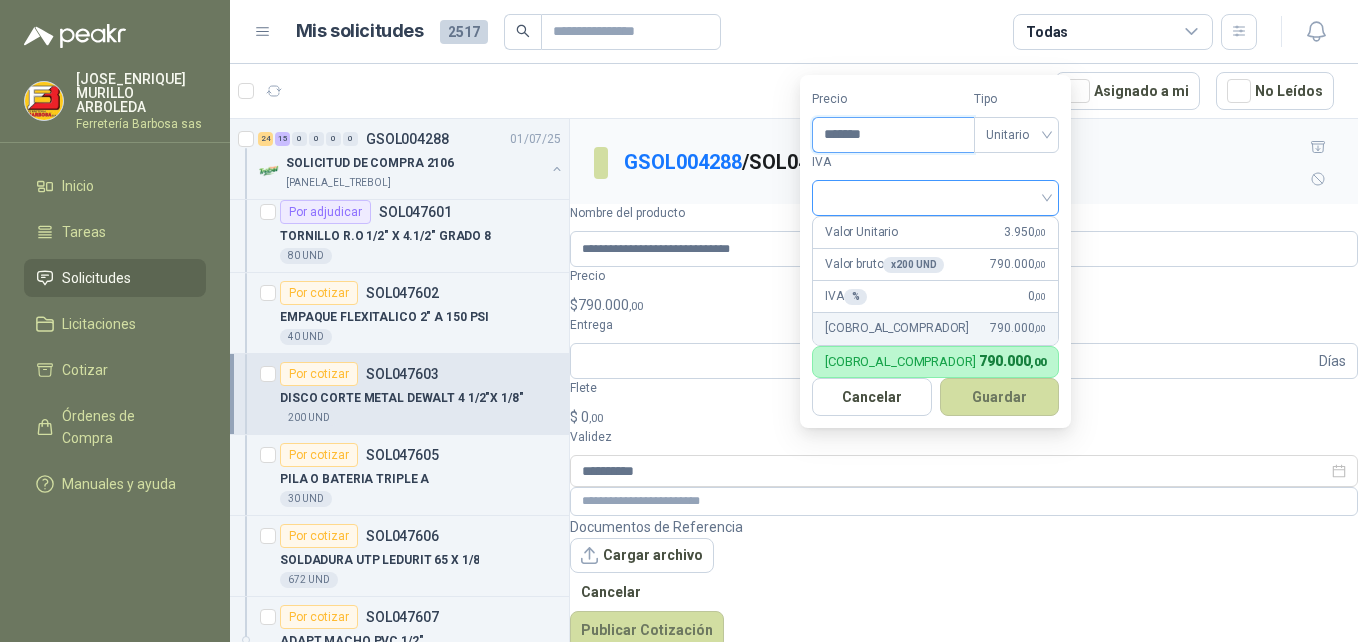click at bounding box center (935, 198) 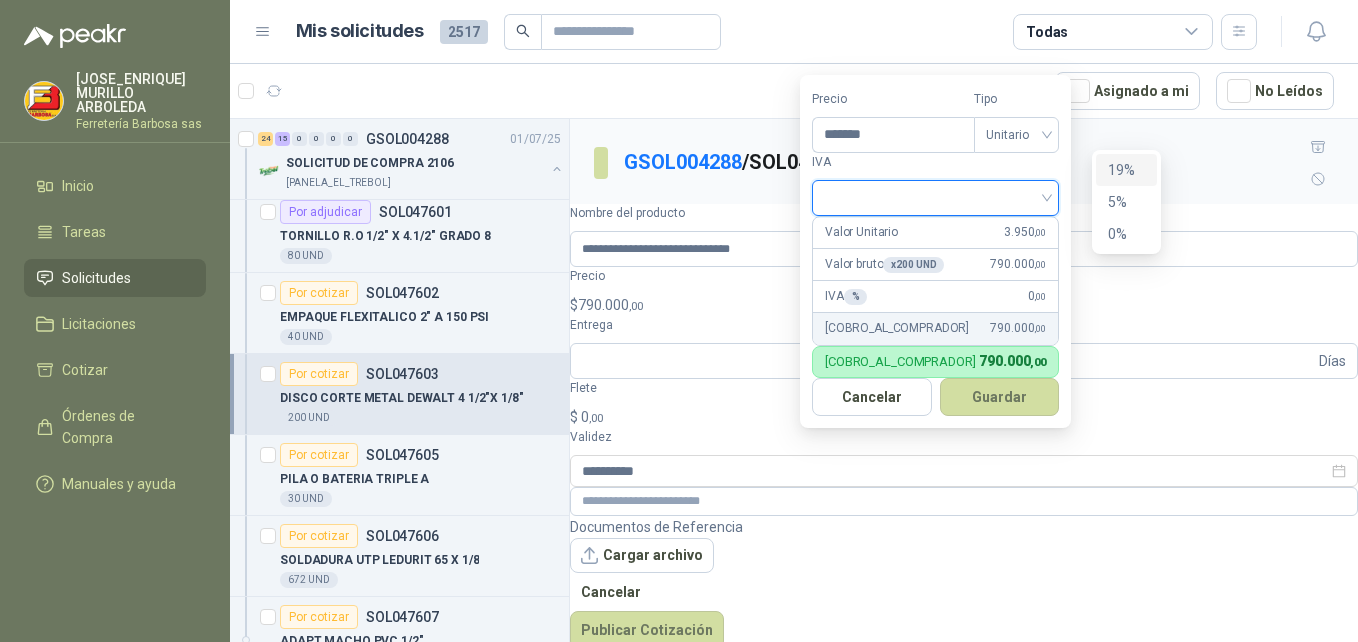 click on "19%" at bounding box center (1126, 170) 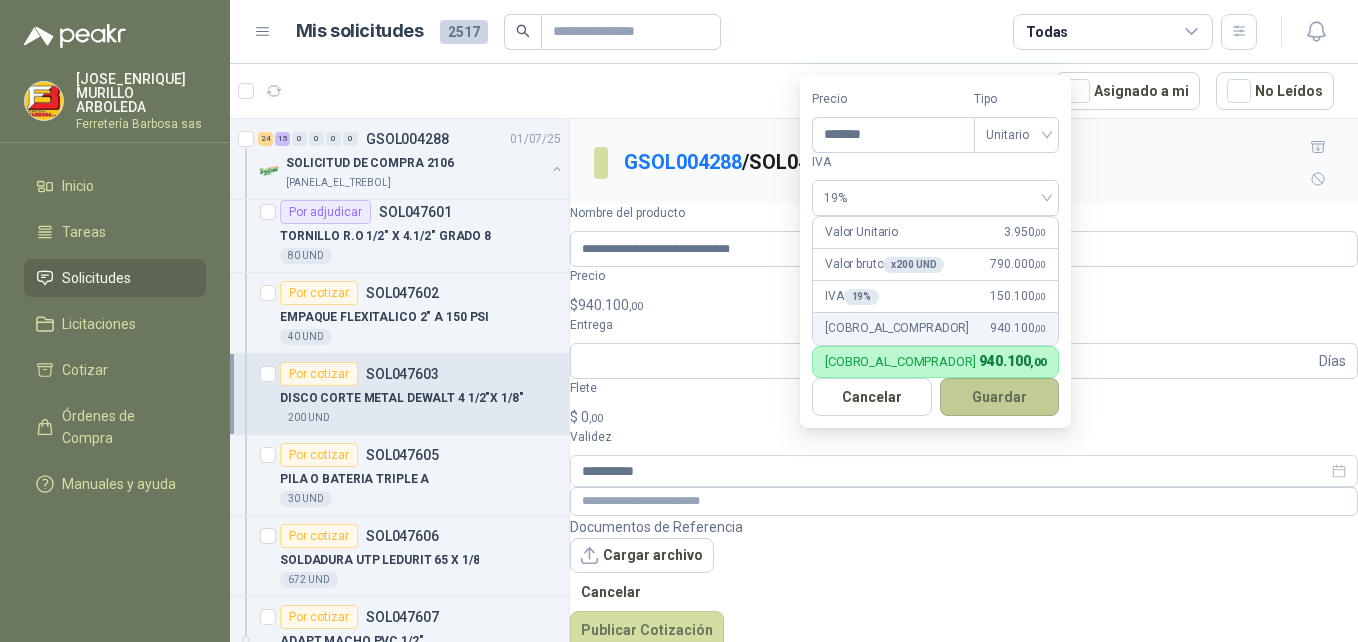 click on "Guardar" at bounding box center (1000, 397) 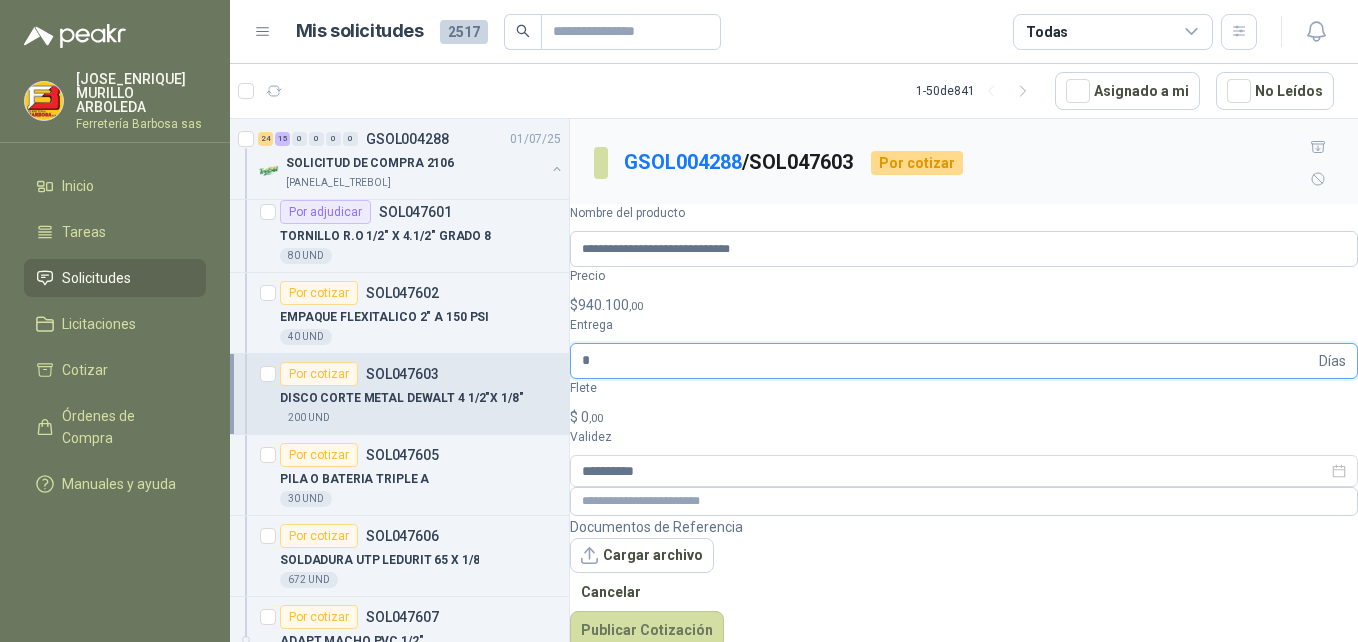 type on "*" 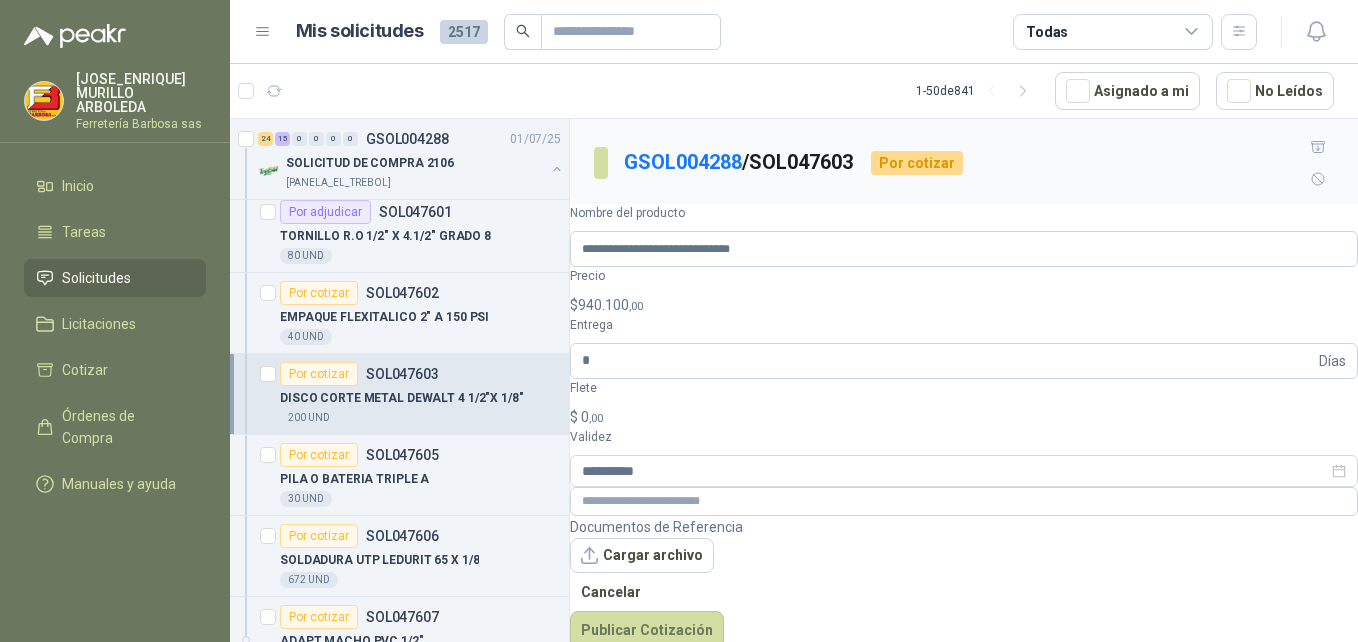 click on "$" at bounding box center [574, 417] 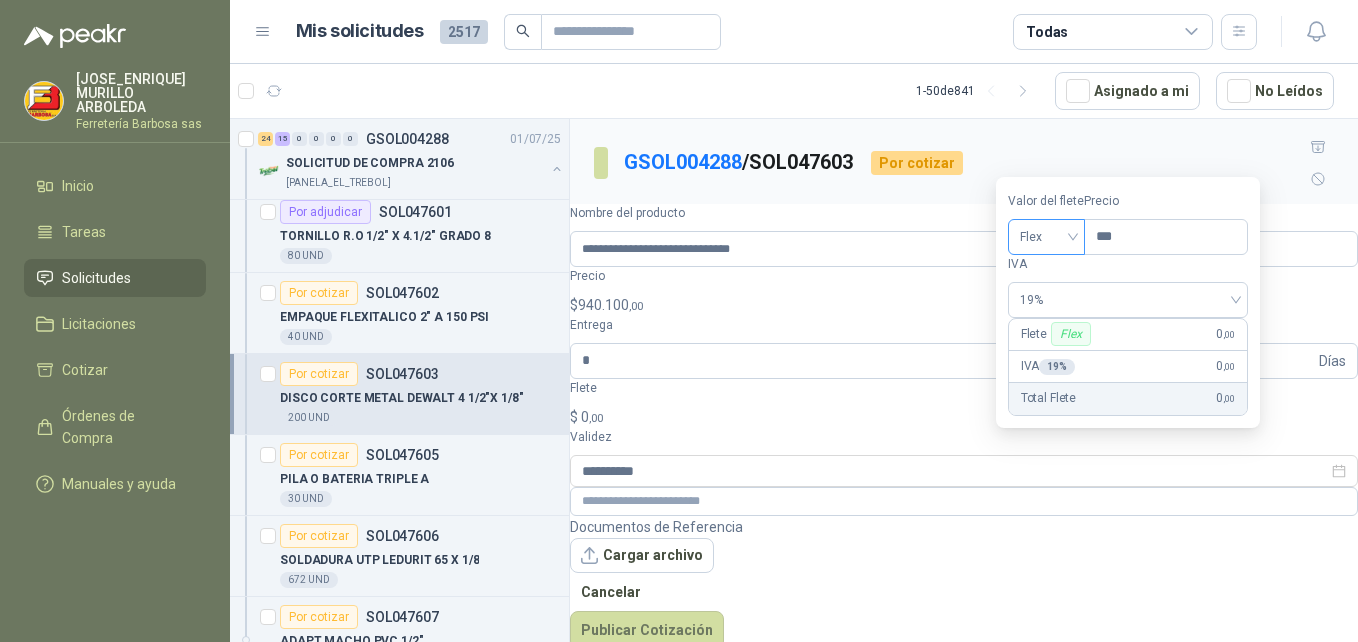 click on "Flex" at bounding box center (1046, 237) 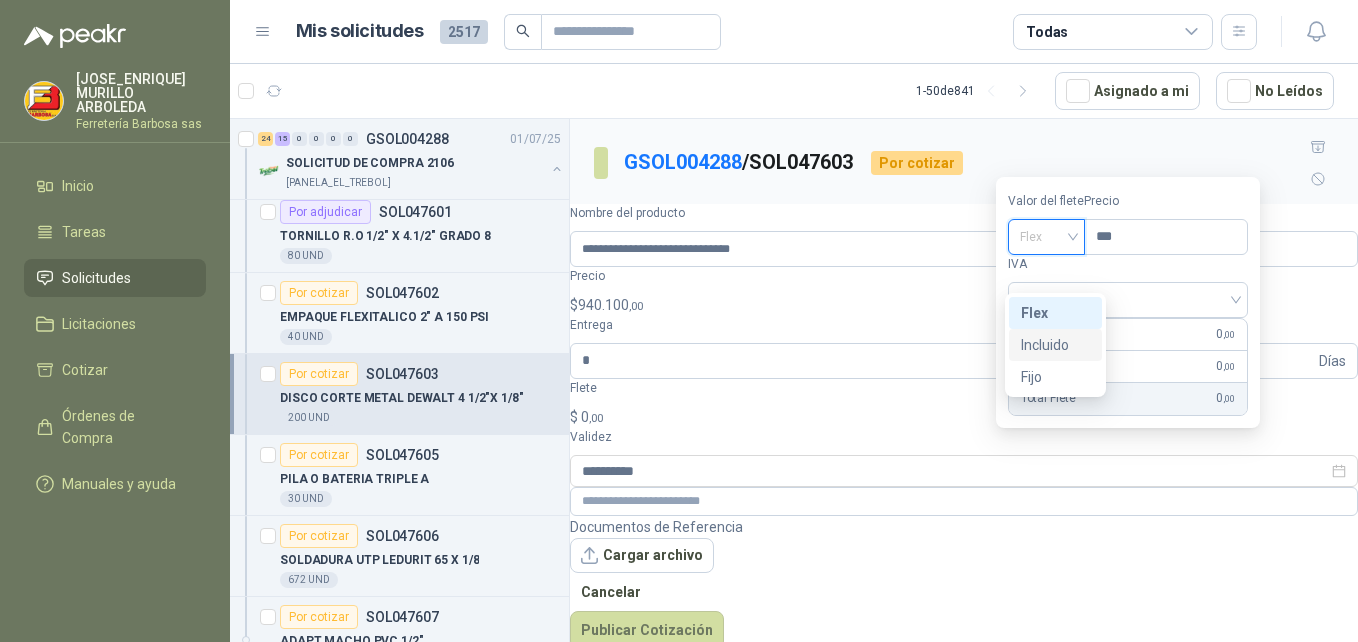 click on "Incluido" at bounding box center [0, 0] 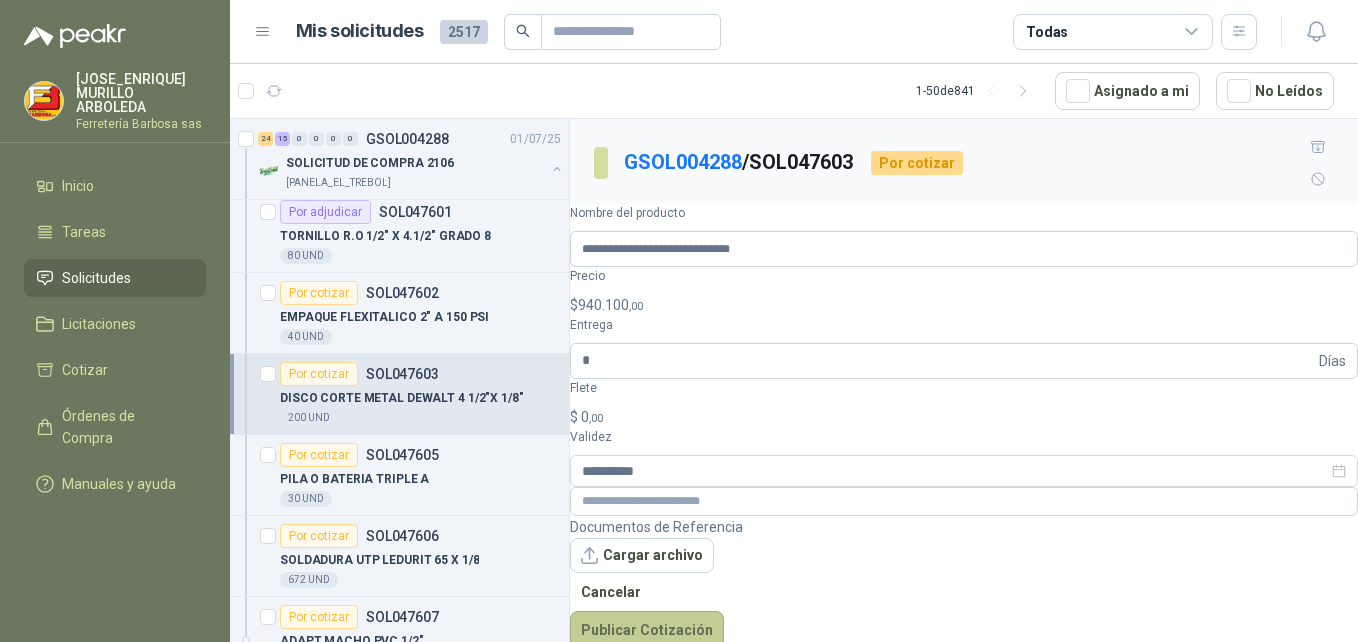 click on "Publicar Cotización" at bounding box center (647, 630) 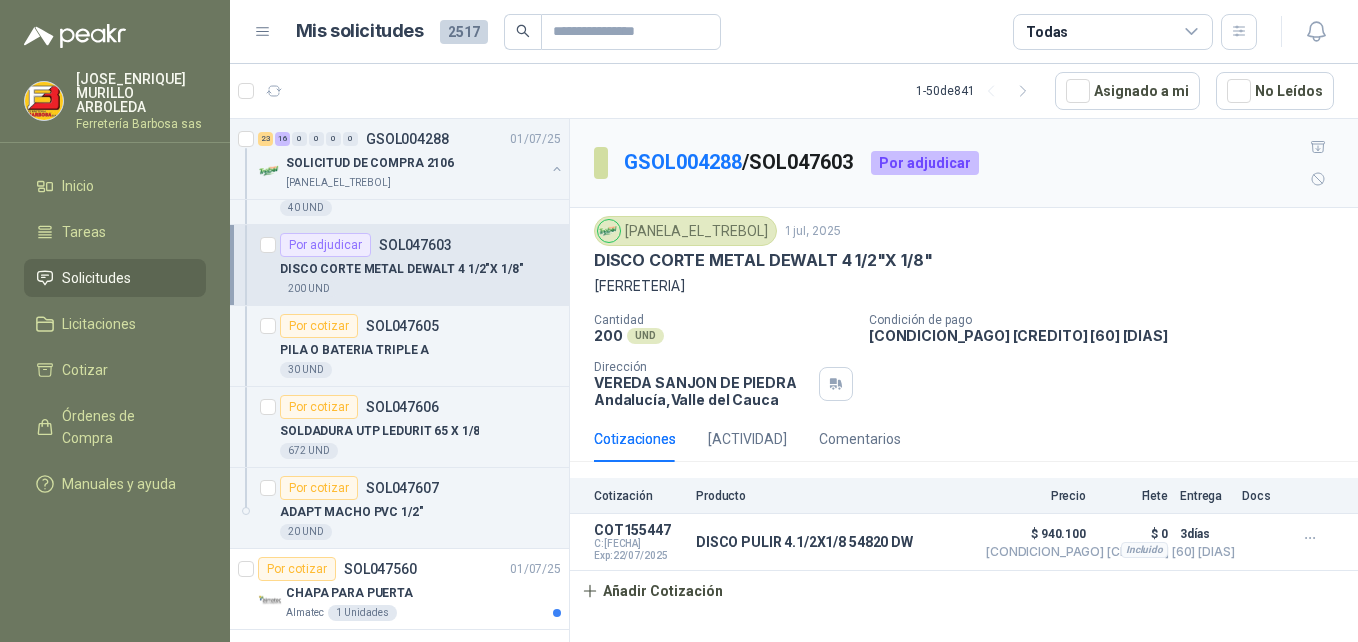 scroll, scrollTop: 3294, scrollLeft: 0, axis: vertical 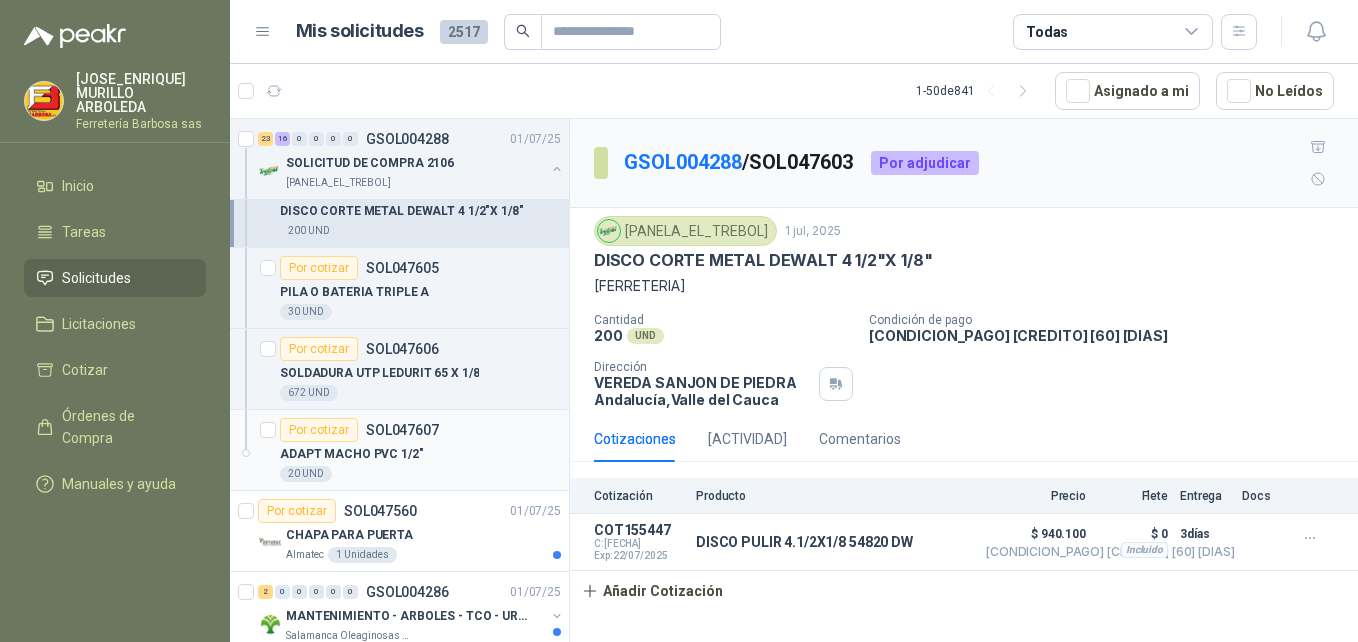 click on "Por cotizar" at bounding box center (319, 430) 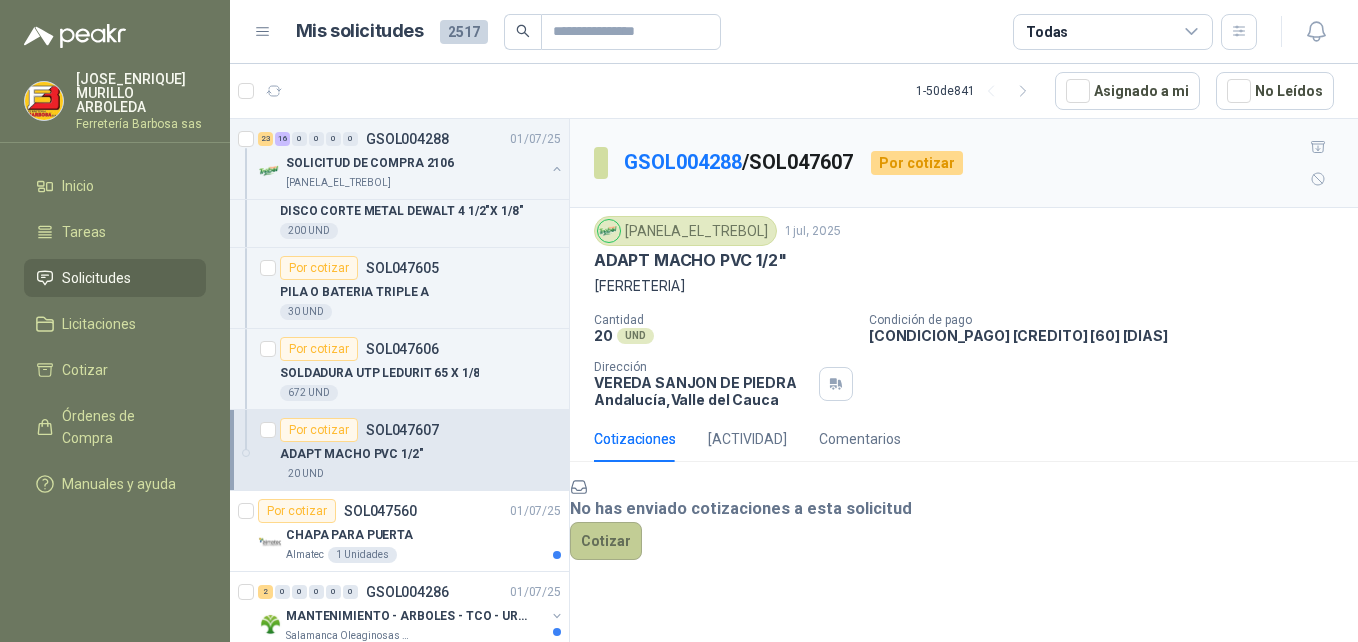 click on "Cotizar" at bounding box center (606, 541) 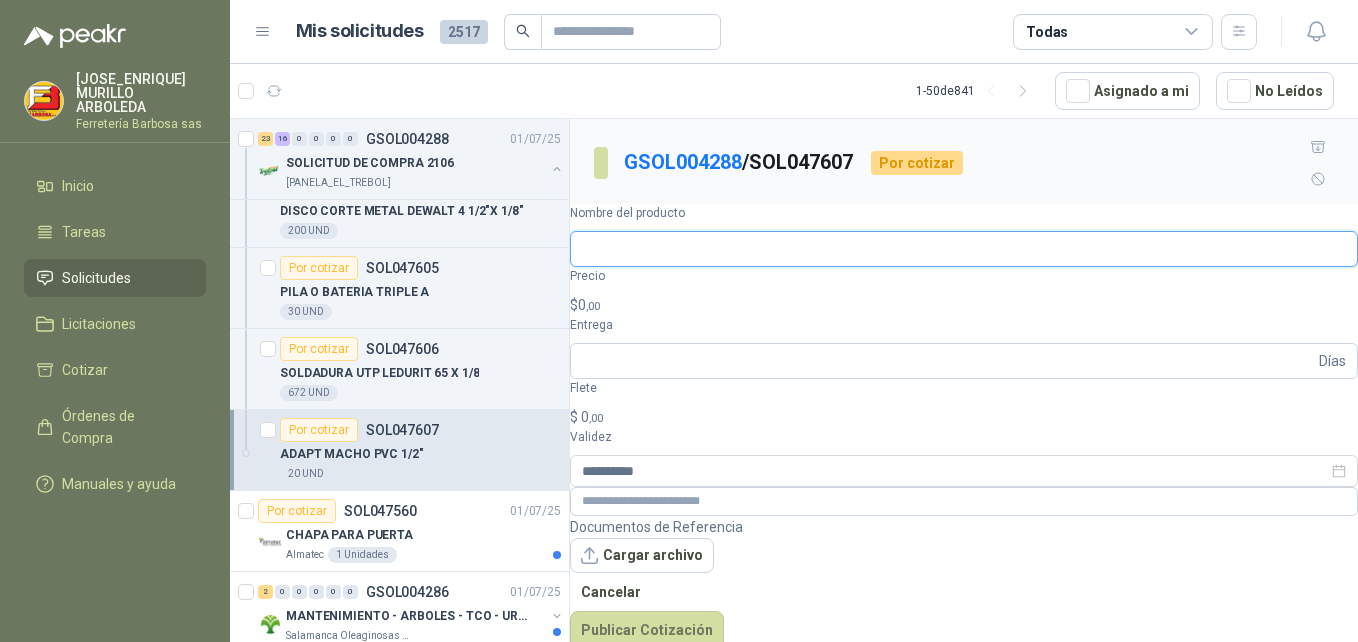 click on "Nombre del producto" at bounding box center [964, 249] 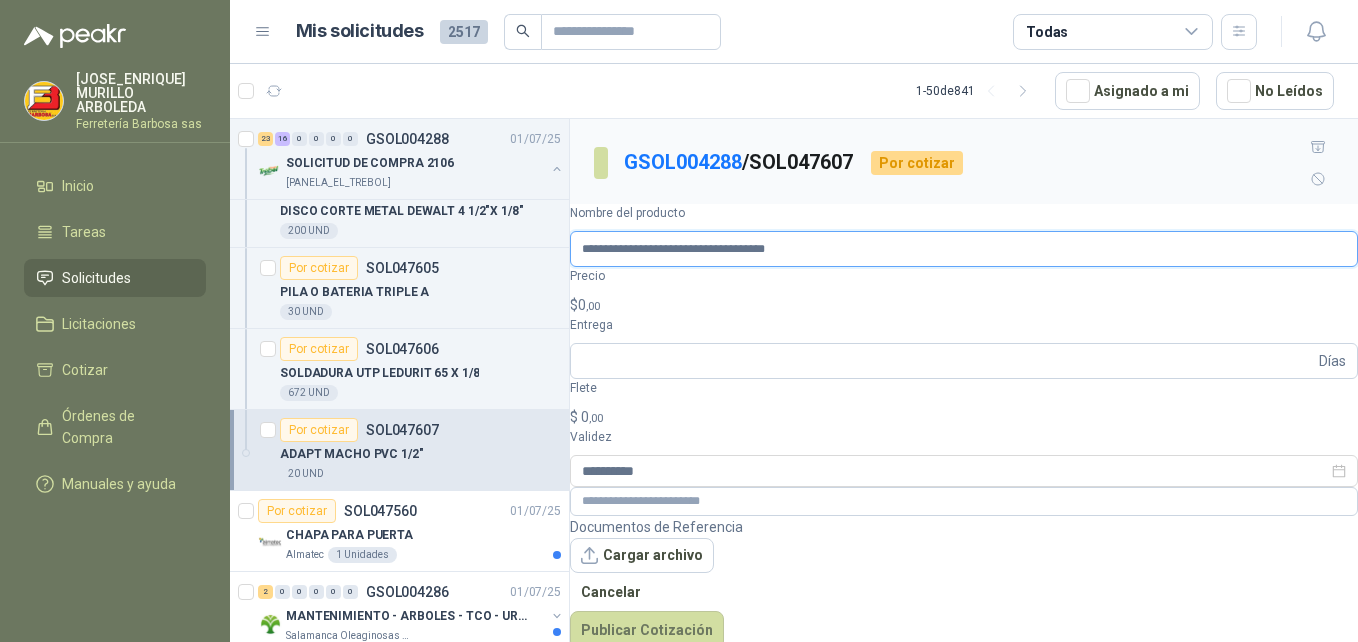 type on "**********" 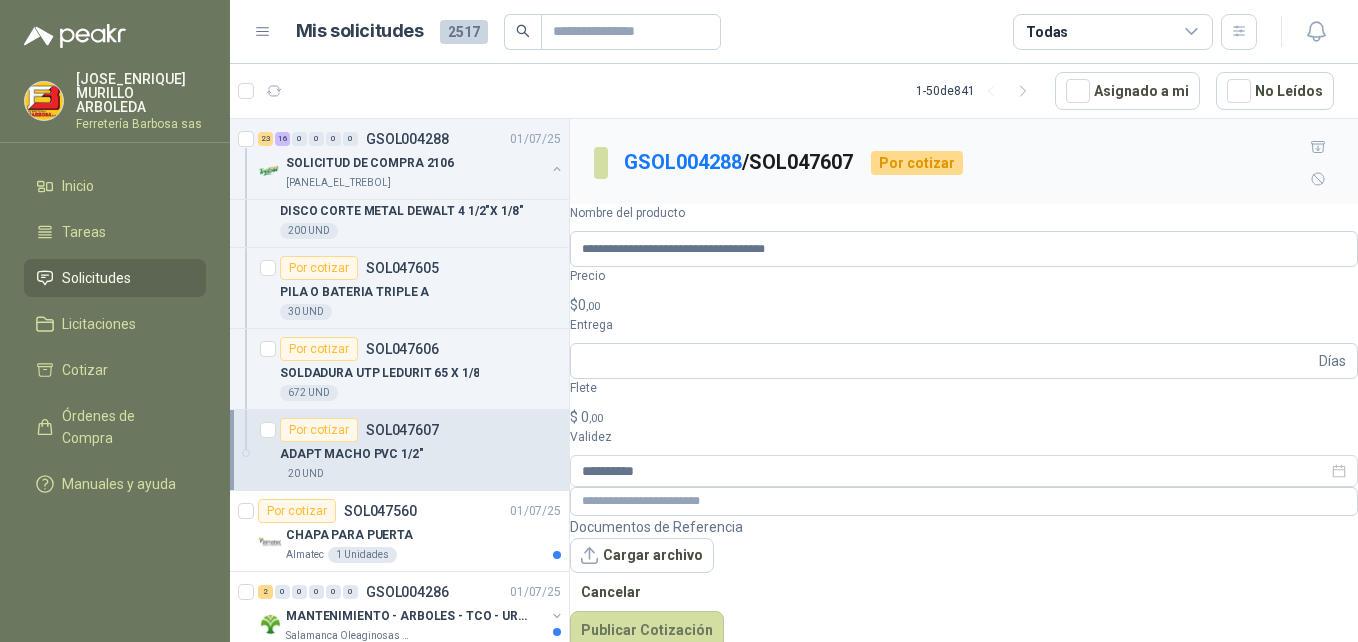 click on "0 ,00" at bounding box center [589, 305] 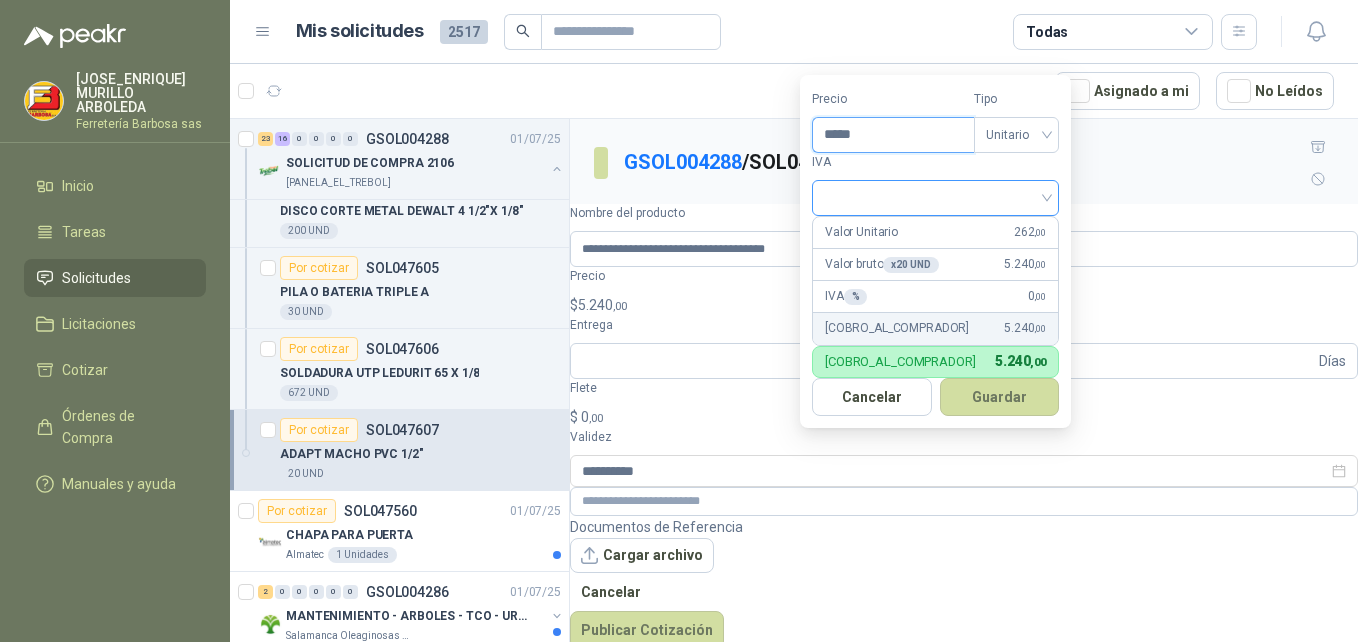 click at bounding box center [935, 198] 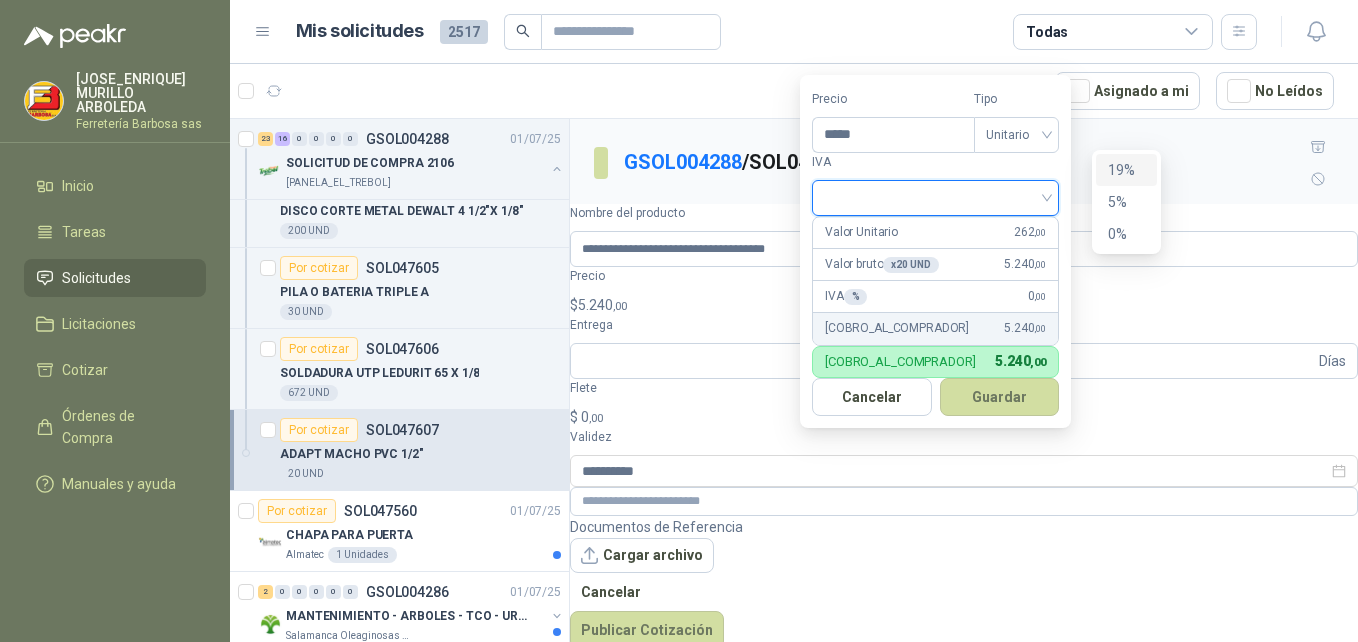 click on "19%" at bounding box center [1126, 170] 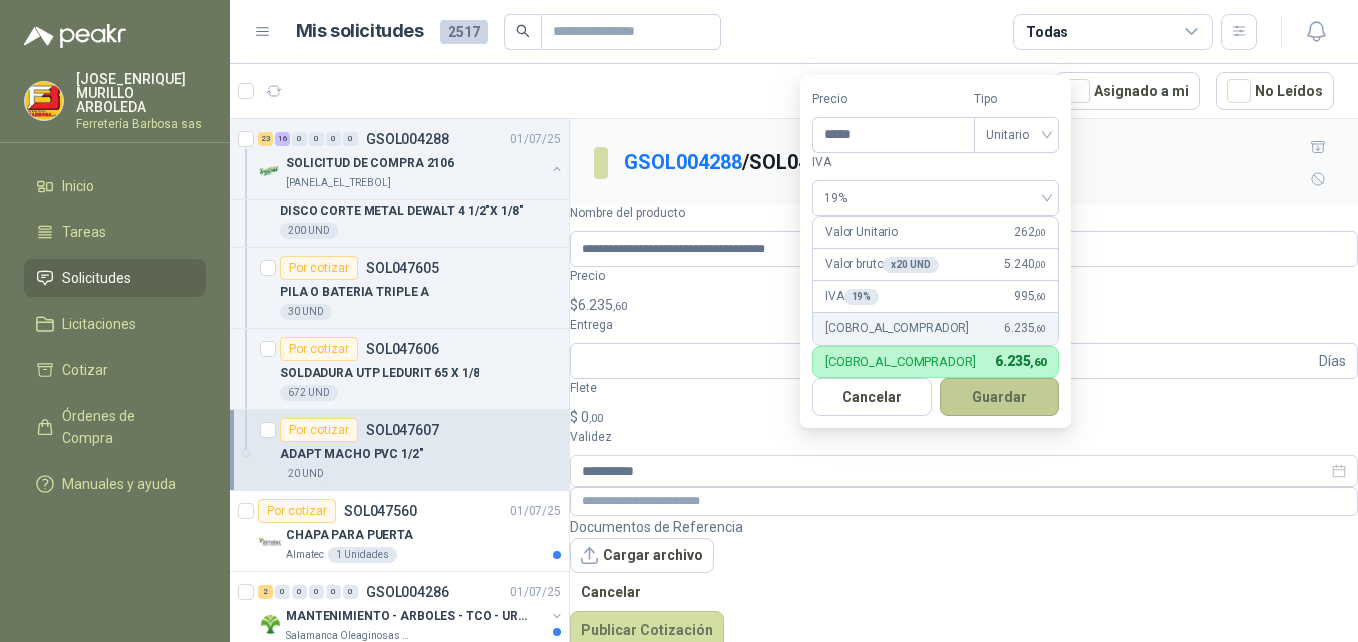 click on "Guardar" at bounding box center [1000, 397] 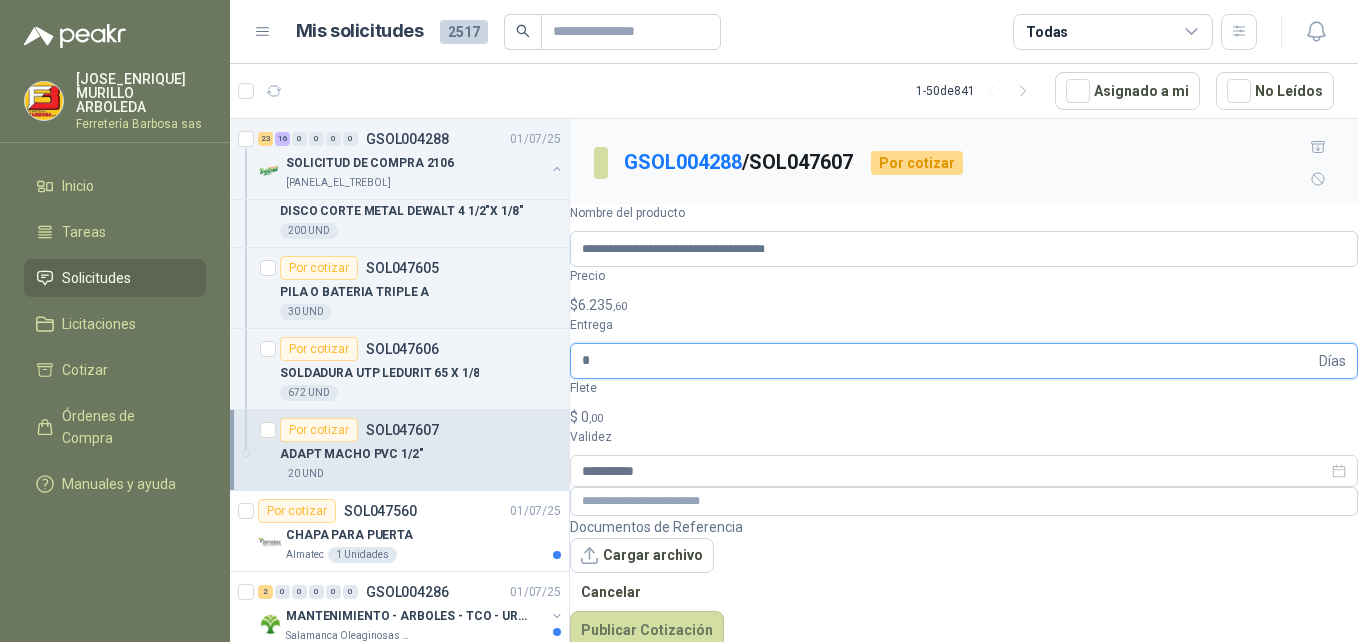 type on "*" 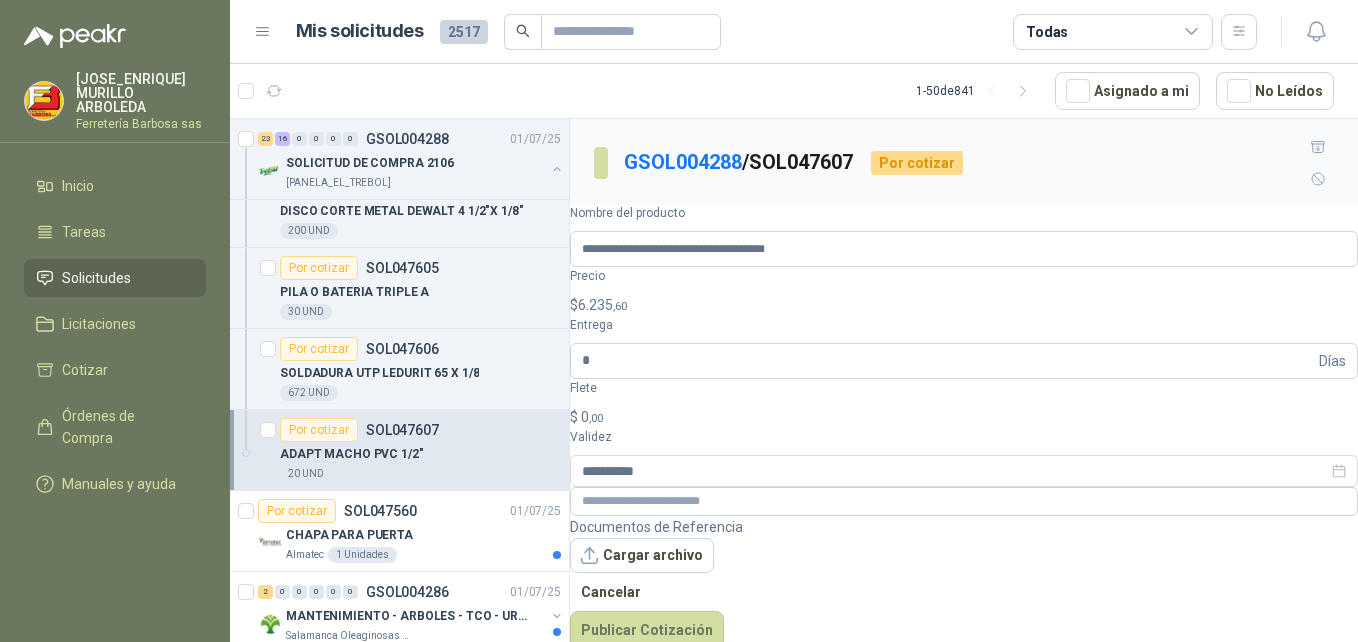 click on ",00" at bounding box center (596, 418) 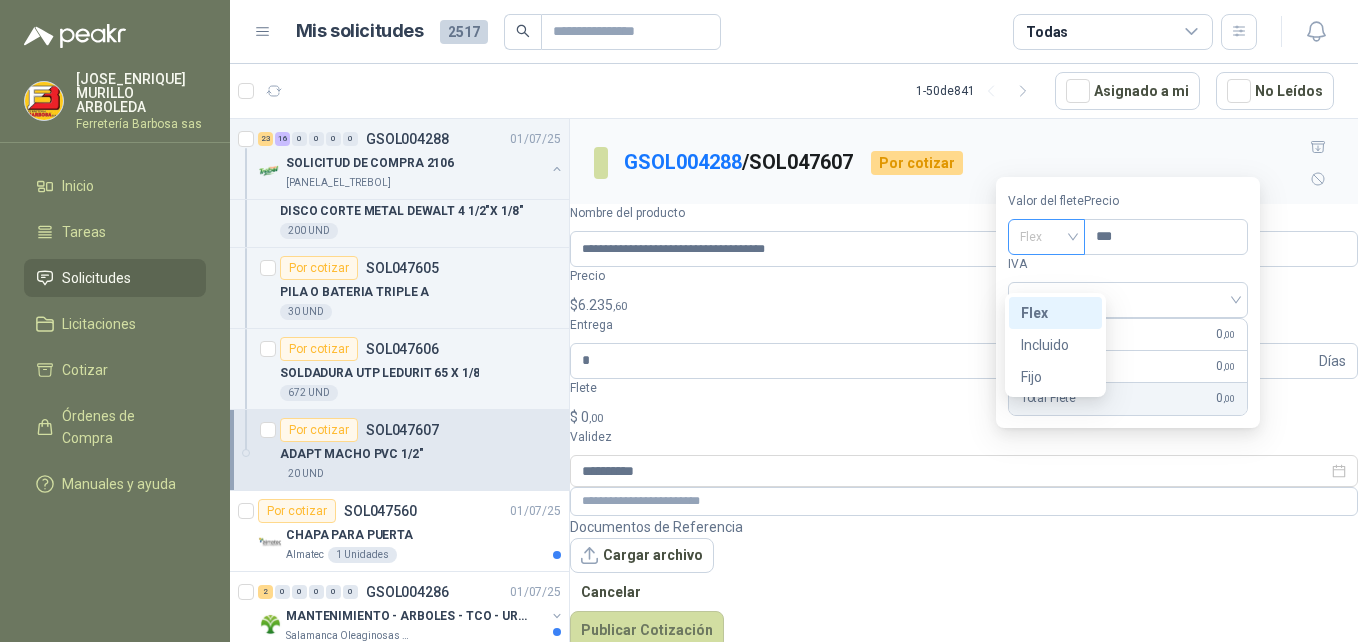 click on "Flex" at bounding box center [1046, 237] 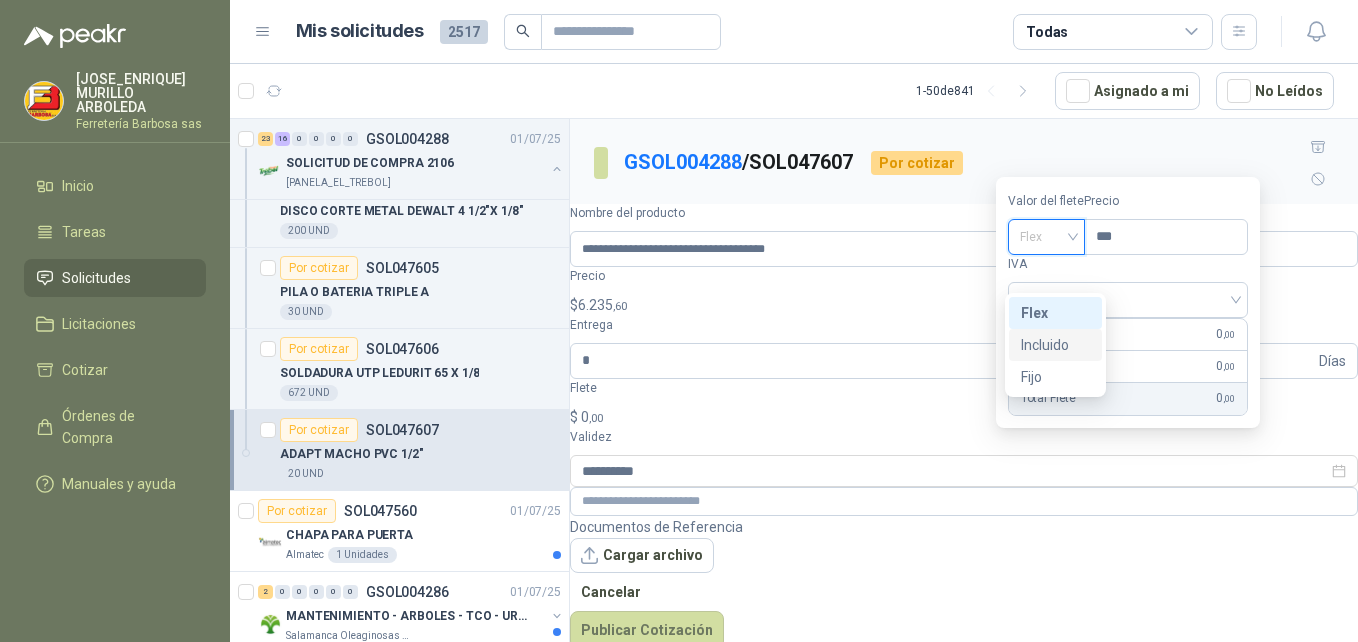 click on "Incluido" at bounding box center (0, 0) 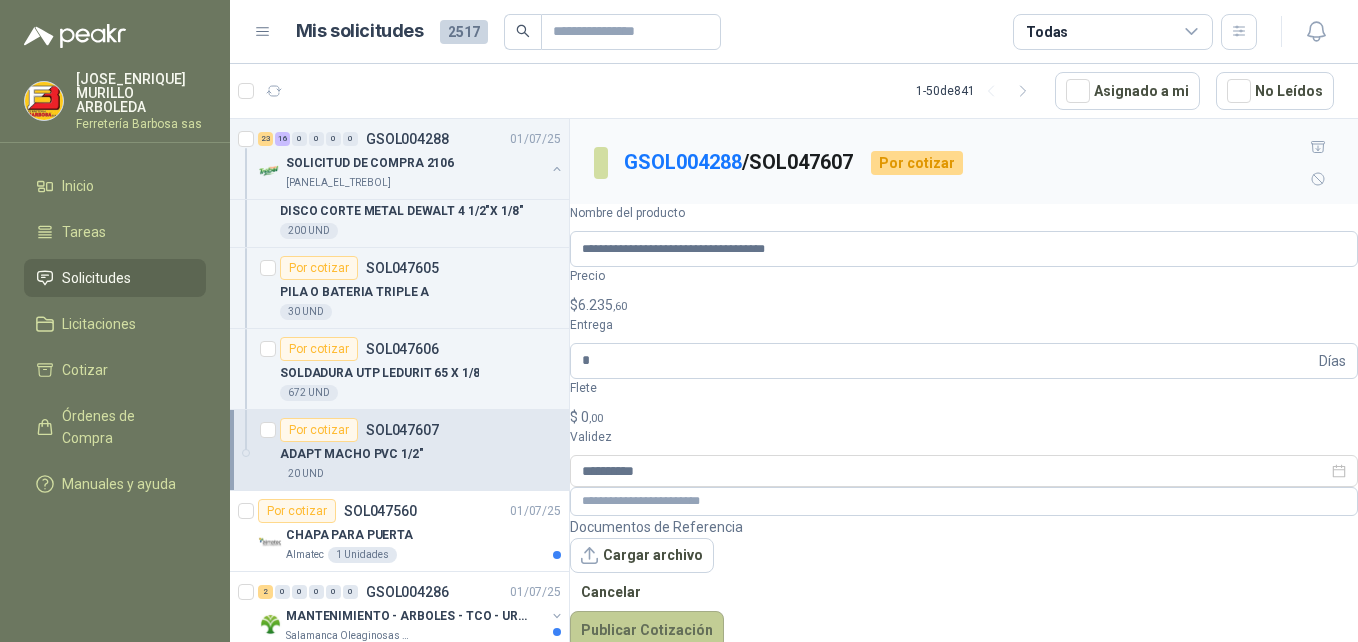 click on "Publicar Cotización" at bounding box center [647, 630] 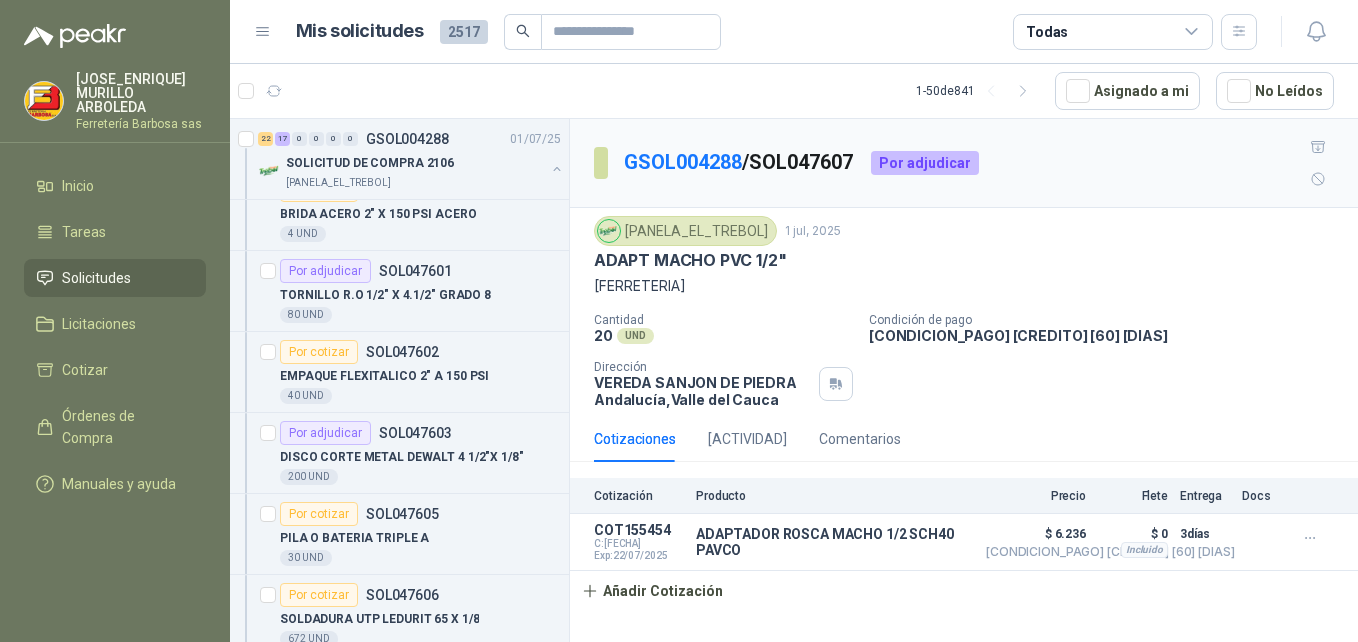 scroll, scrollTop: 2990, scrollLeft: 0, axis: vertical 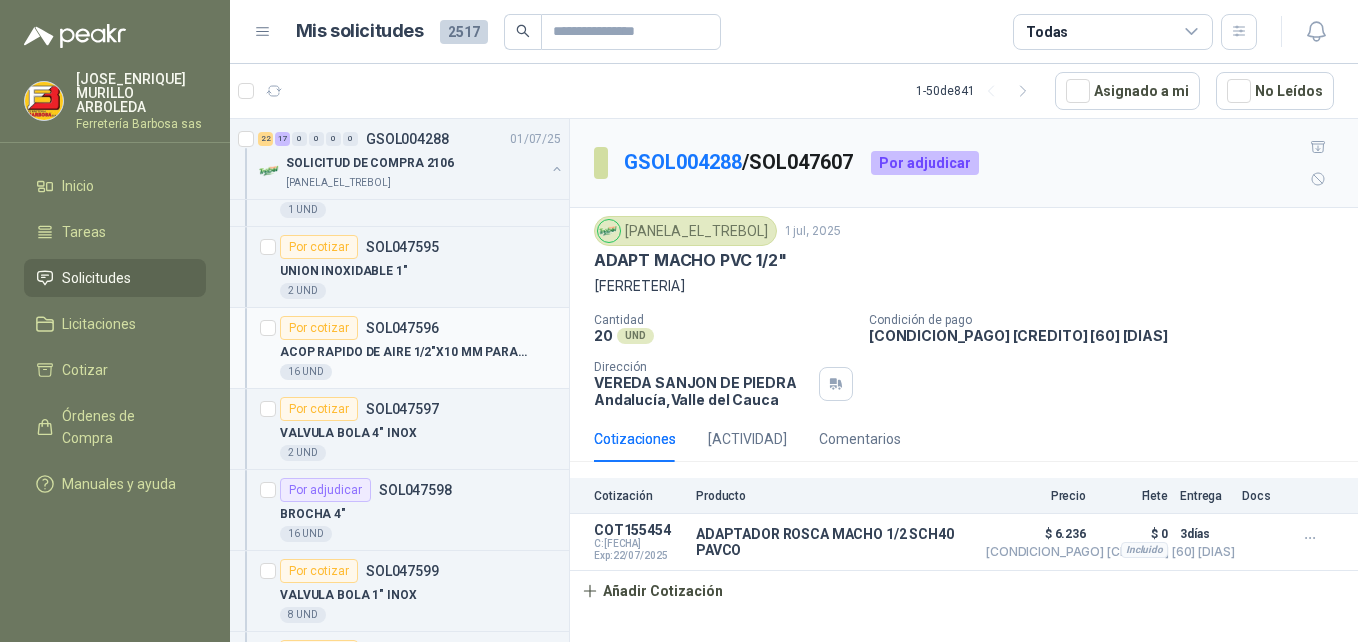 click on "Por cotizar" at bounding box center [319, 328] 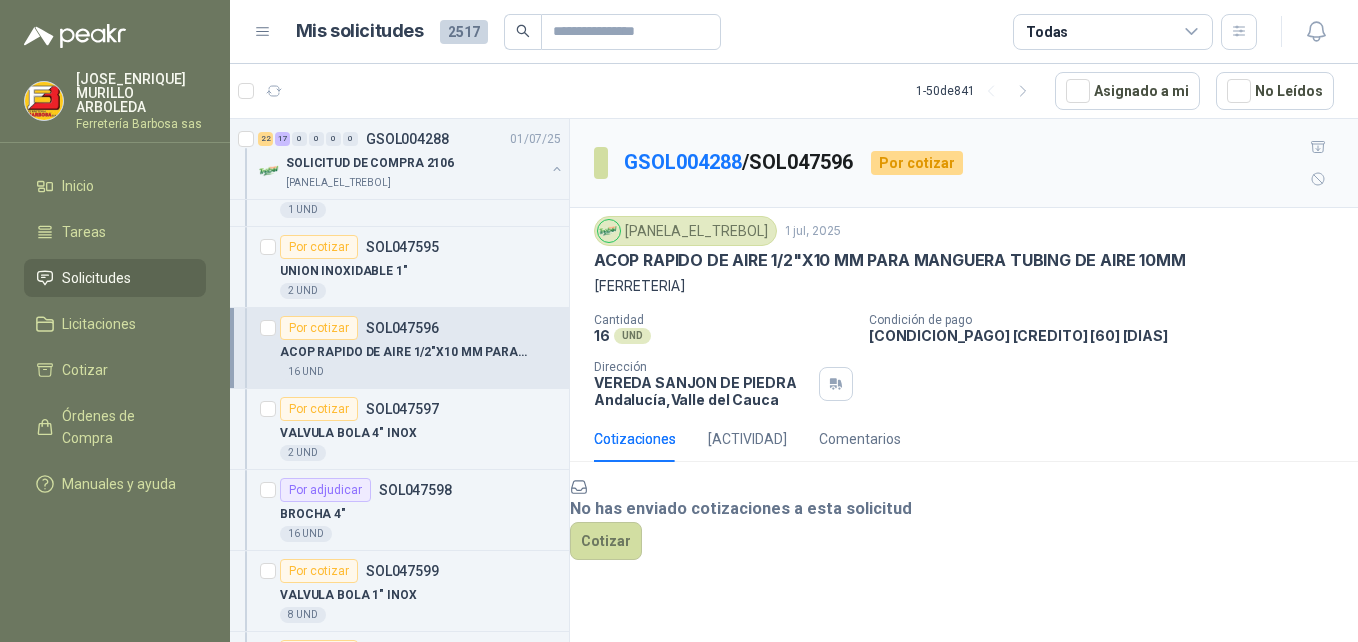 click on "No has enviado cotizaciones a esta solicitud Cotizar" at bounding box center [964, 518] 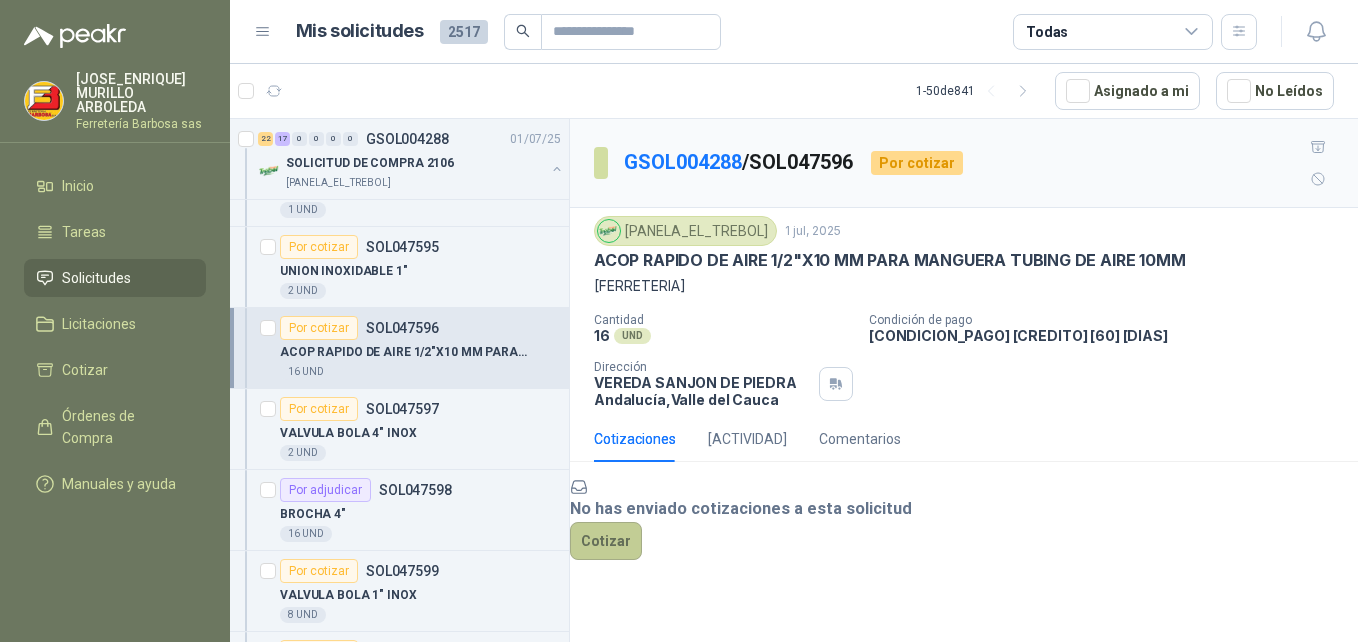 click on "Cotizar" at bounding box center (606, 541) 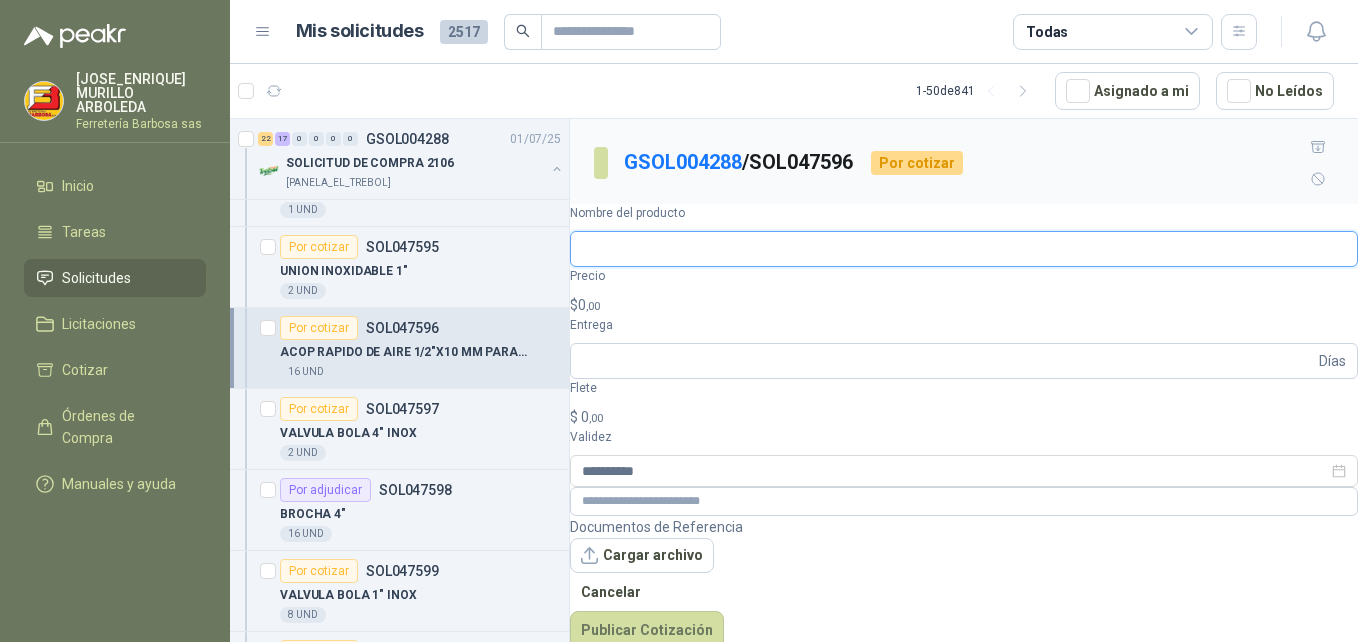 click on "Nombre del producto" at bounding box center (964, 249) 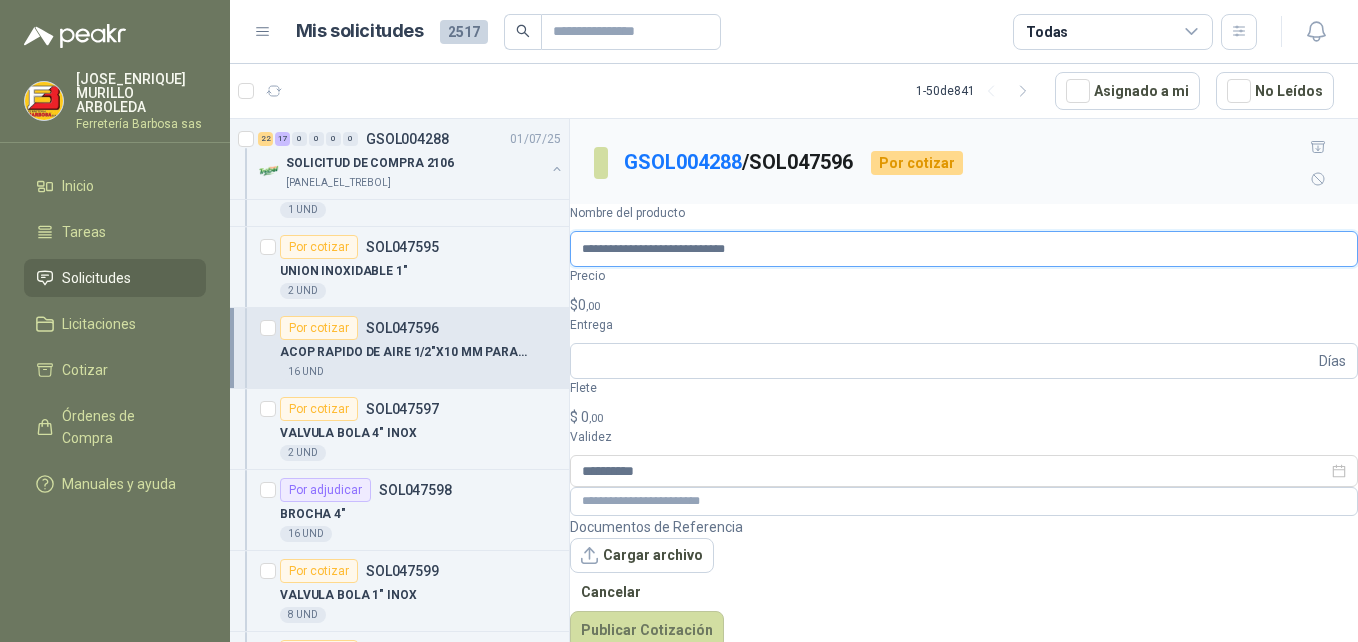 type on "**********" 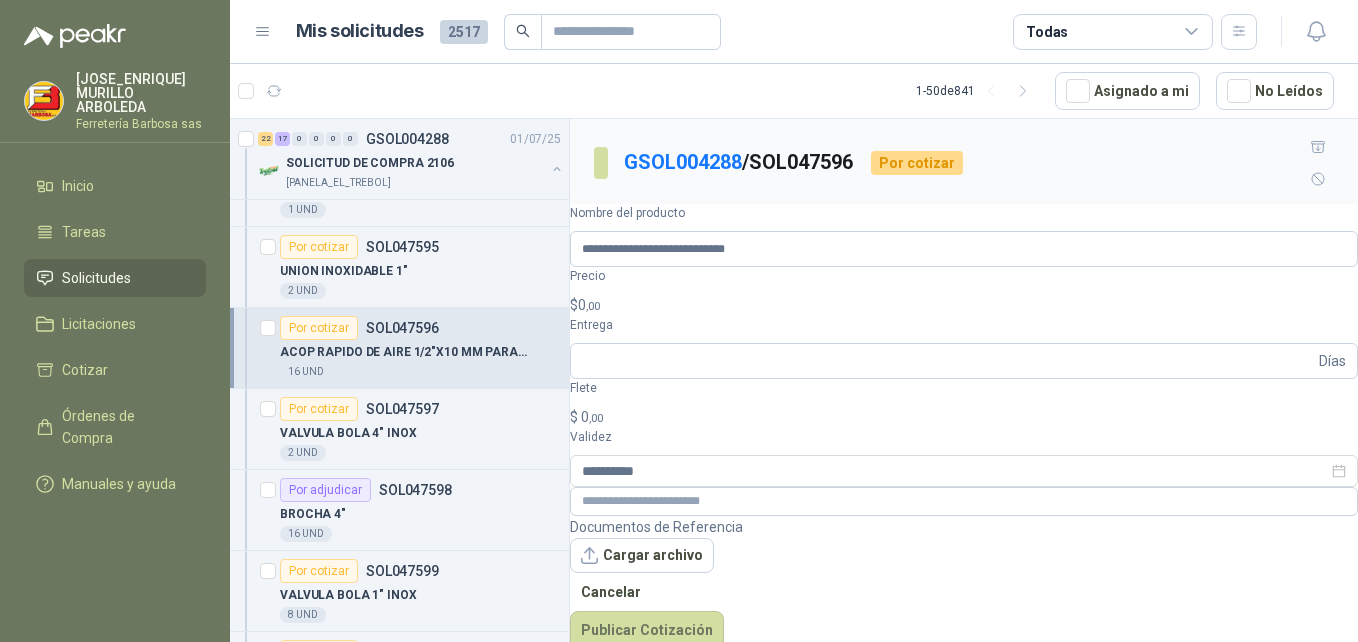 click on "0 ,00" at bounding box center [589, 305] 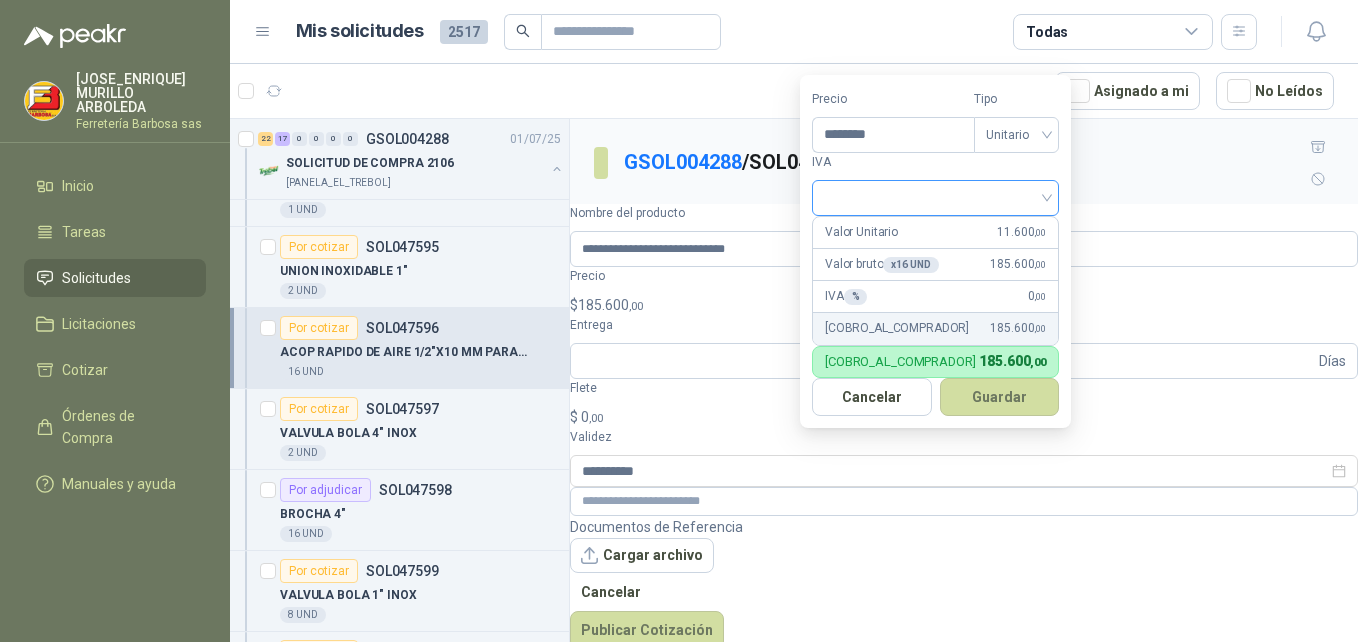 click at bounding box center [935, 198] 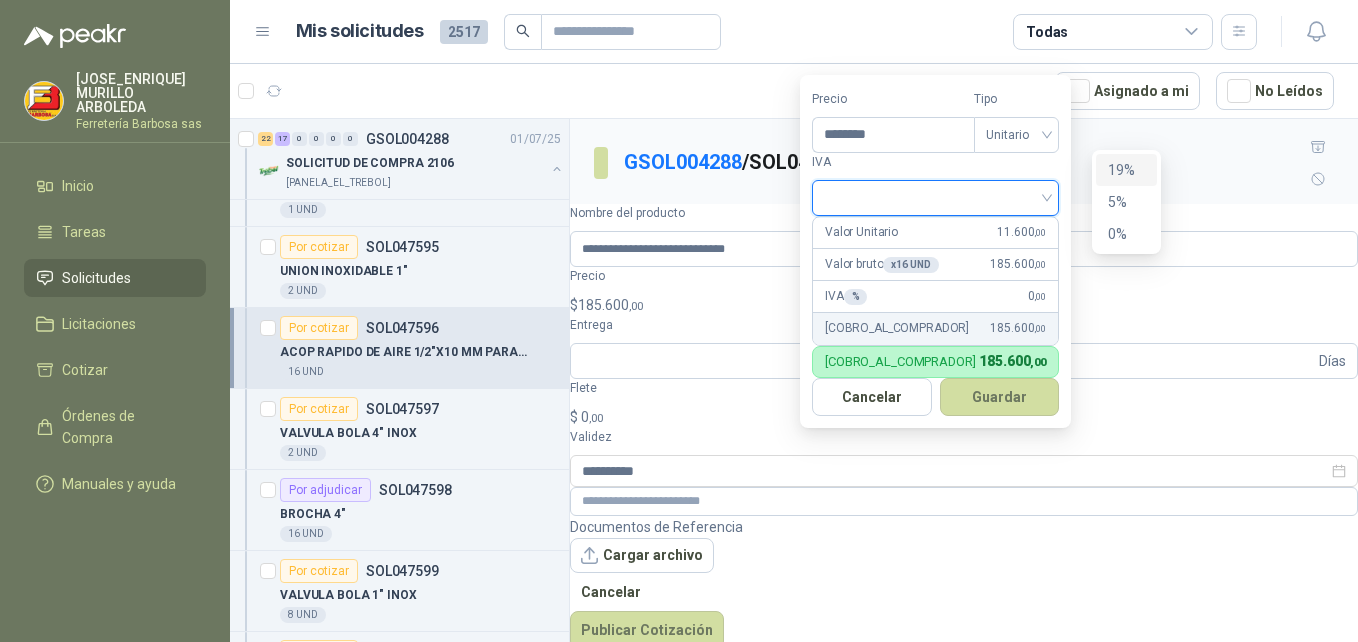 click on "19%" at bounding box center (1126, 170) 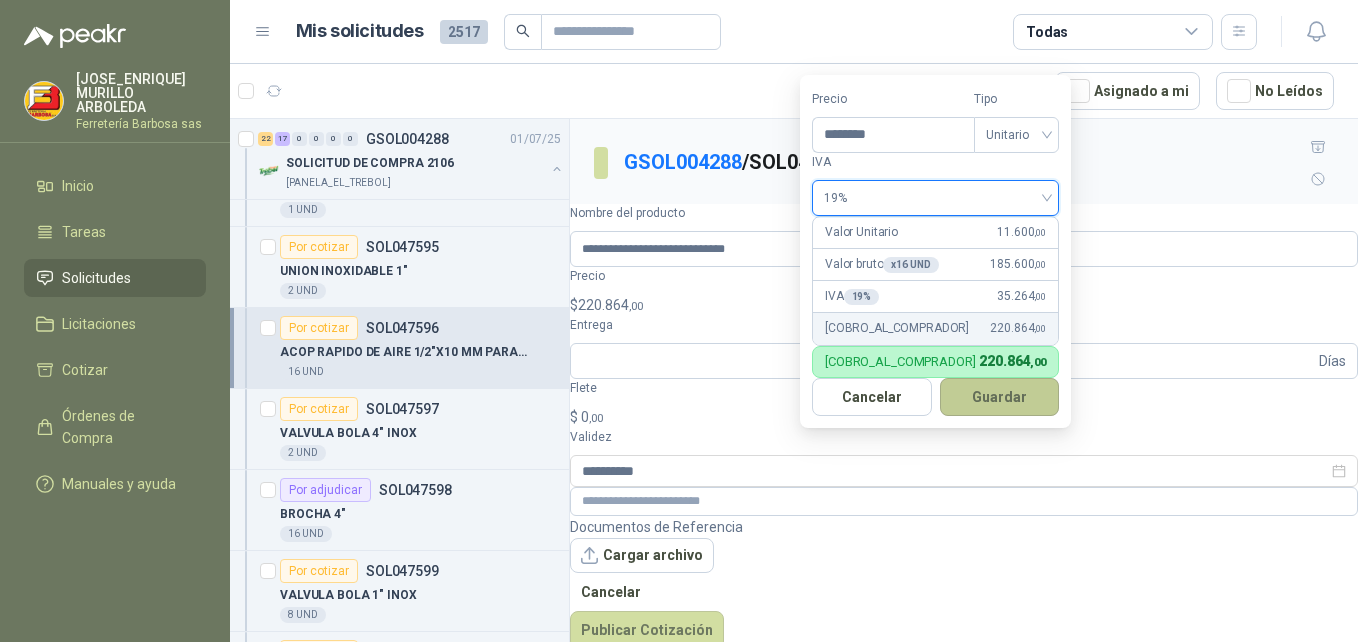 click on "Guardar" at bounding box center (1000, 397) 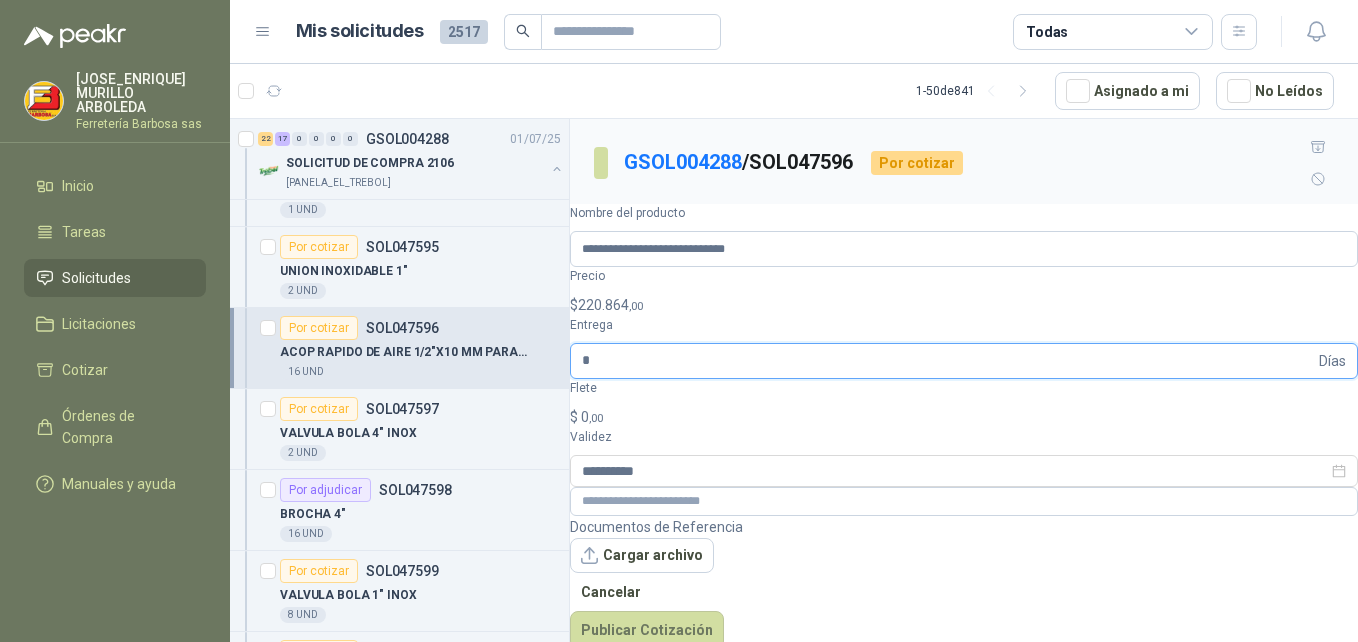 type on "*" 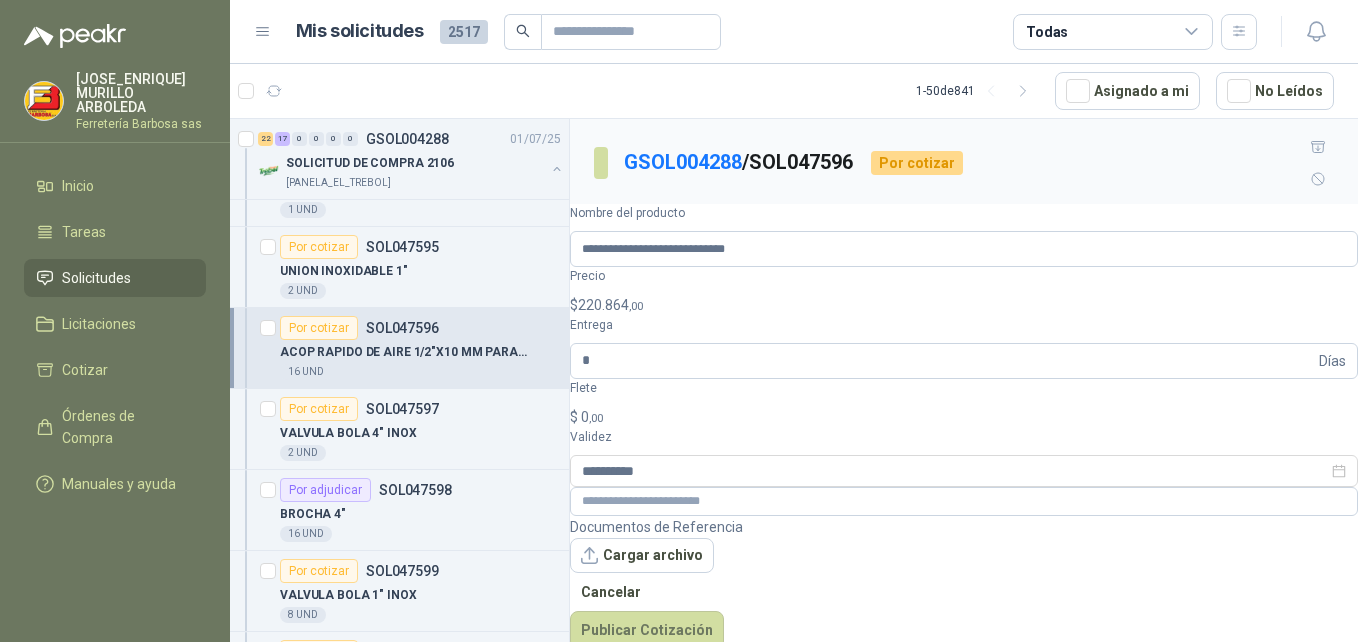 click on "0 ,00" at bounding box center [592, 417] 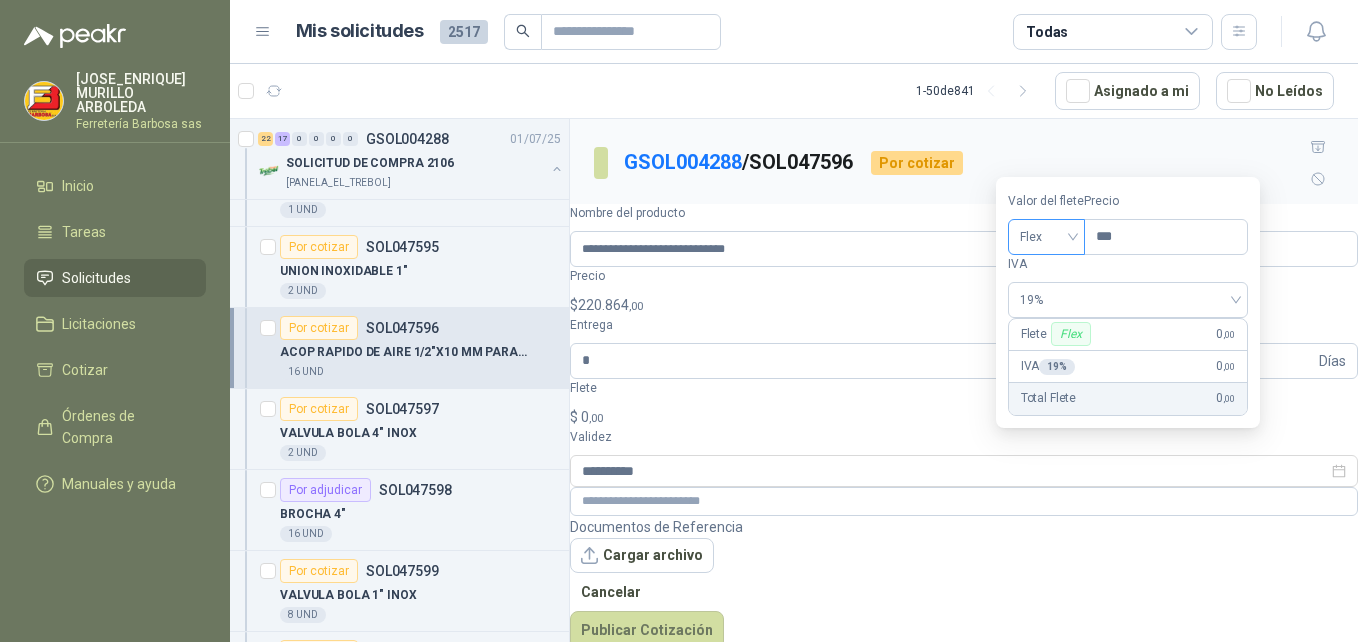 click on "Flex" at bounding box center (1046, 237) 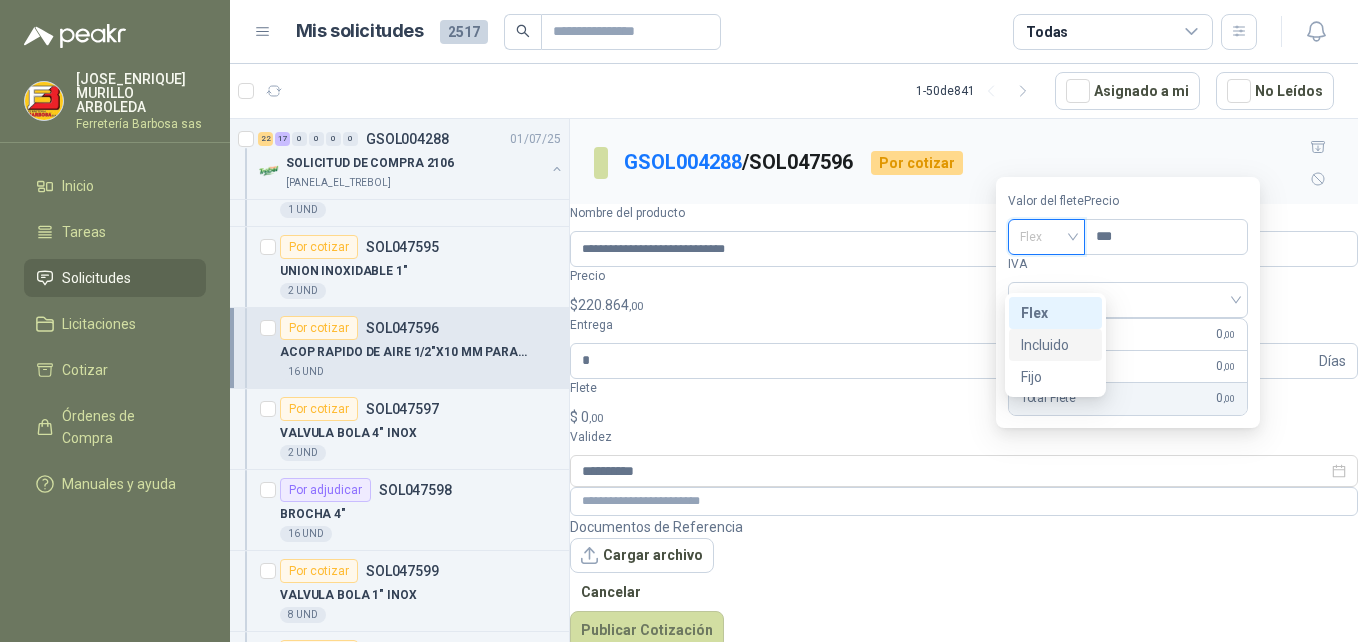 click on "Incluido" at bounding box center [0, 0] 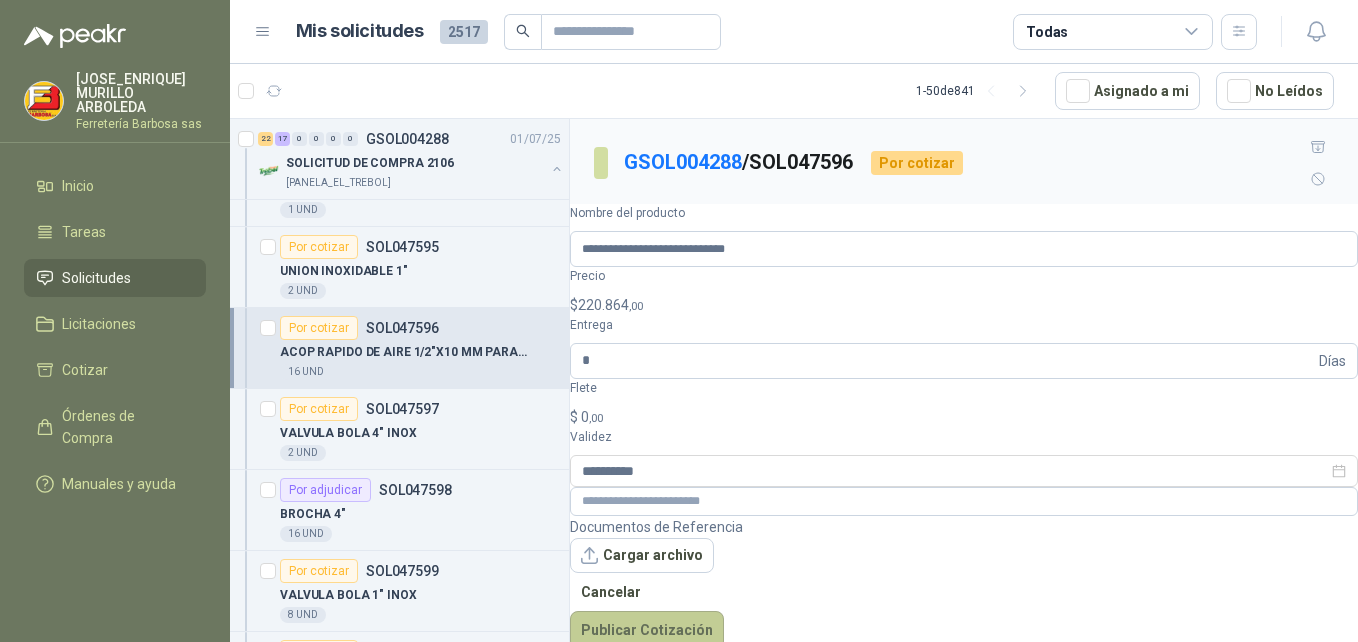click on "Publicar Cotización" at bounding box center [647, 630] 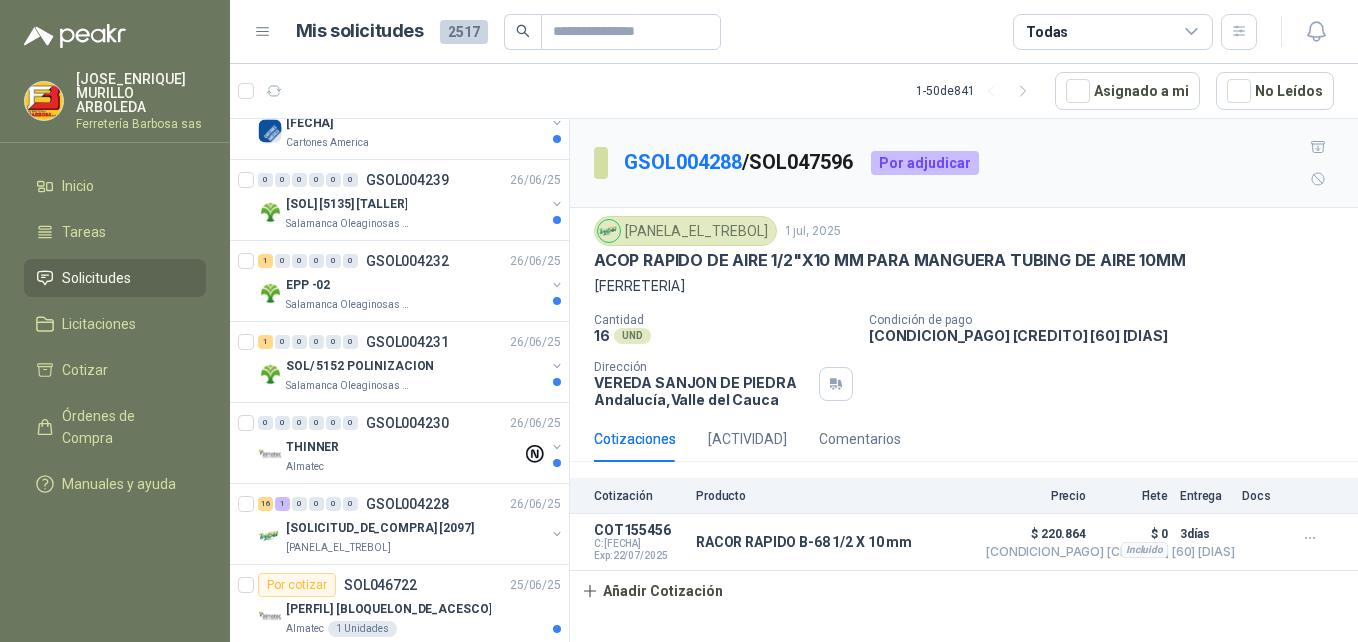 scroll, scrollTop: 4464, scrollLeft: 0, axis: vertical 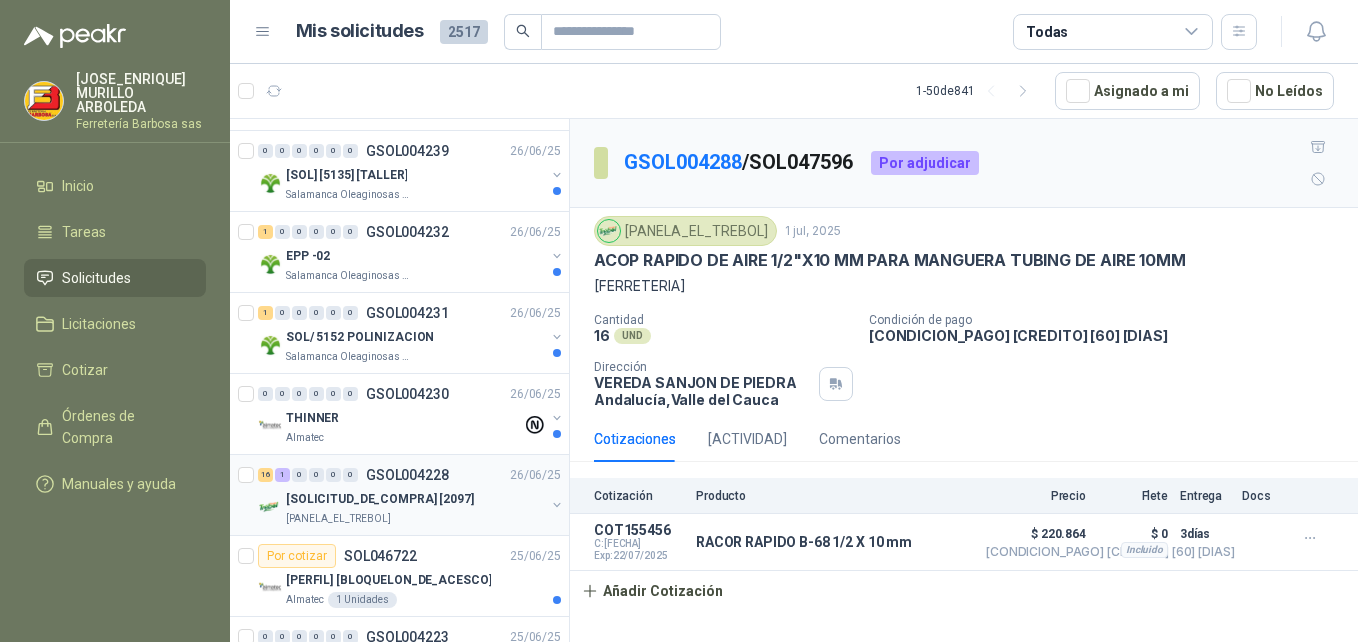 click on "[SOLICITUD_DE_COMPRA] [2097]" at bounding box center [380, 499] 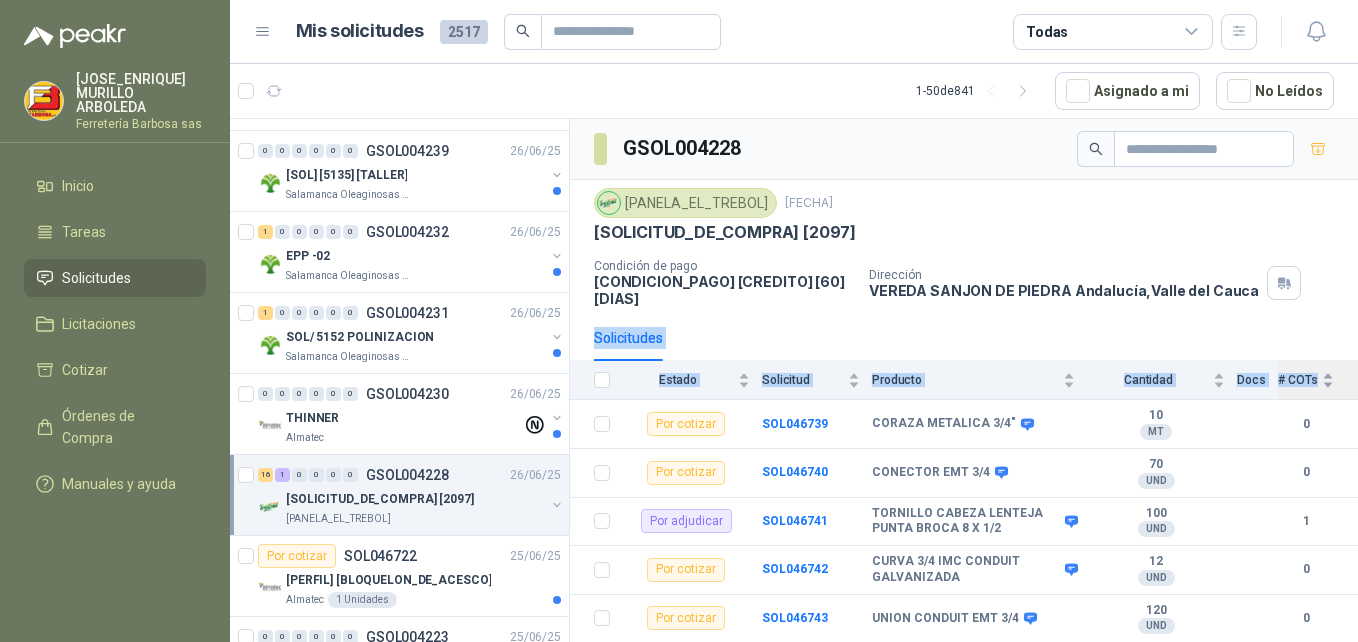drag, startPoint x: 1333, startPoint y: 272, endPoint x: 1326, endPoint y: 357, distance: 85.28775 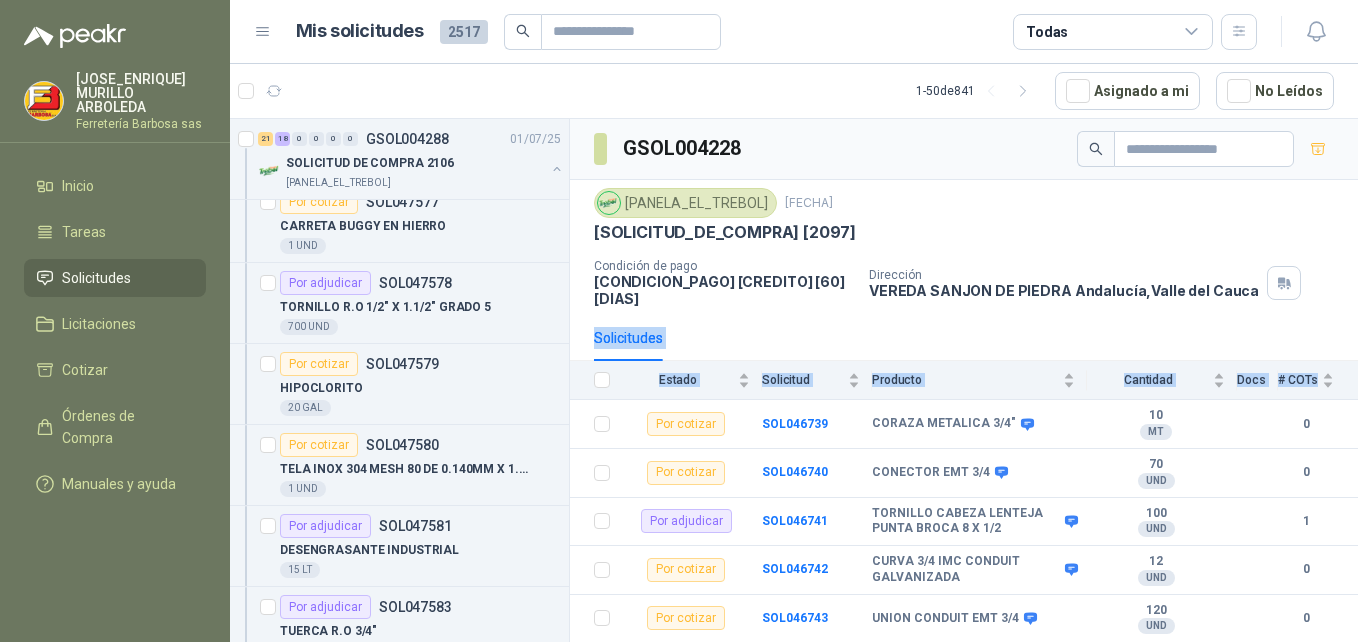 scroll, scrollTop: 1401, scrollLeft: 0, axis: vertical 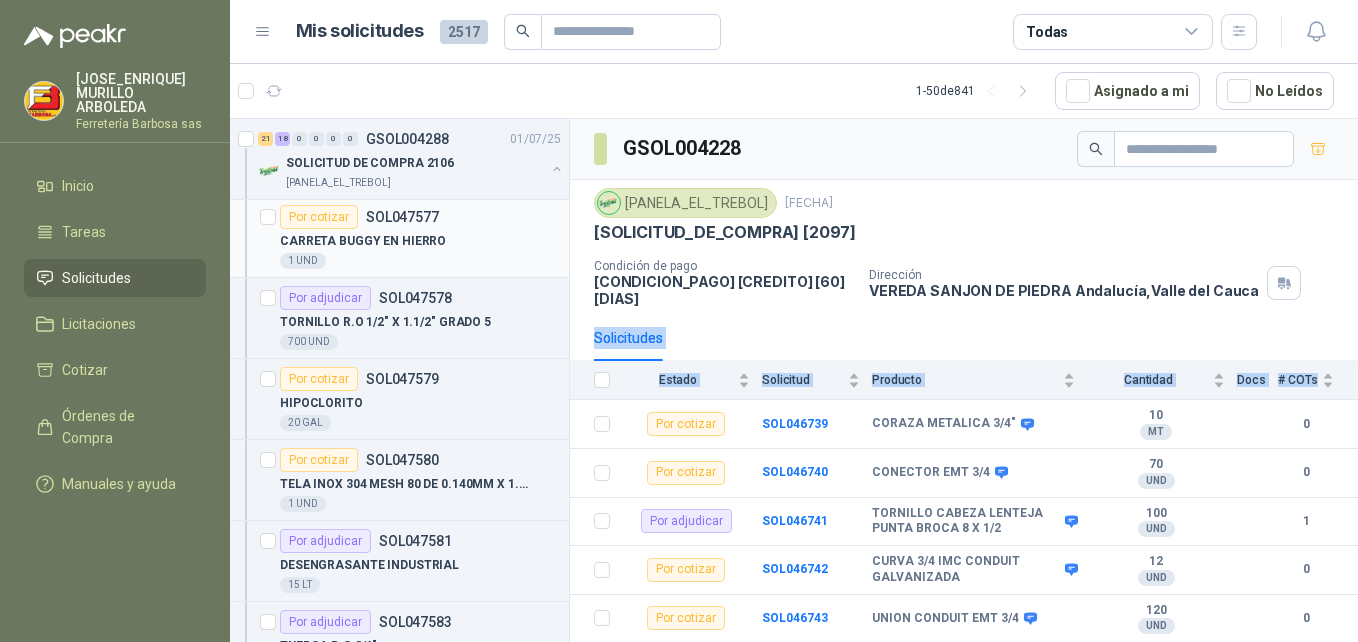 click on "Por cotizar" at bounding box center [319, 217] 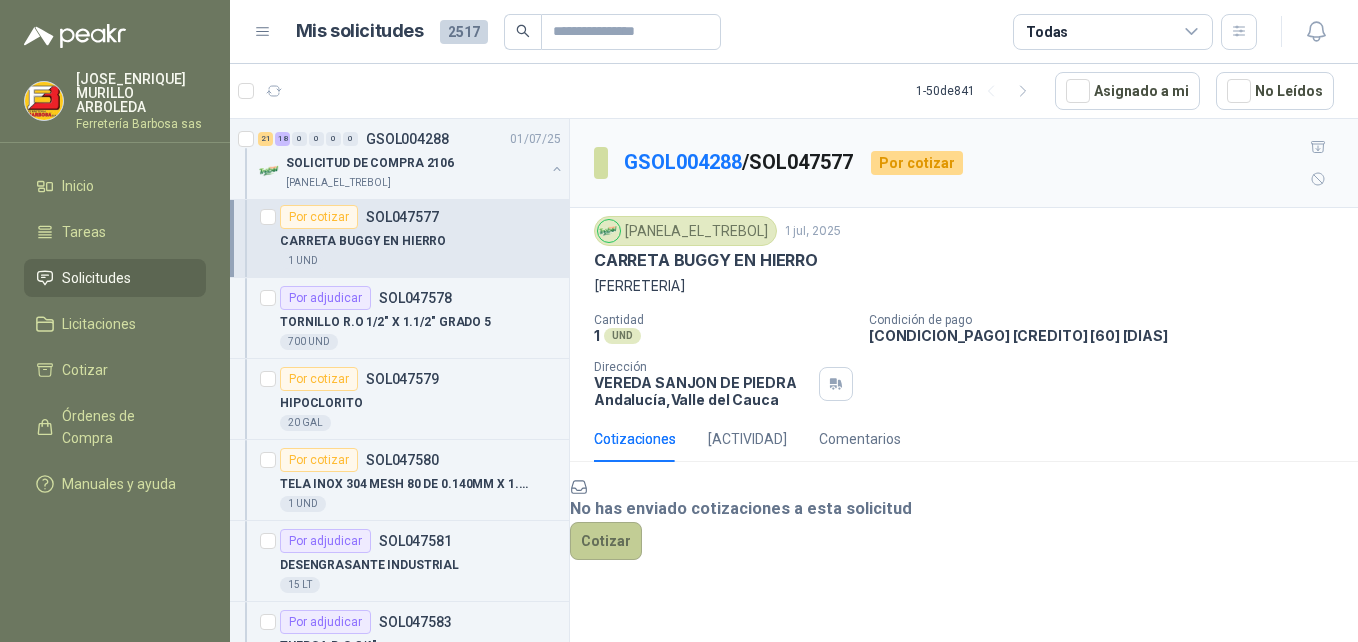 click on "Cotizar" at bounding box center (606, 541) 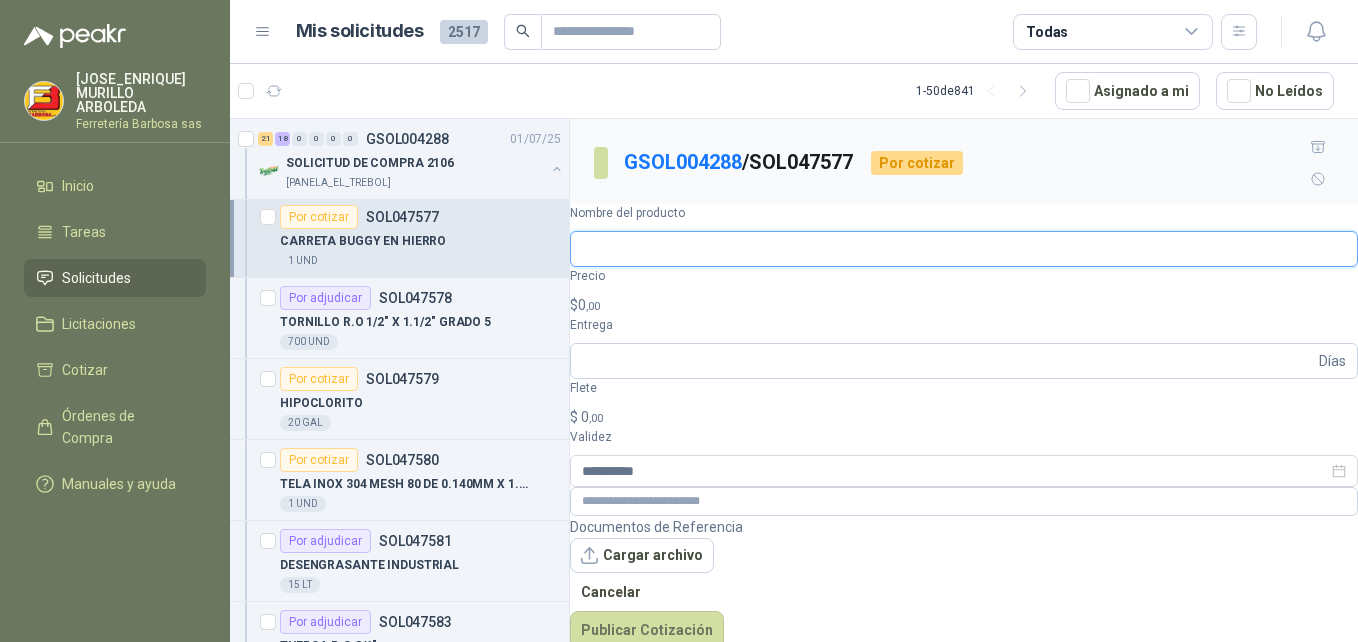 click on "Nombre del producto" at bounding box center [964, 249] 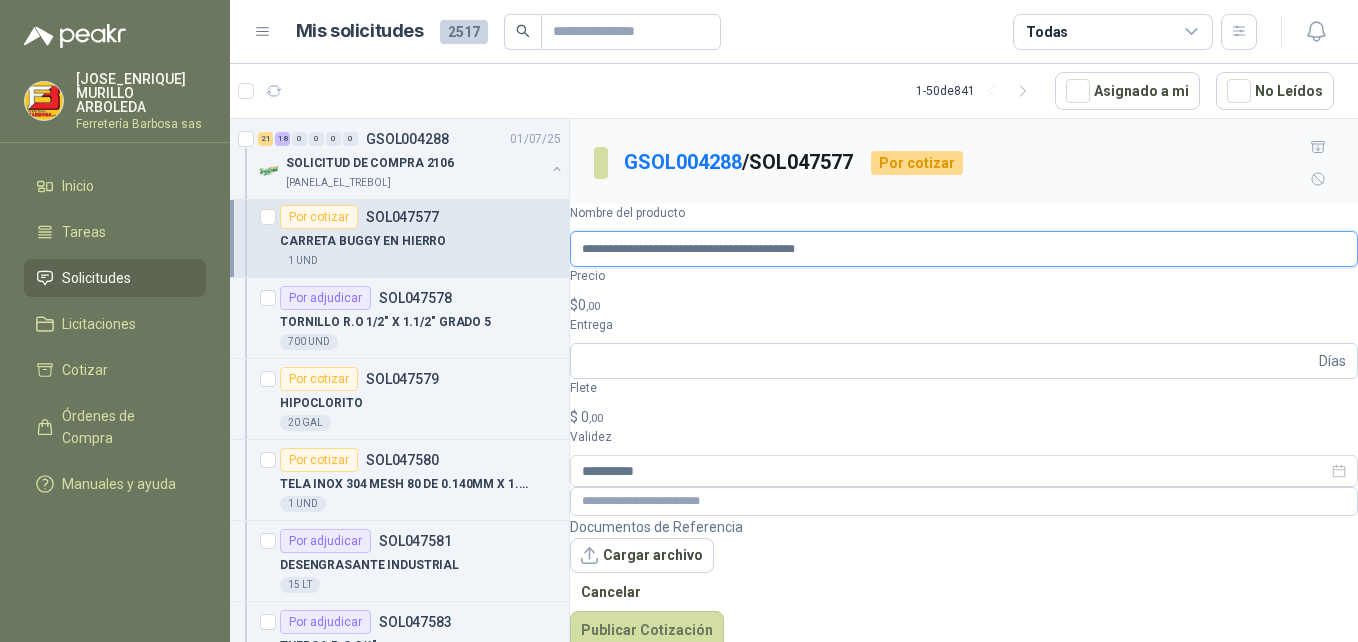 type on "**********" 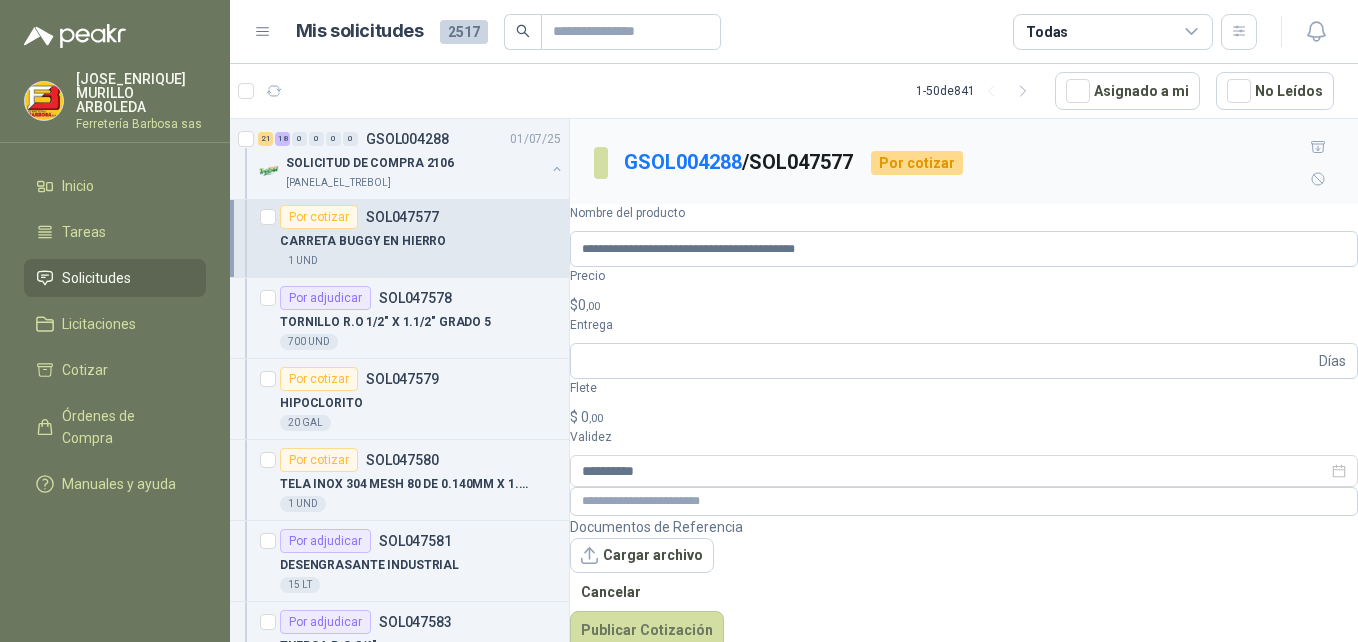 click on ",00" at bounding box center [593, 306] 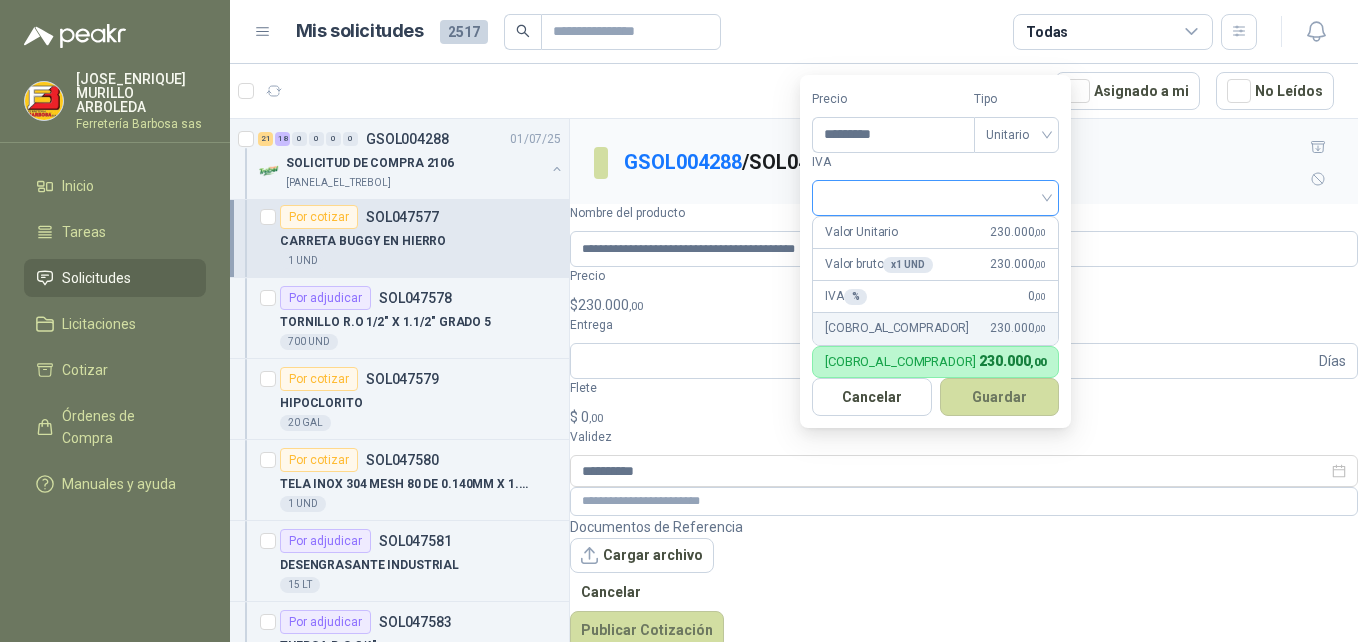 type on "*********" 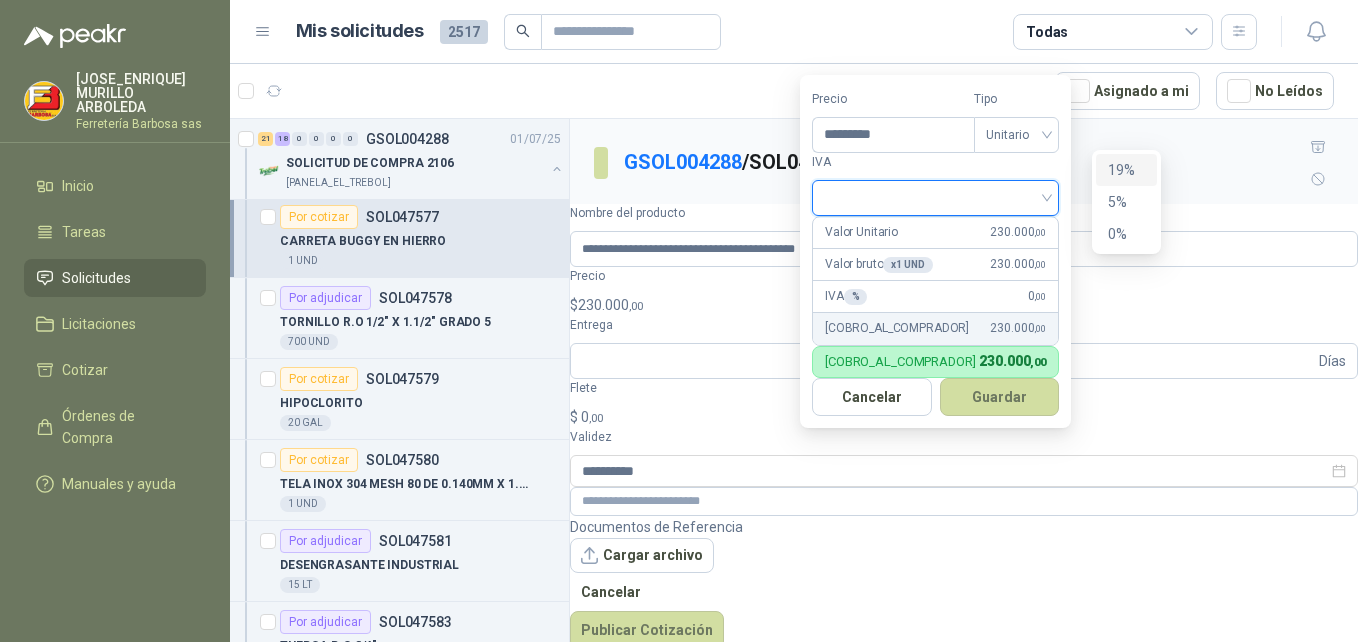 click on "19%" at bounding box center (1126, 170) 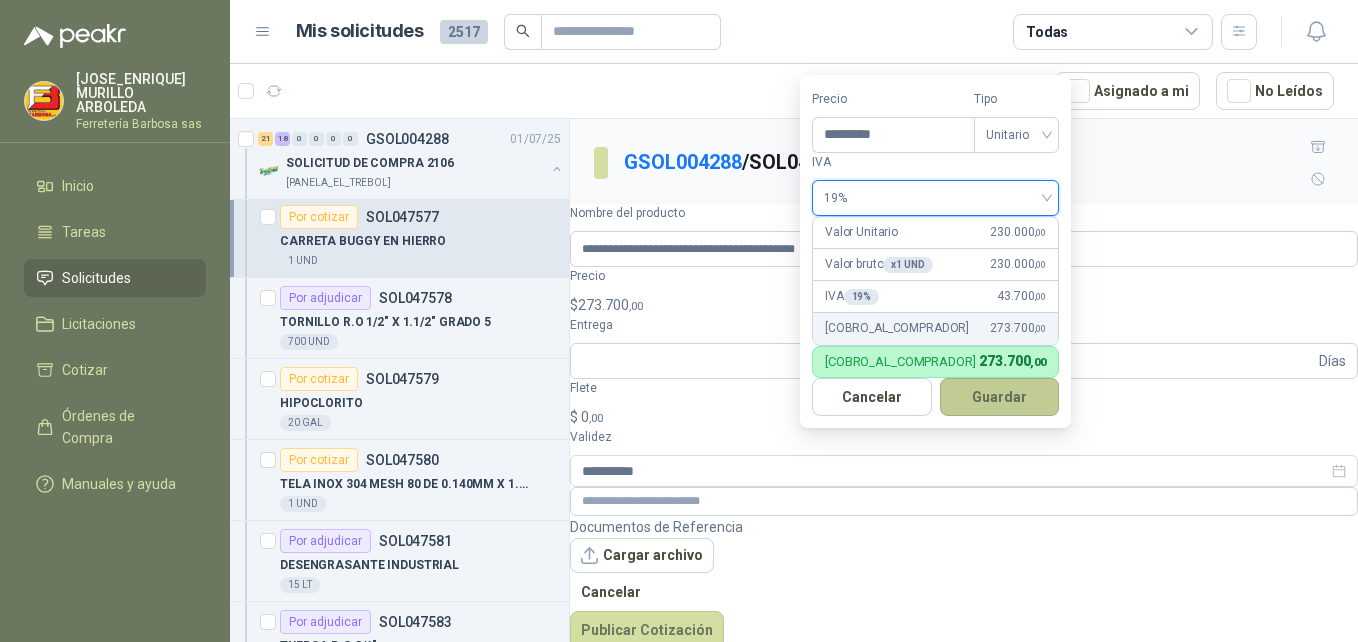 click on "Guardar" at bounding box center (1000, 397) 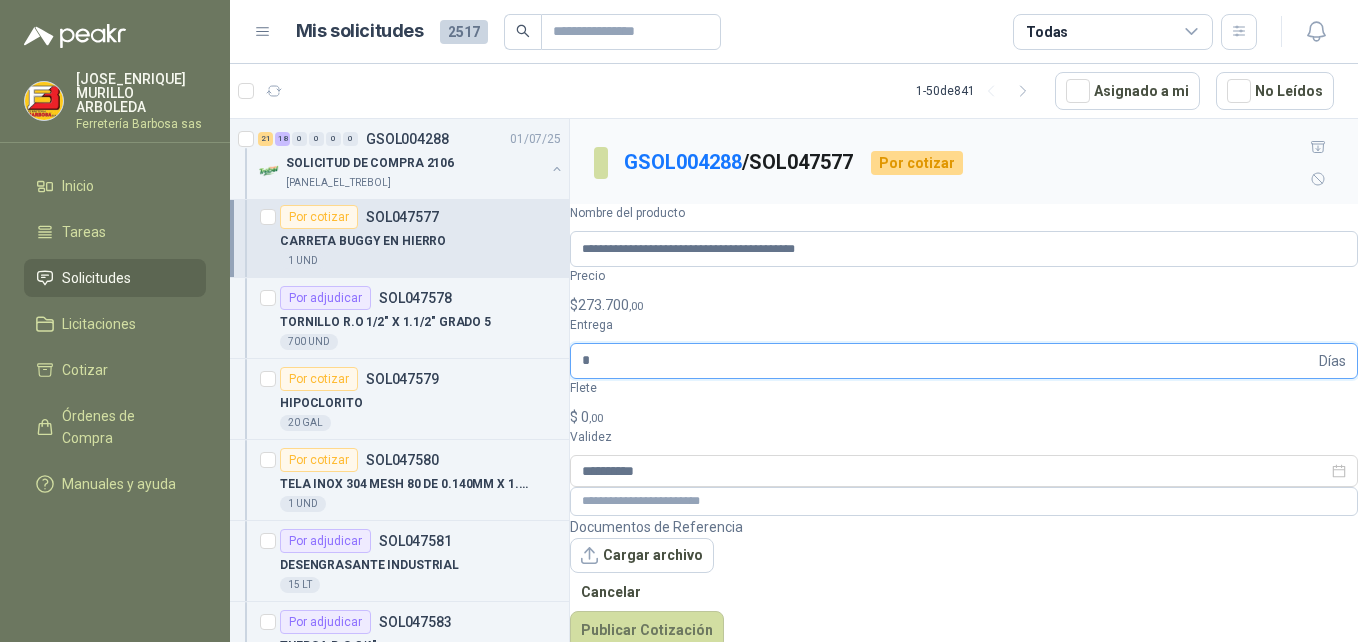 type on "*" 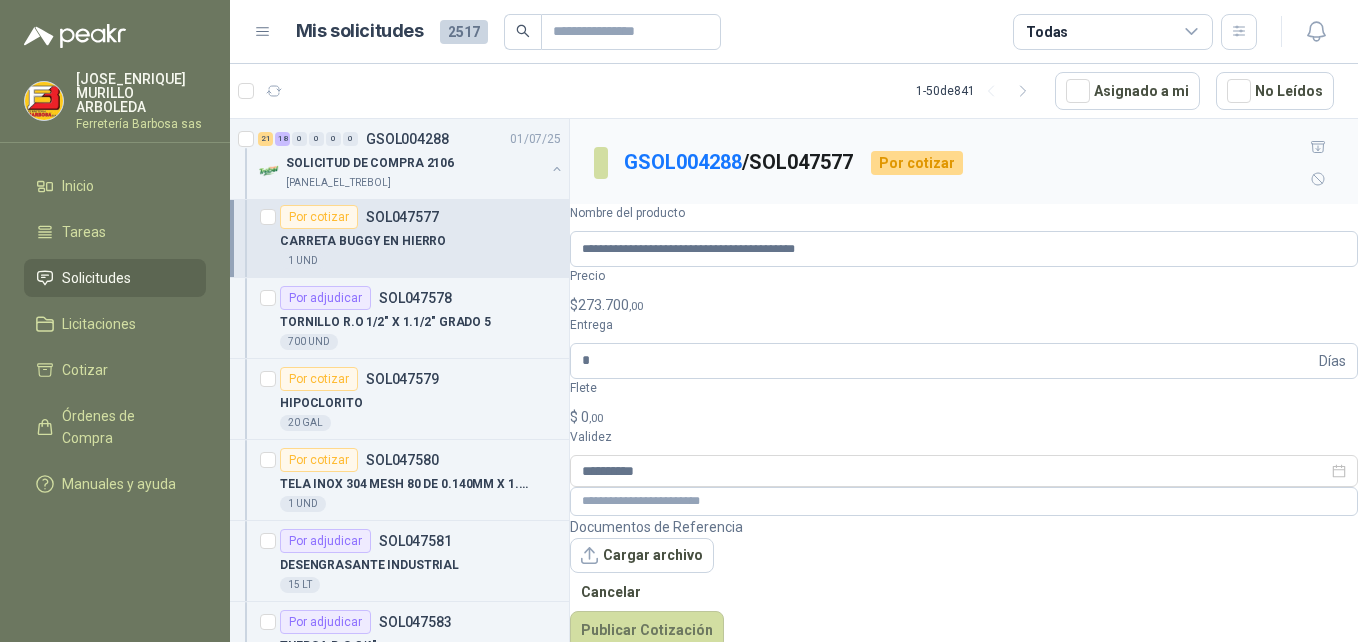 click on "$    0 ,00" at bounding box center (964, 417) 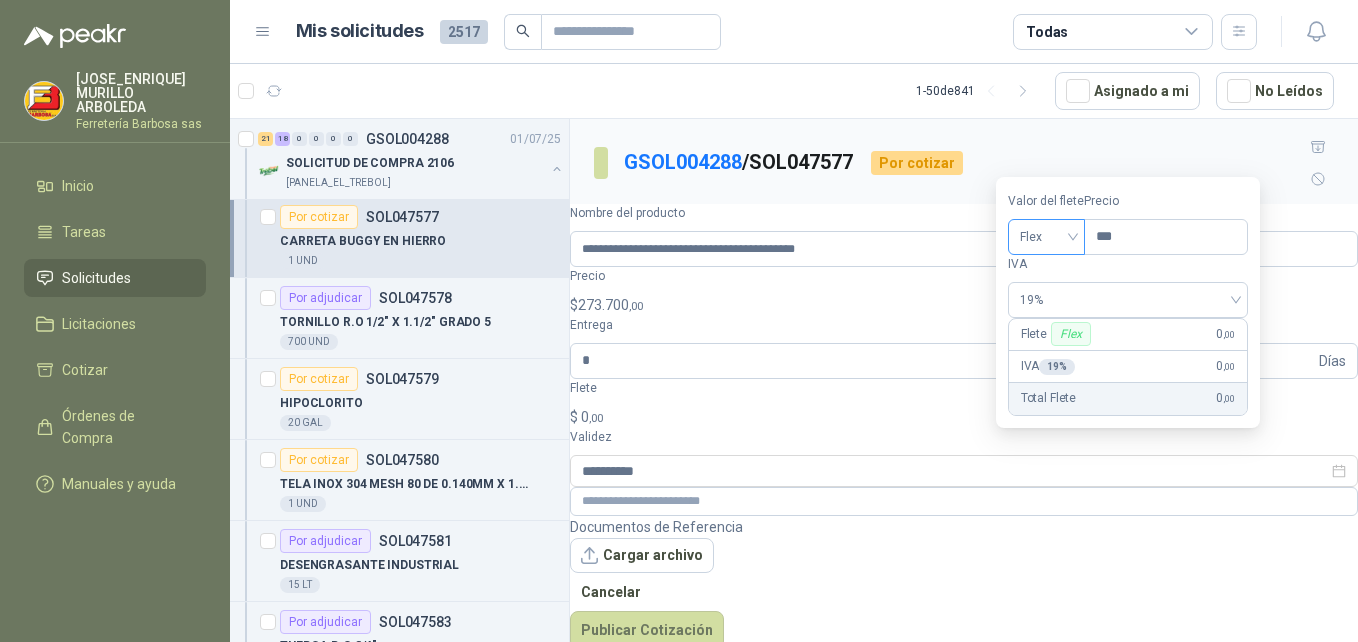 click on "Flex" at bounding box center (1046, 237) 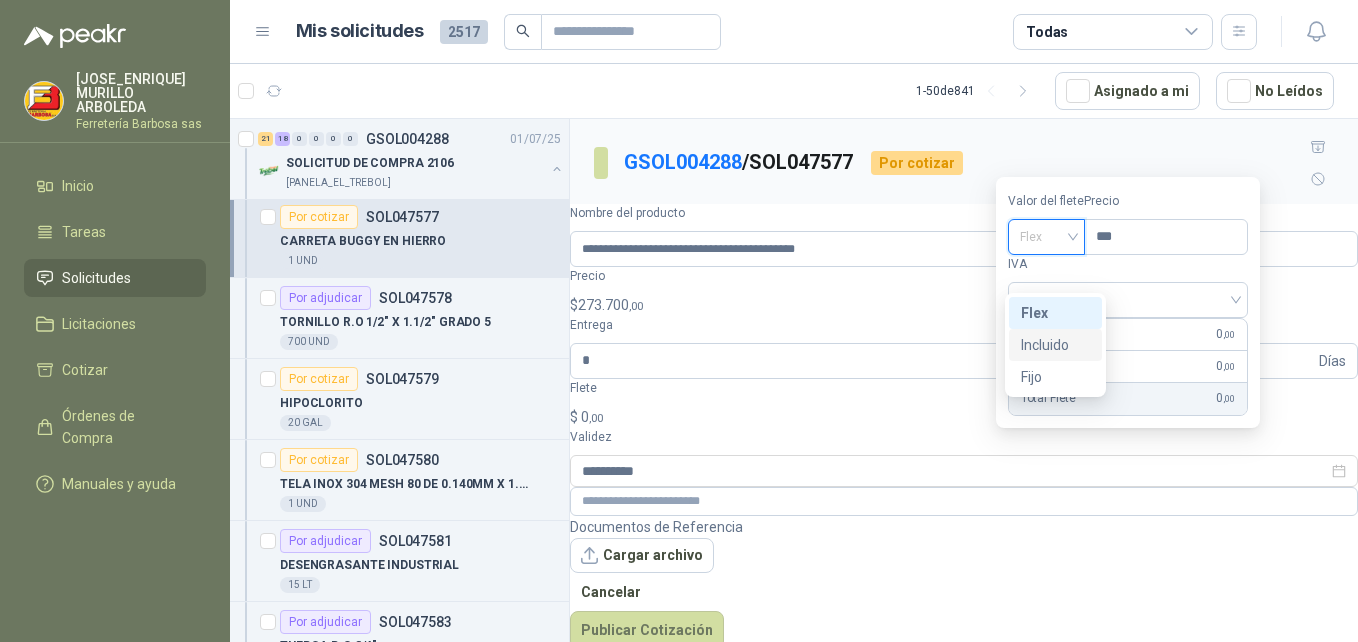 click on "Incluido" at bounding box center (0, 0) 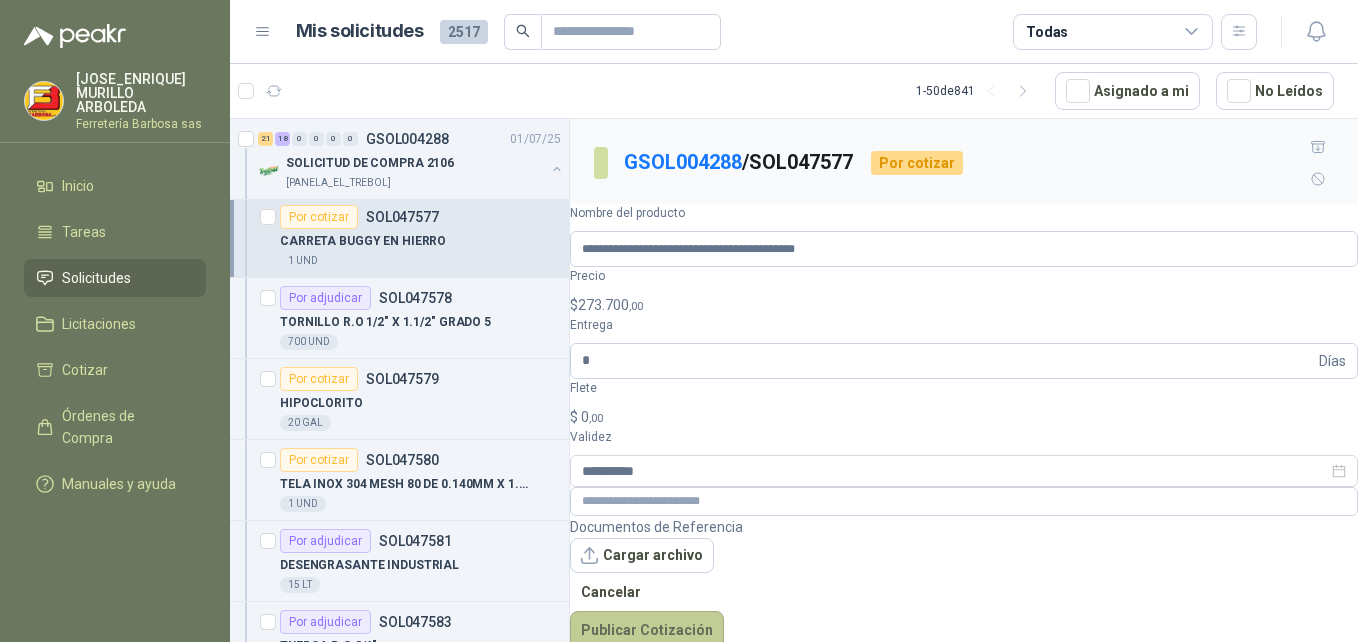 click on "Publicar Cotización" at bounding box center (647, 630) 